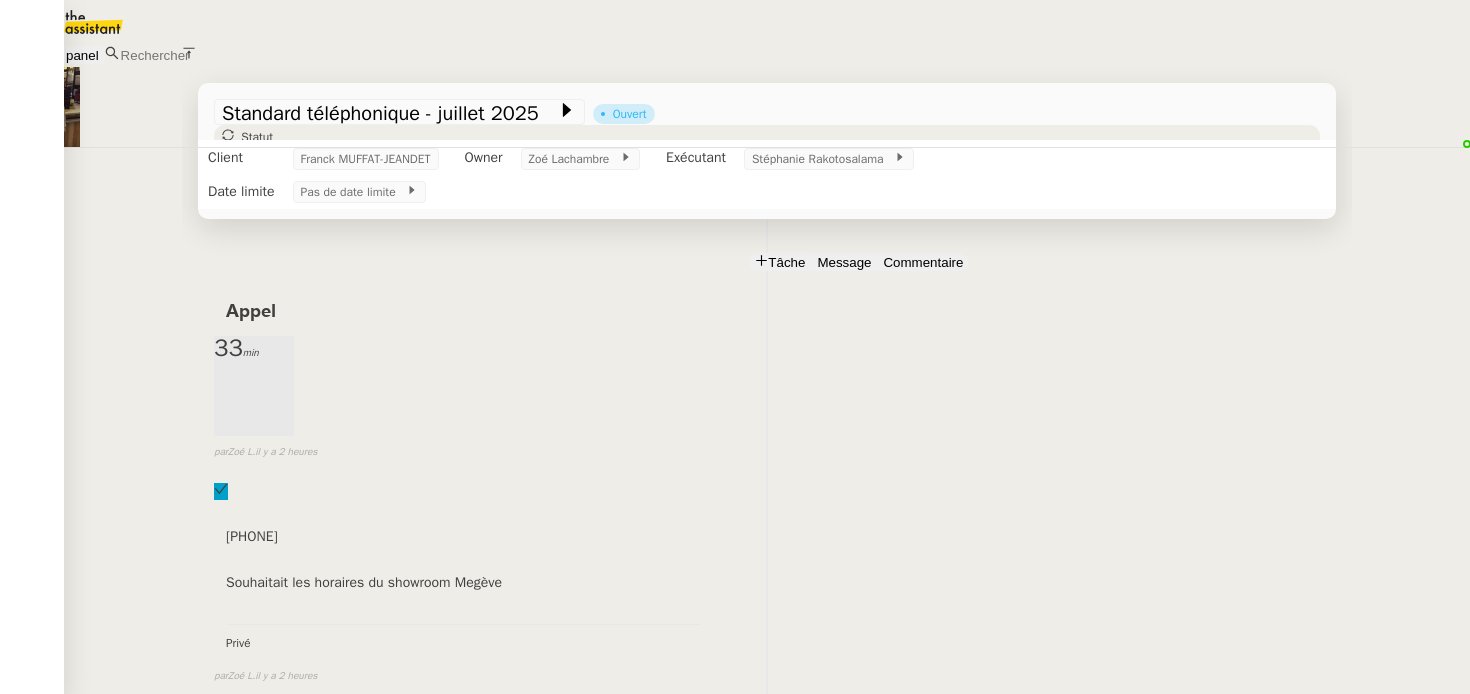 scroll, scrollTop: 0, scrollLeft: 0, axis: both 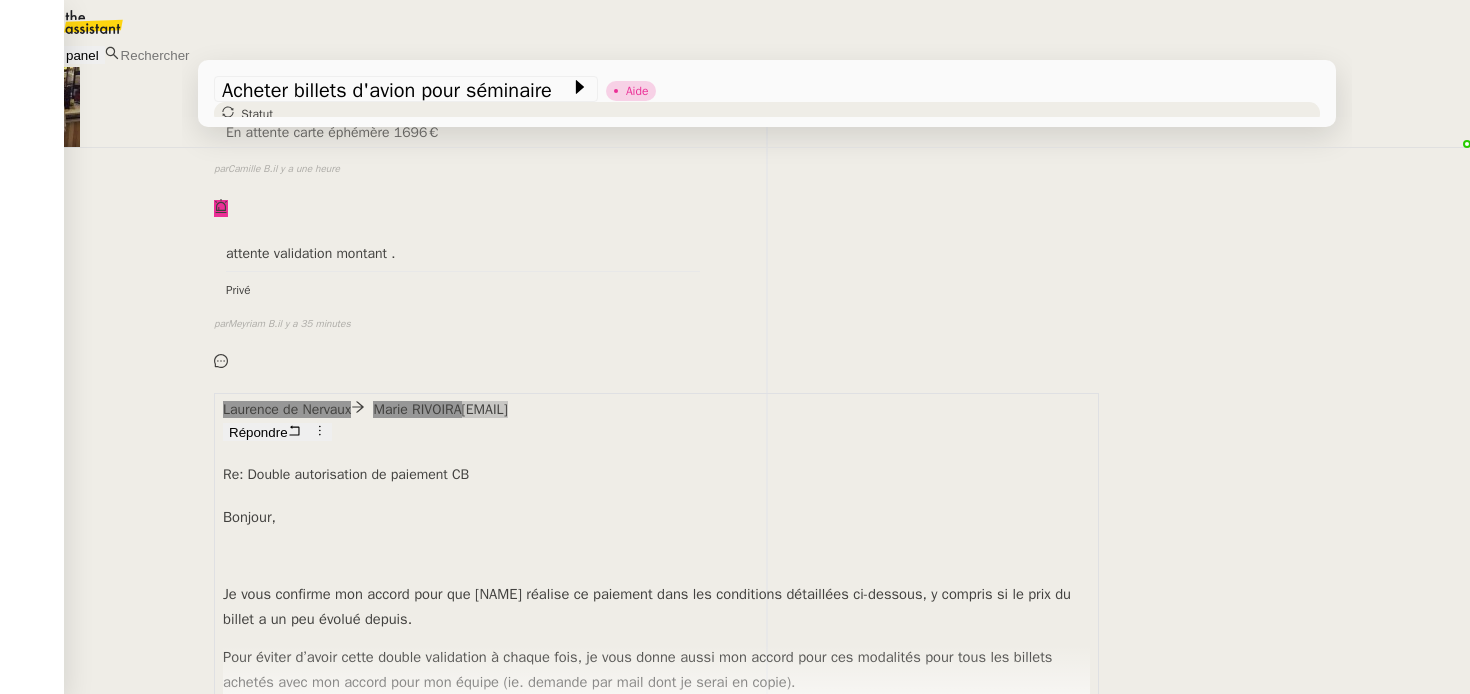 click at bounding box center [656, 556] 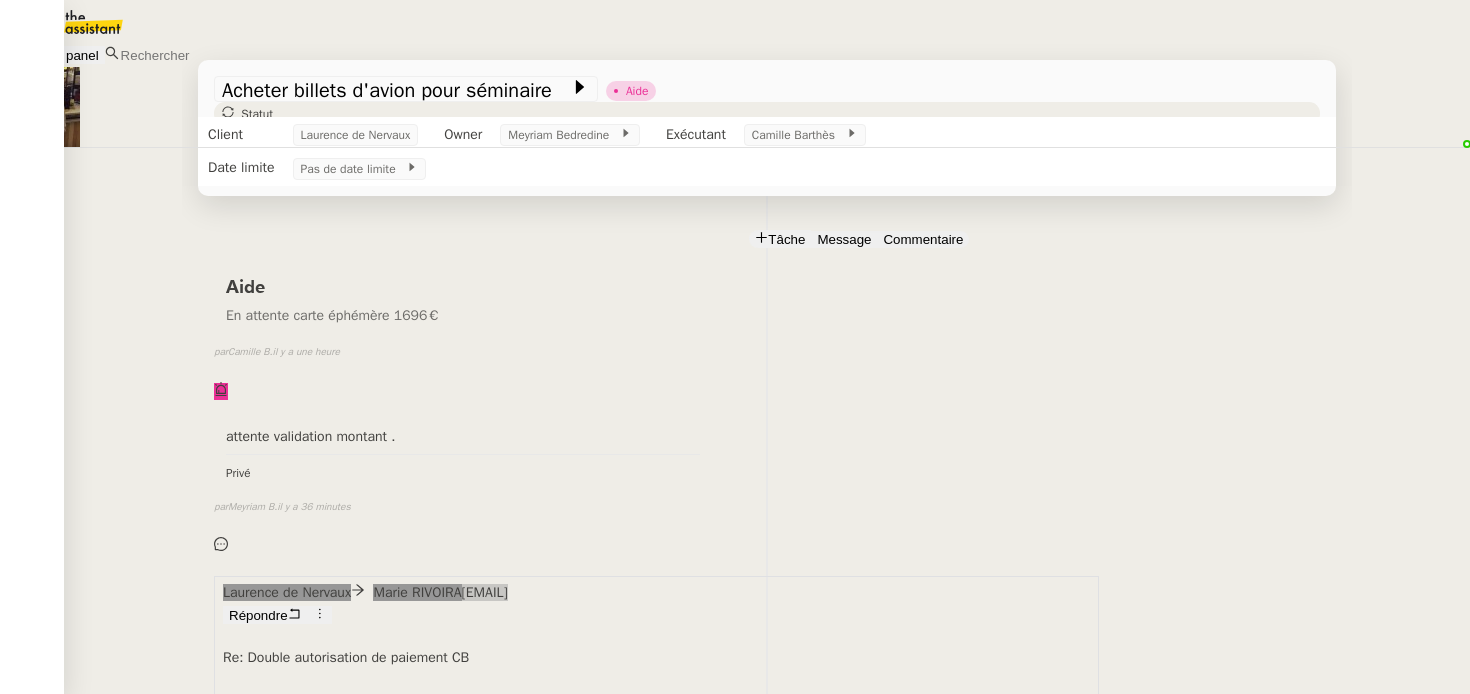 scroll, scrollTop: 139, scrollLeft: 0, axis: vertical 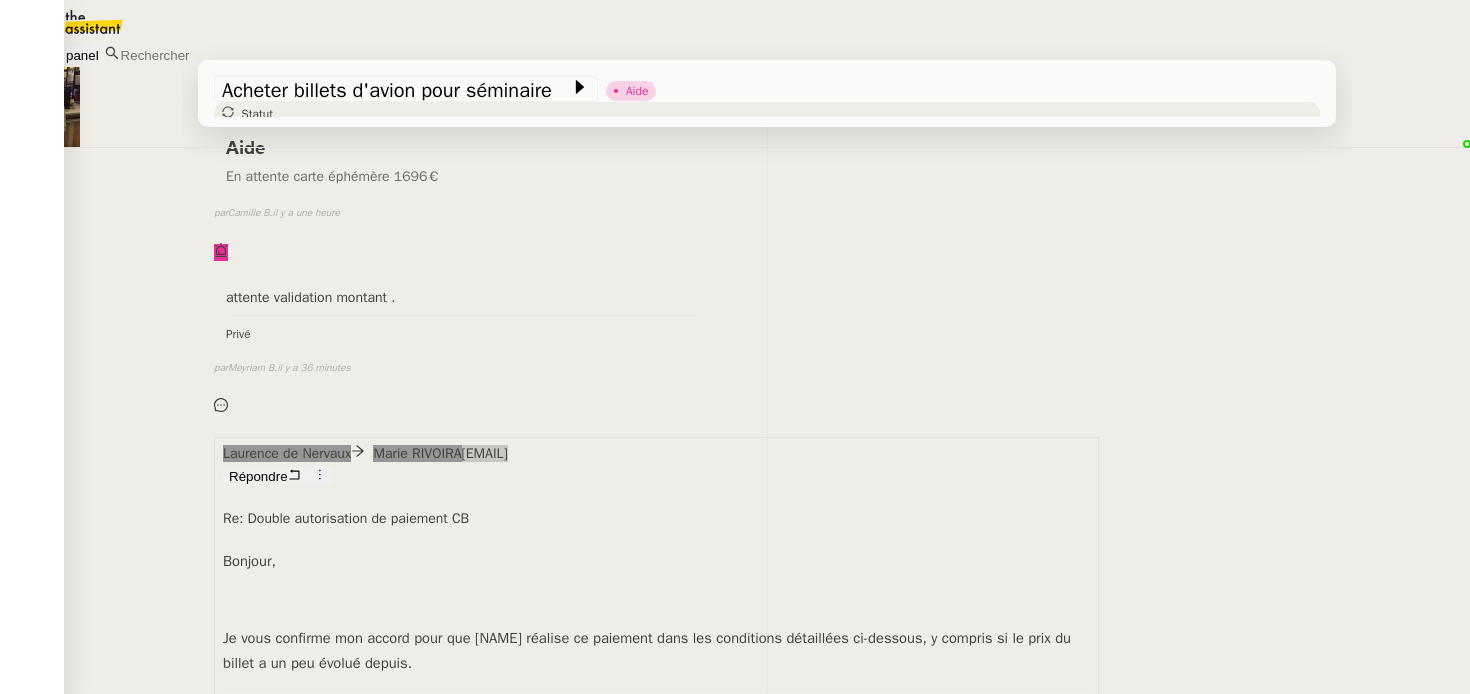 click on "attente validation montant .  Privé false par   Meyriam B.   il y a 36 minutes" at bounding box center [767, 347] 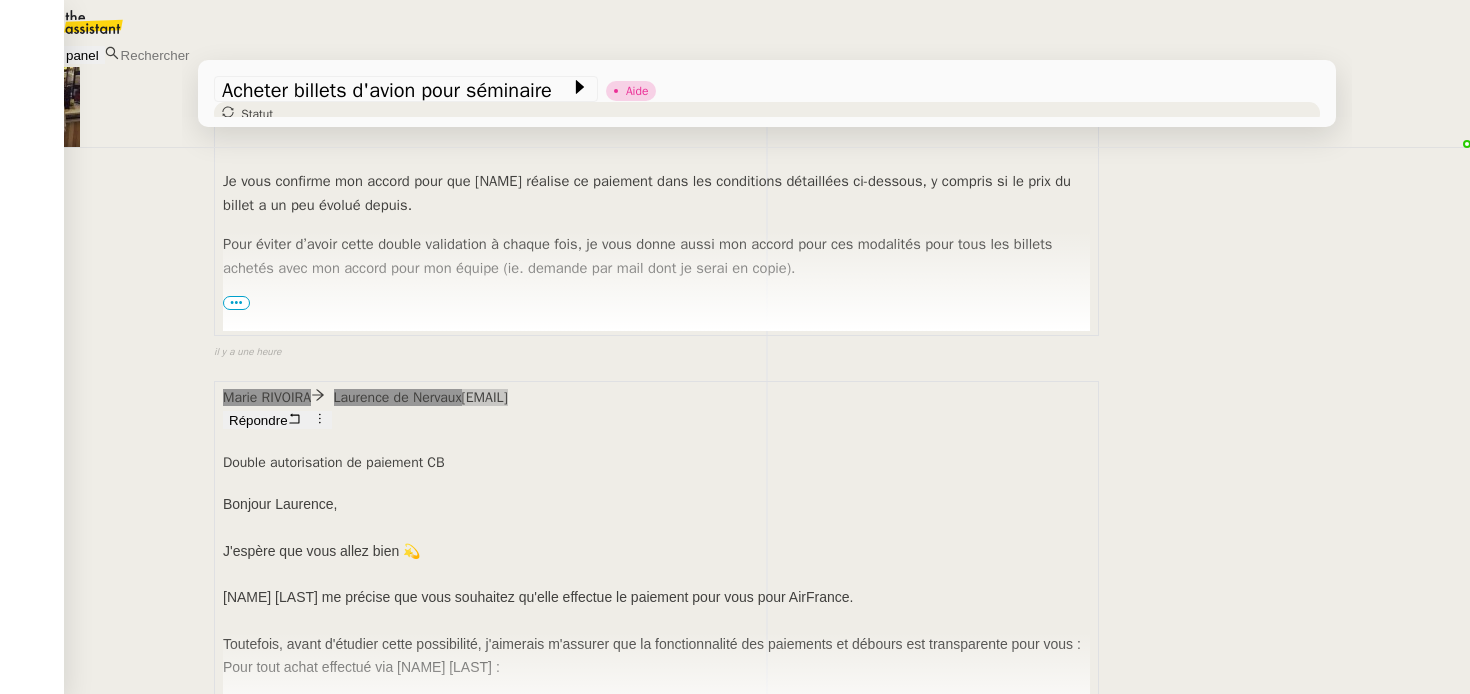 scroll, scrollTop: 618, scrollLeft: 0, axis: vertical 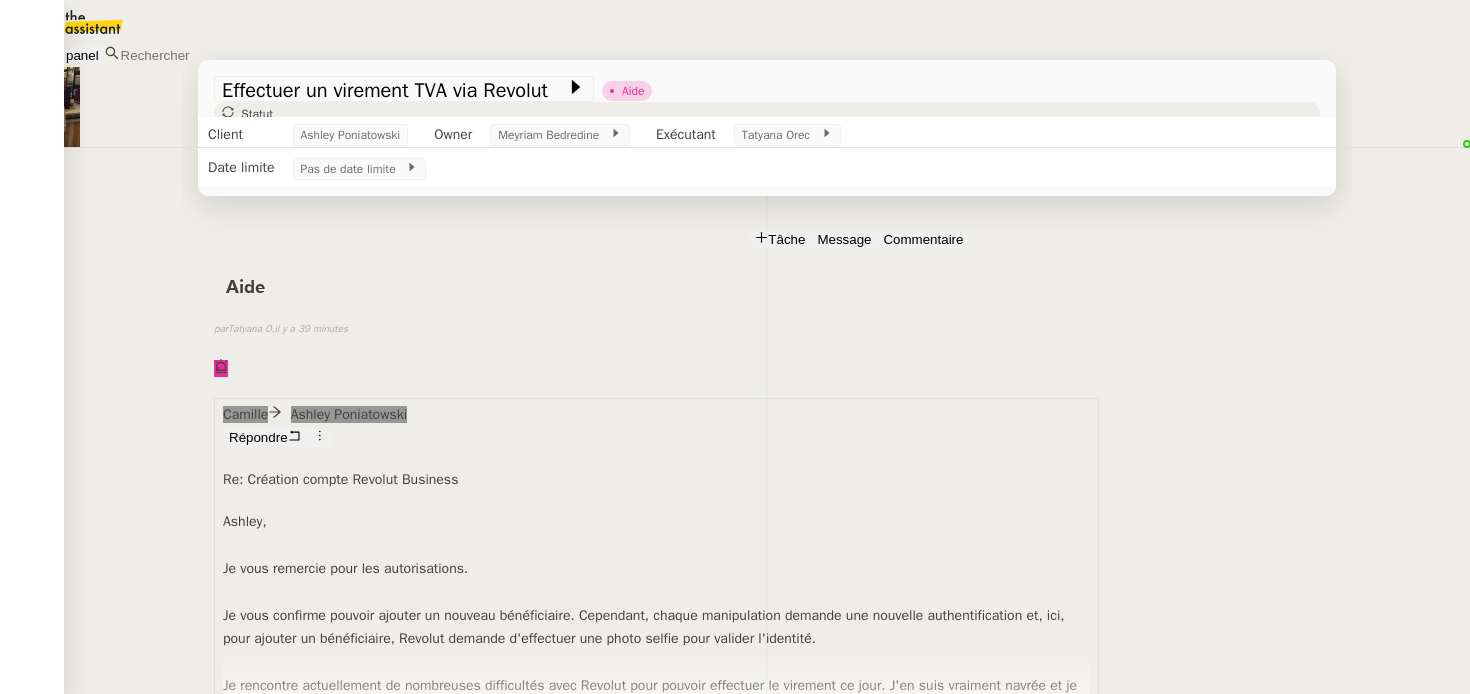 click on "Aide false par [NAME] il y a 39 minutes" at bounding box center (767, 320) 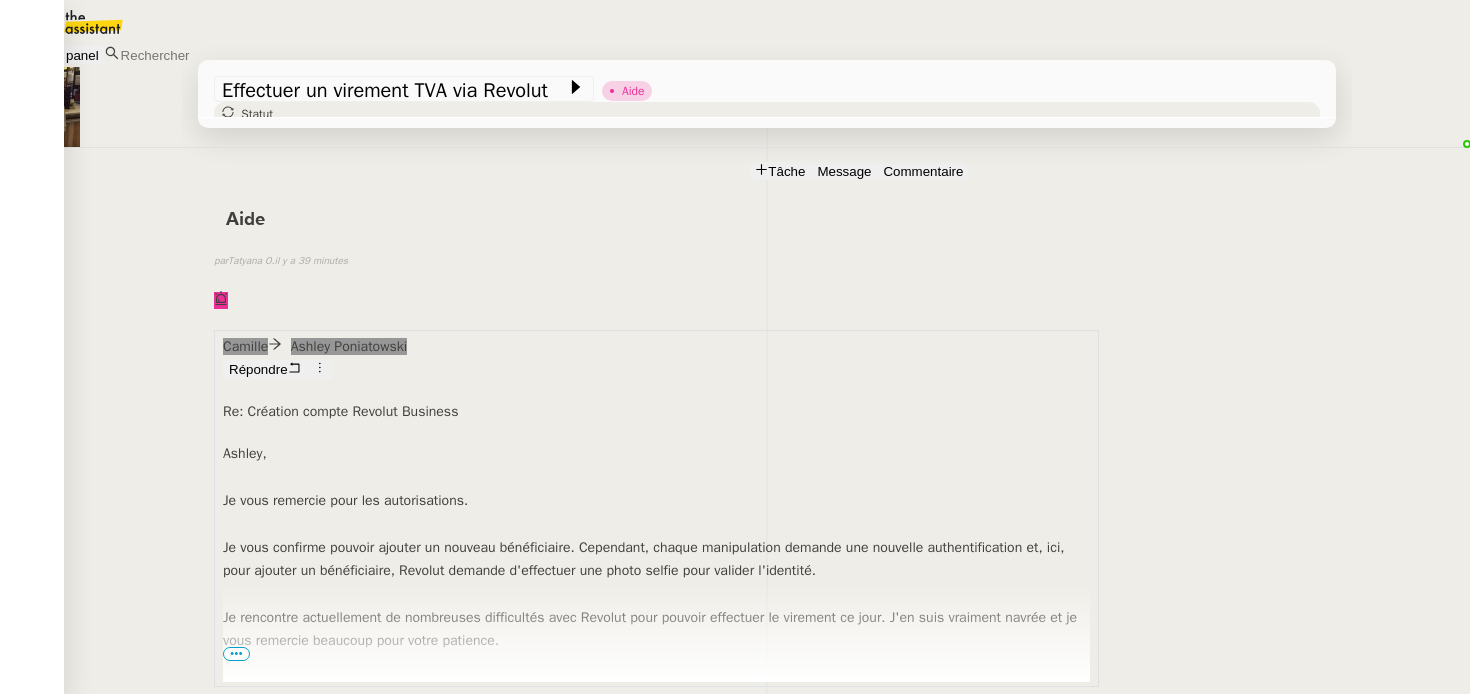 scroll, scrollTop: 77, scrollLeft: 0, axis: vertical 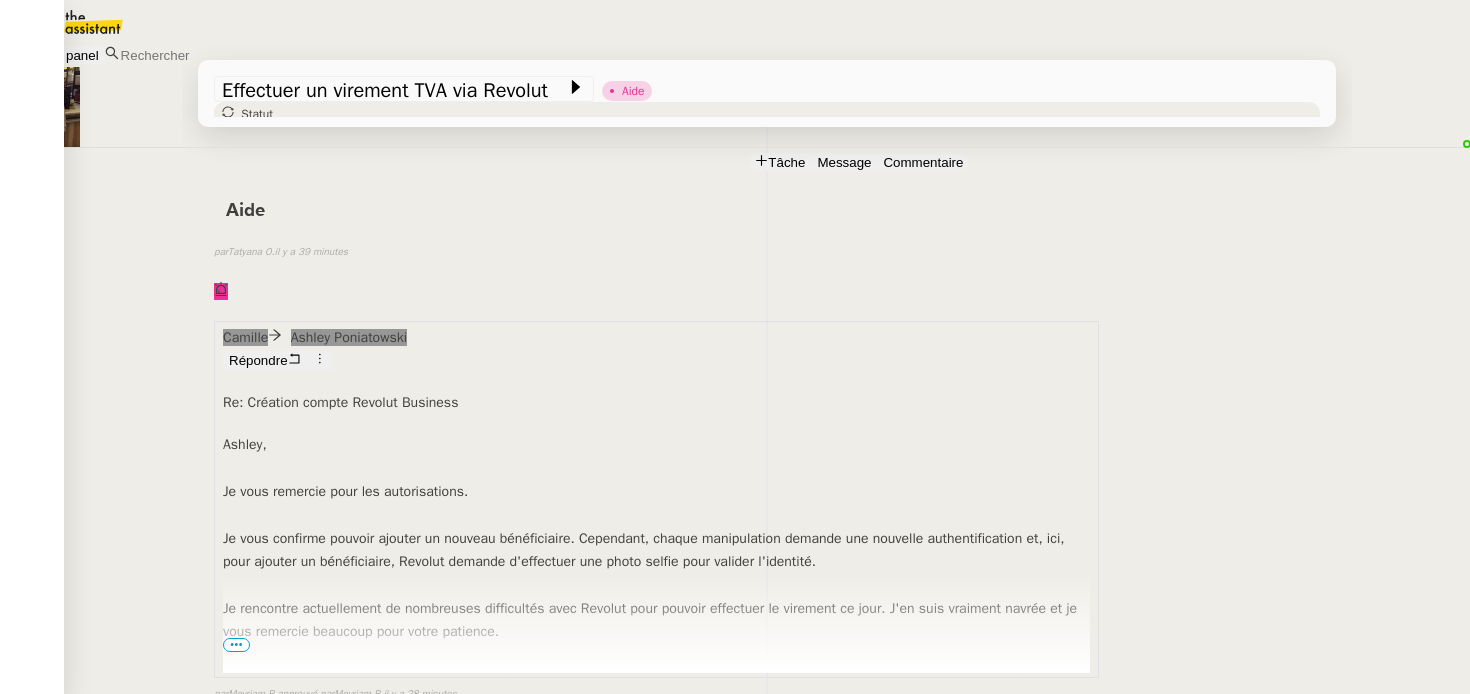 click on "Camille      Ashley Poniatowski  Répondre Re: Création compte Revolut Business
Ashley, Je vous remercie pour les autorisations. Je vous confirme pouvoir ajouter un nouveau bénéficiaire. Cependant, chaque manipulation demande une nouvelle authentification et, ici, pour ajouter un bénéficiaire, Revolut demande d'effectuer une photo selfie pour valider l'identité. Je rencontre actuellement de nombreuses difficultés avec Revolut pour pouvoir effectuer le virement ce jour. J'en suis vraiment navrée et je vous remercie beaucoup pour votre patience. Le service support de The Assistant est informé de la situation et fait le nécessaire pour pouvoir revenir vers vous dans les meilleurs délais. Toutes les demandes liées à Revolut sont donc en suspens pour le moment. Merci, Camille T.  Assistante de Ashley Poniatowski
-----
Bonjour Camille,  Bien à vous,
." at bounding box center [767, 512] 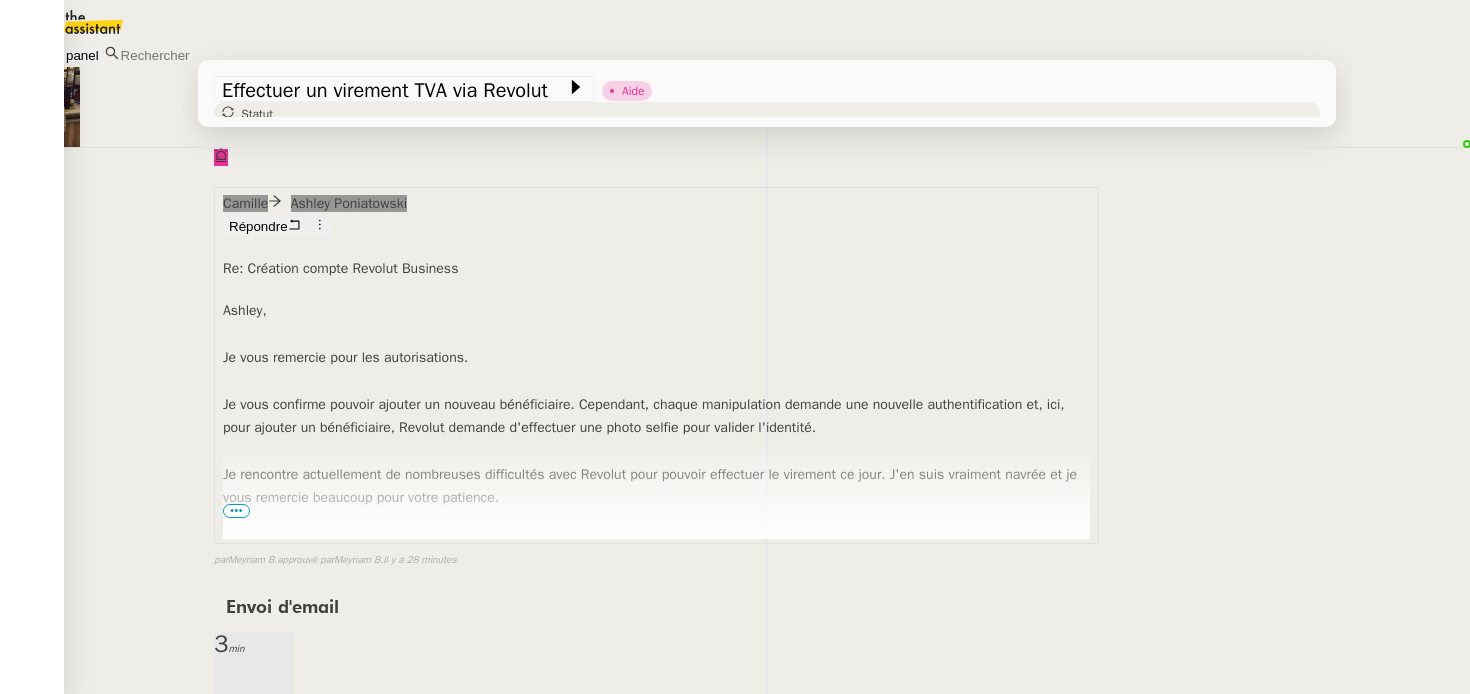 click on "Le service support de The Assistant est informé de la situation et fait le nécessaire pour pouvoir revenir vers vous dans les meilleurs délais." at bounding box center (656, 544) 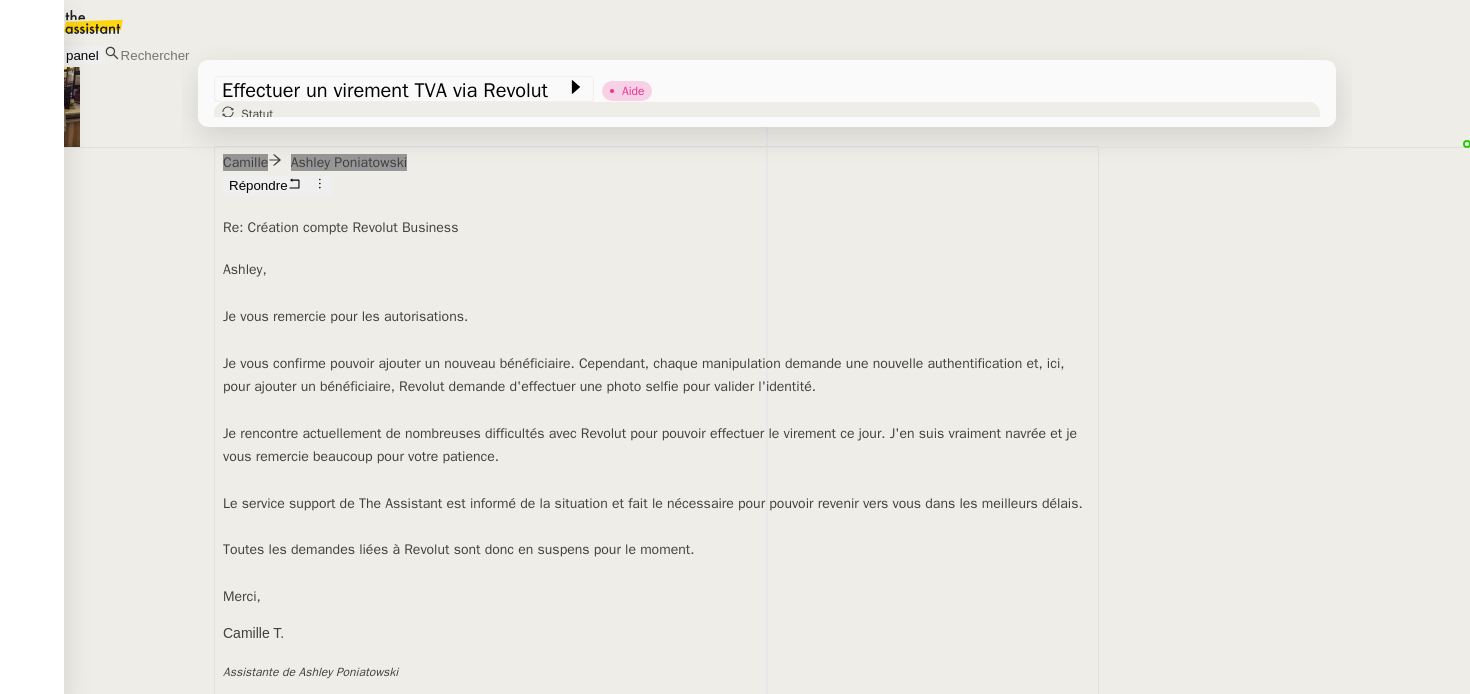 scroll, scrollTop: 251, scrollLeft: 0, axis: vertical 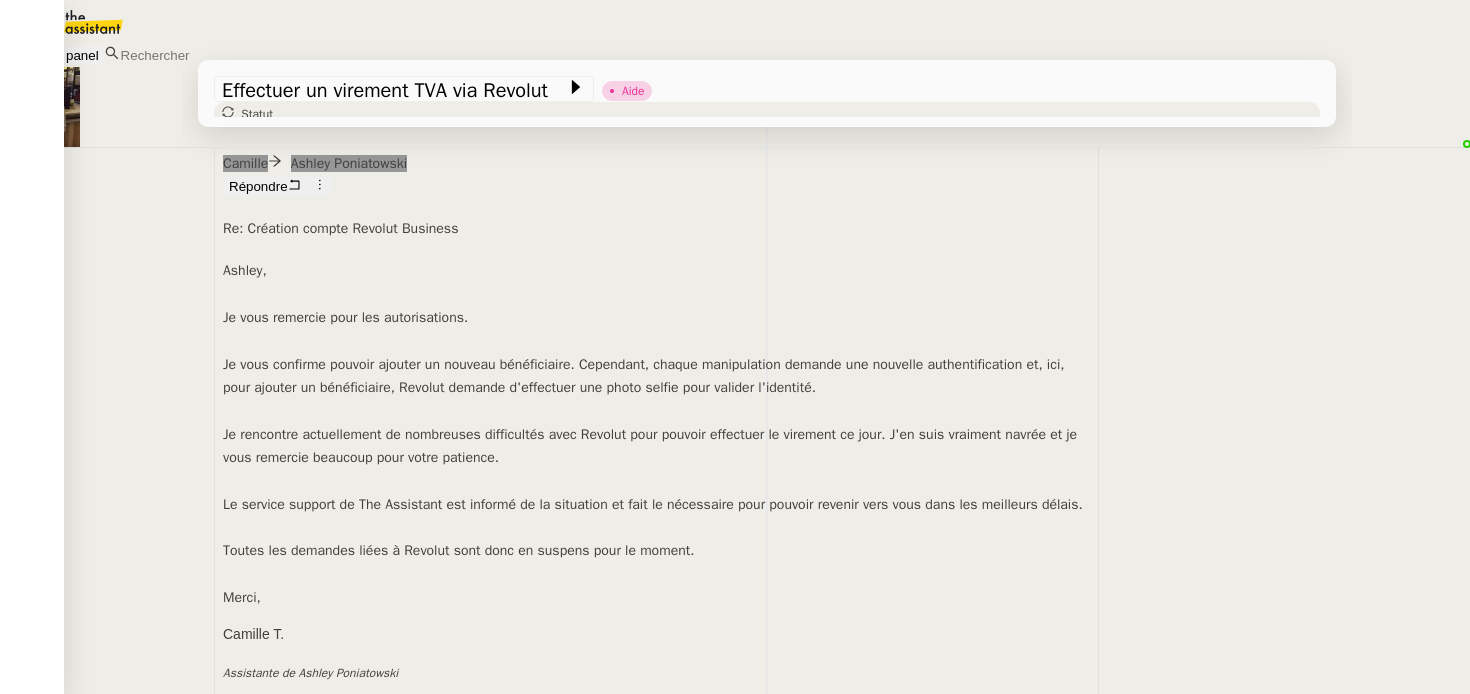 click on "Camille      Ashley Poniatowski  Répondre Re: Création compte Revolut Business
Ashley, Je vous remercie pour les autorisations. Je vous confirme pouvoir ajouter un nouveau bénéficiaire. Cependant, chaque manipulation demande une nouvelle authentification et, ici, pour ajouter un bénéficiaire, Revolut demande d'effectuer une photo selfie pour valider l'identité. Je rencontre actuellement de nombreuses difficultés avec Revolut pour pouvoir effectuer le virement ce jour. J'en suis vraiment navrée et je vous remercie beaucoup pour votre patience. Le service support de The Assistant est informé de la situation et fait le nécessaire pour pouvoir revenir vers vous dans les meilleurs délais. Toutes les demandes liées à Revolut sont donc en suspens pour le moment. Merci, Camille T.  Assistante de Ashley Poniatowski
-----
Bonjour Camille,  Bien à vous,
." at bounding box center (767, 553) 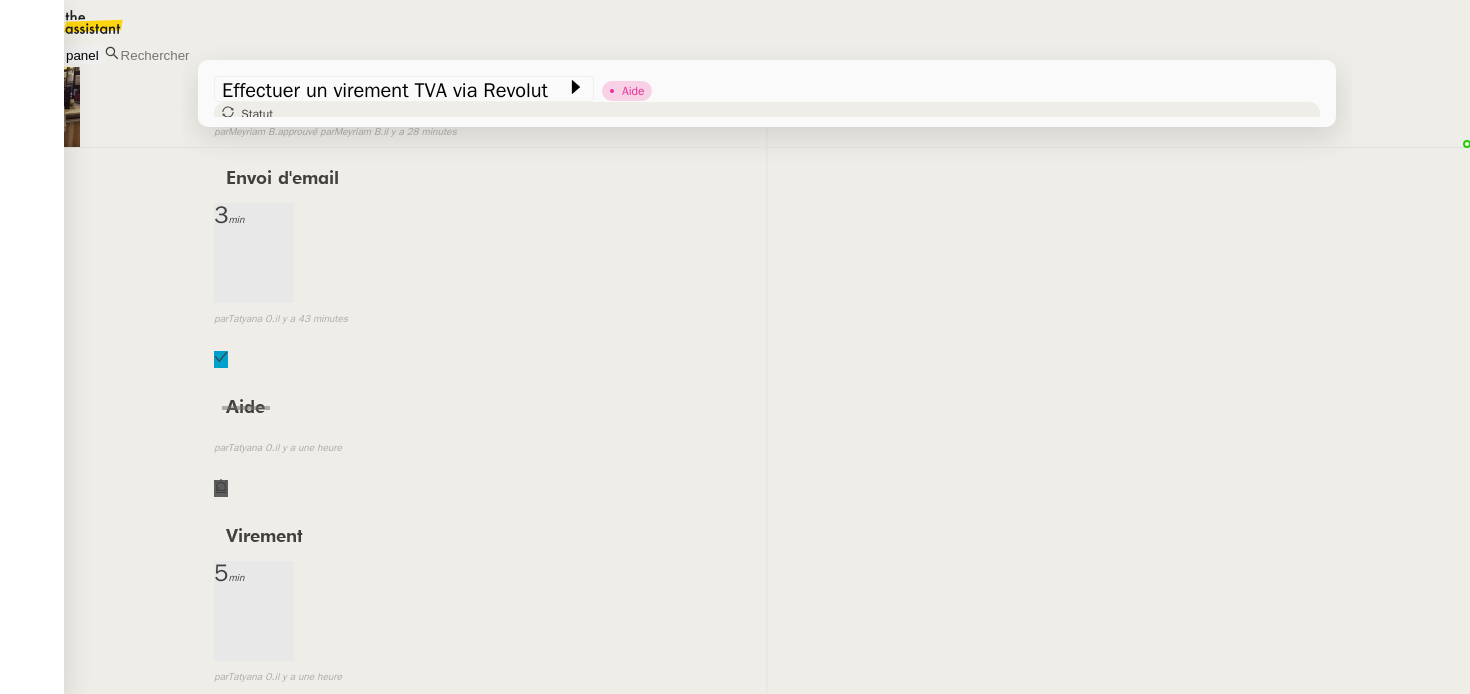 scroll, scrollTop: 1229, scrollLeft: 0, axis: vertical 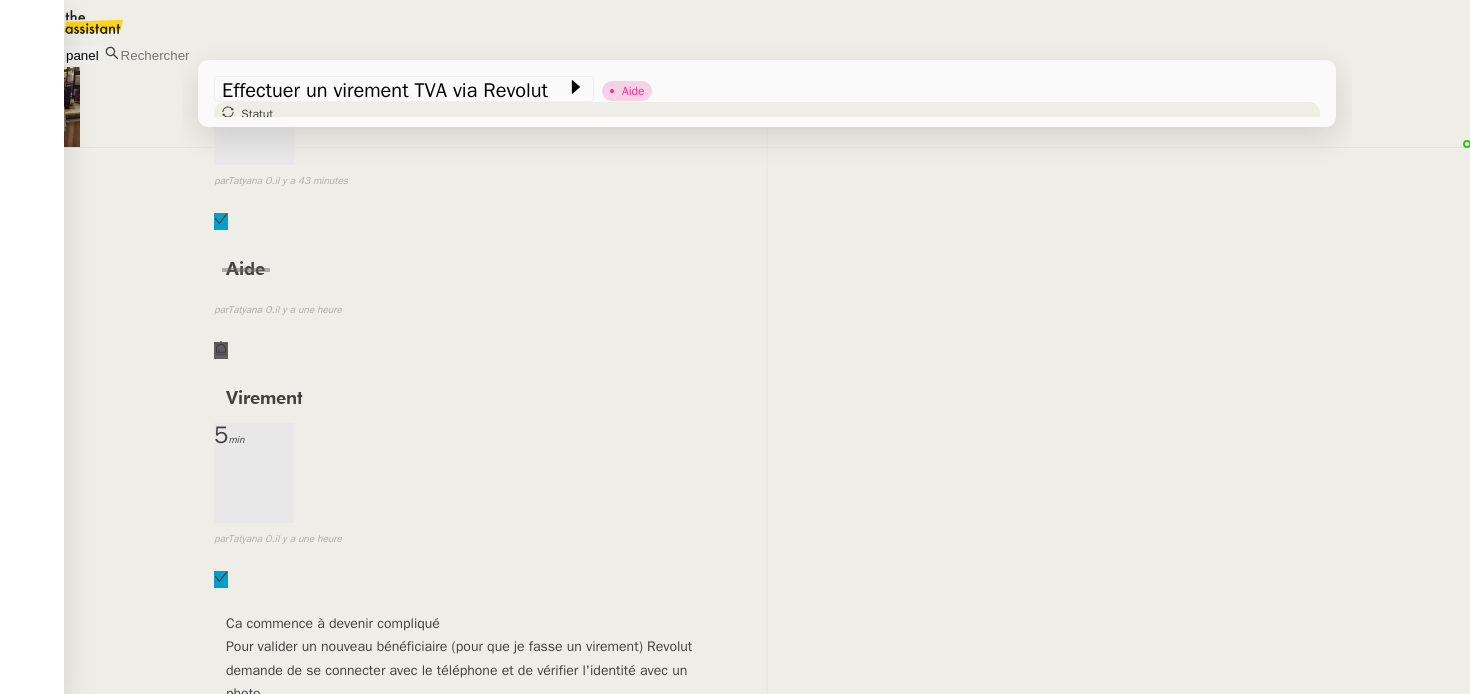 click on "Ca commence à devenir compliqué Pour valider un nouveau bénéficiaire (pour que je fasse un virement) Revolut demande de se connecter avec le téléphone et de vérifier l'identité avec un photo... Privé false par   Tatyana O.   il y a une heure" at bounding box center [767, 895] 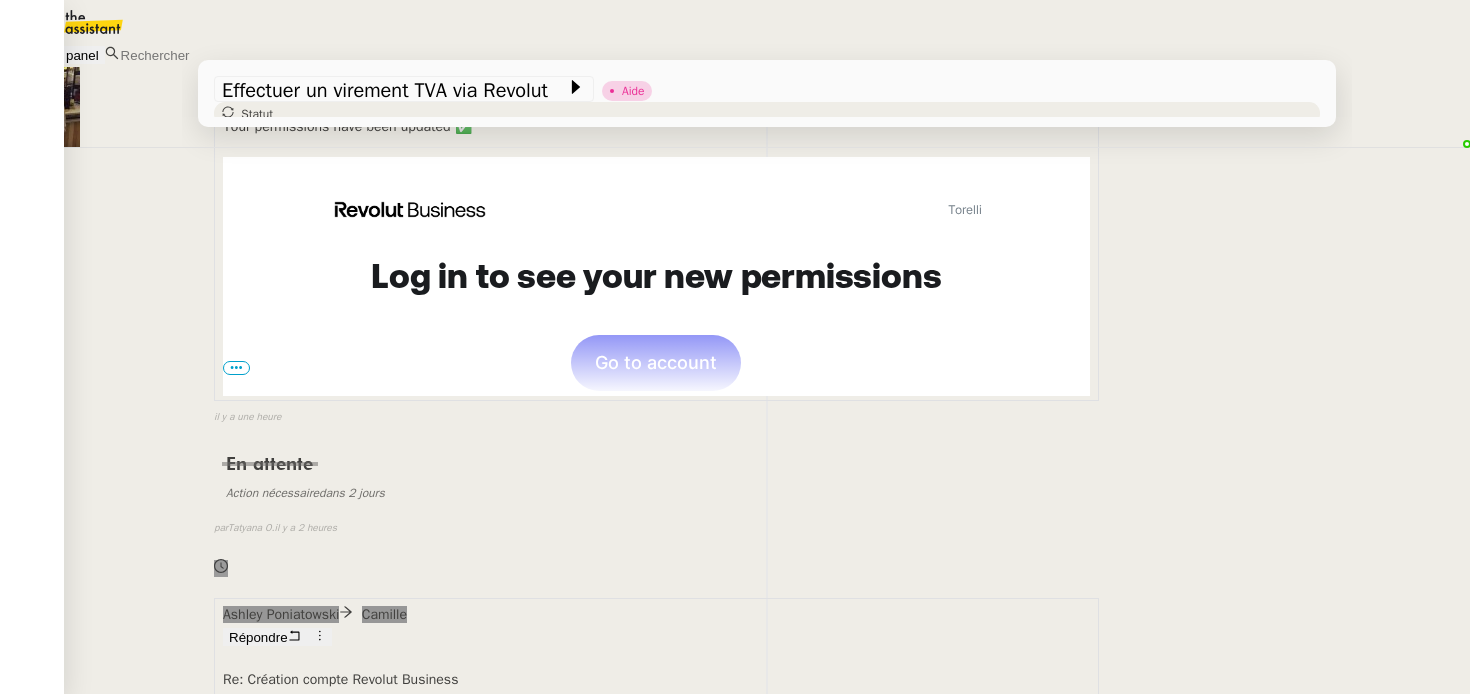 scroll, scrollTop: 1888, scrollLeft: 0, axis: vertical 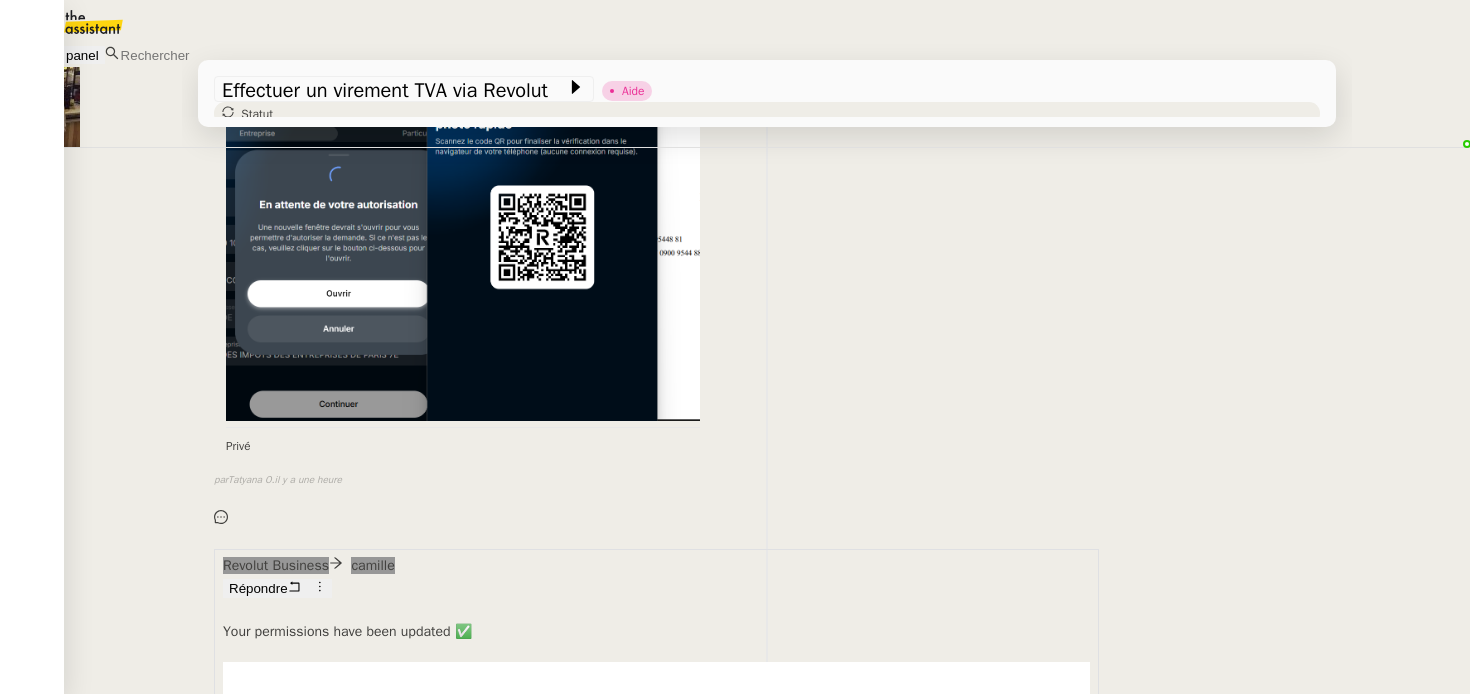 click on "En attente Action nécessaire  dans 2 jours  false par   Tatyana O.   il y a 2 heures" at bounding box center [767, 1013] 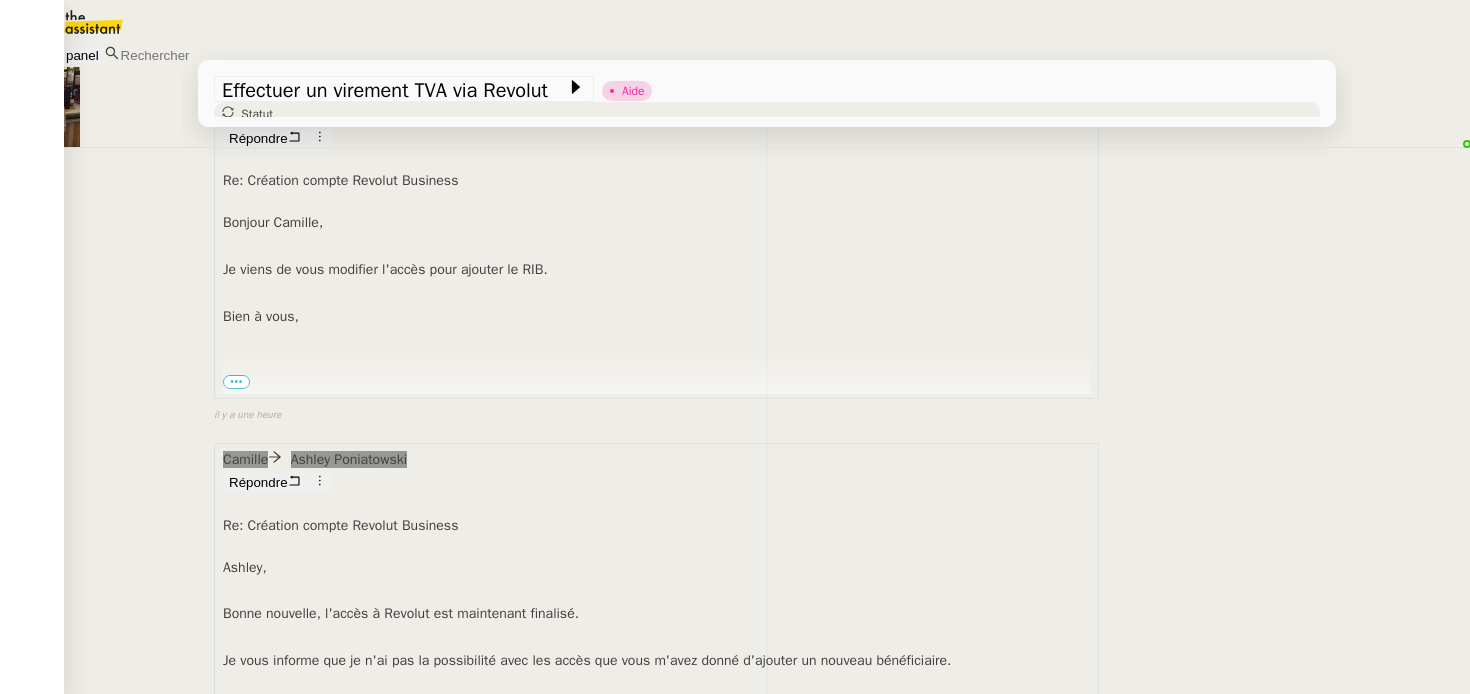 scroll, scrollTop: 4172, scrollLeft: 0, axis: vertical 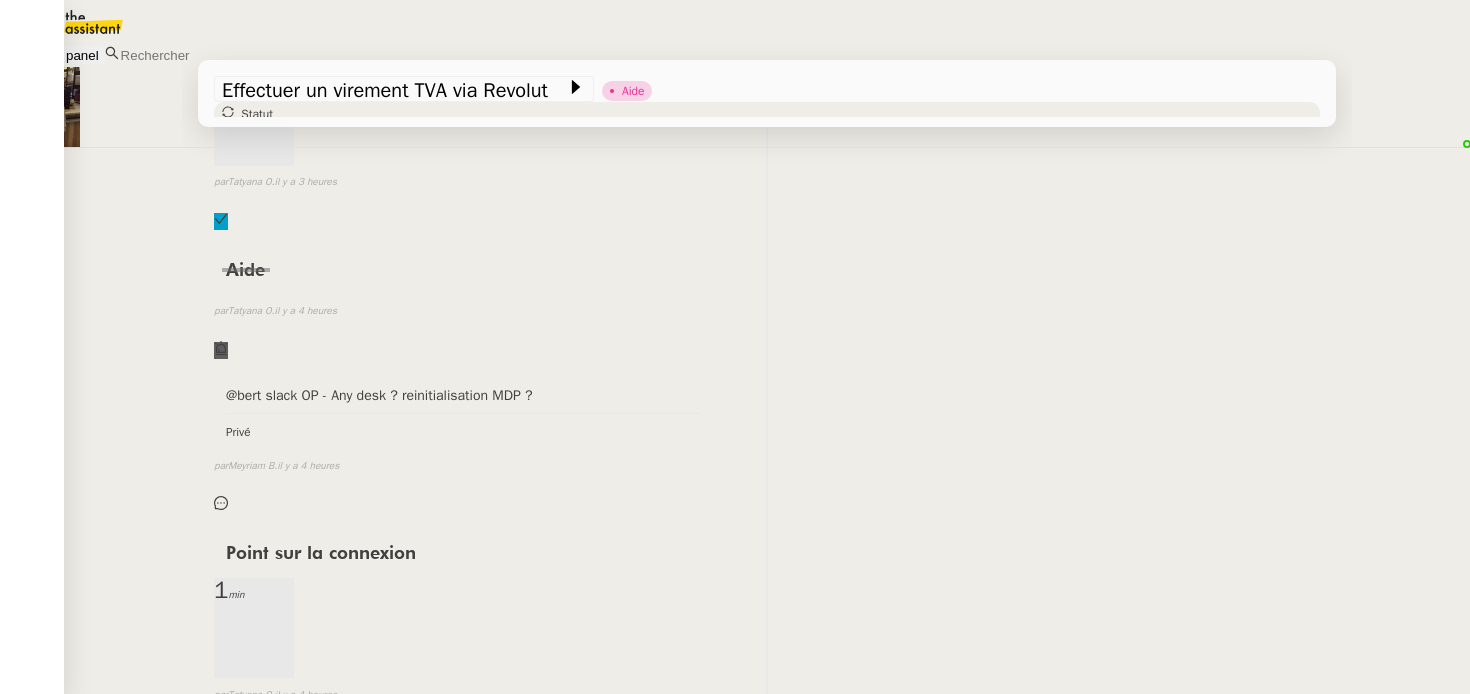 click on "Ashley Poniatowski" at bounding box center [122, 1216] 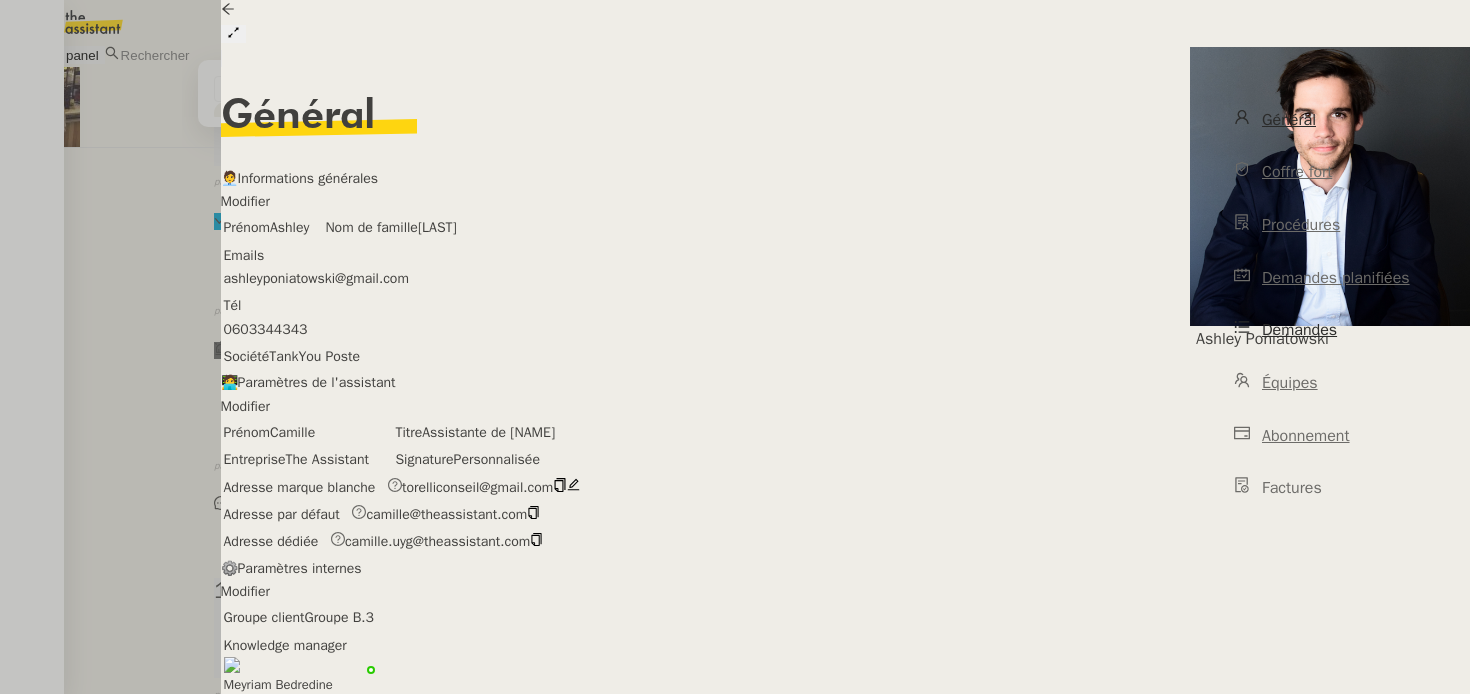 click on "Général Coffre fort Procédures Demandes planifiées Demandes Équipes Abonnement Factures" at bounding box center [1330, 304] 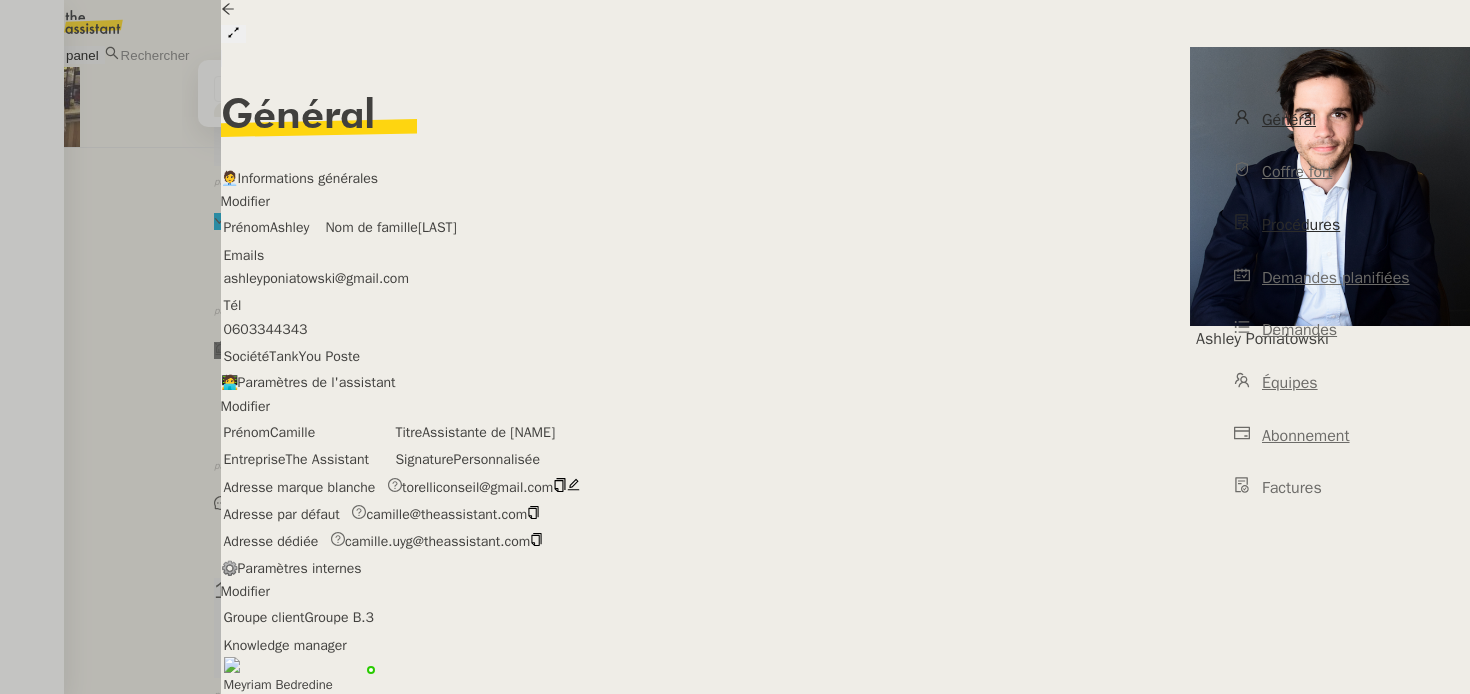 click on "Procédures" at bounding box center [1330, 225] 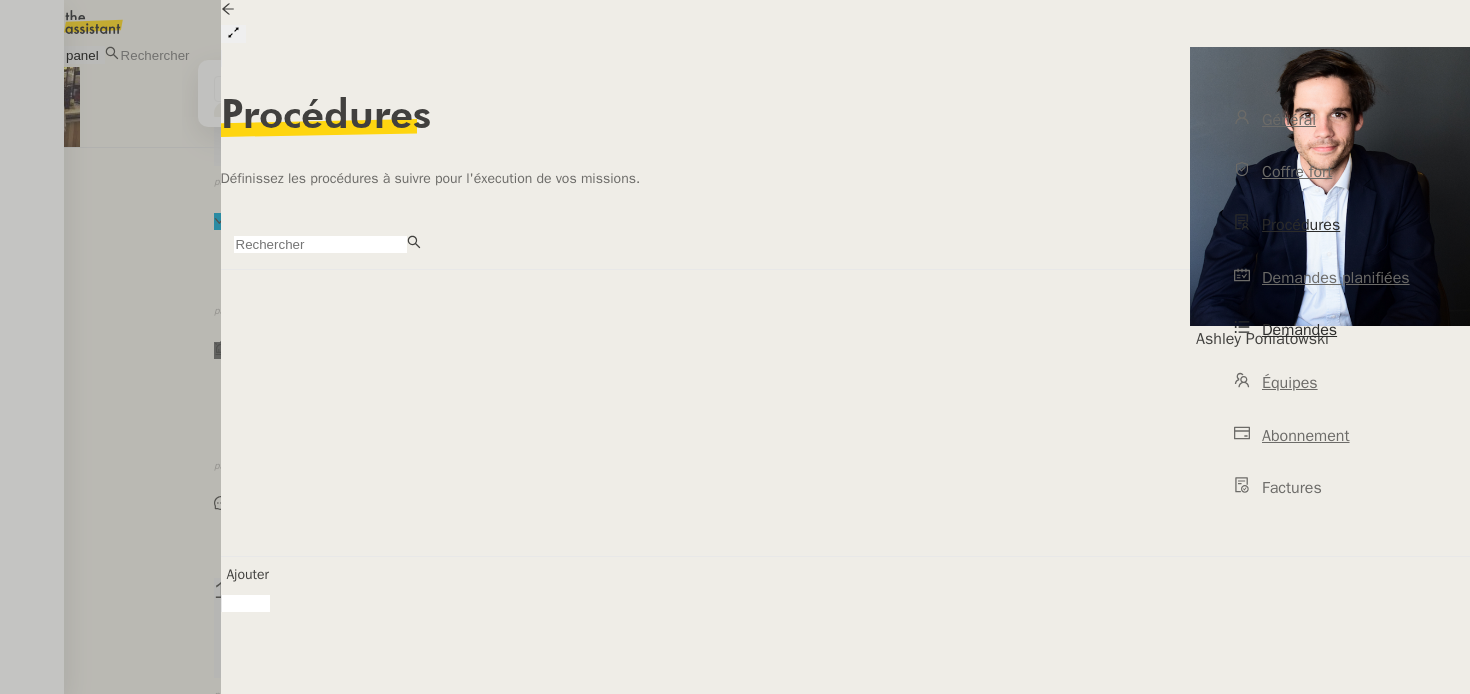 click on "Demandes" at bounding box center (1330, 330) 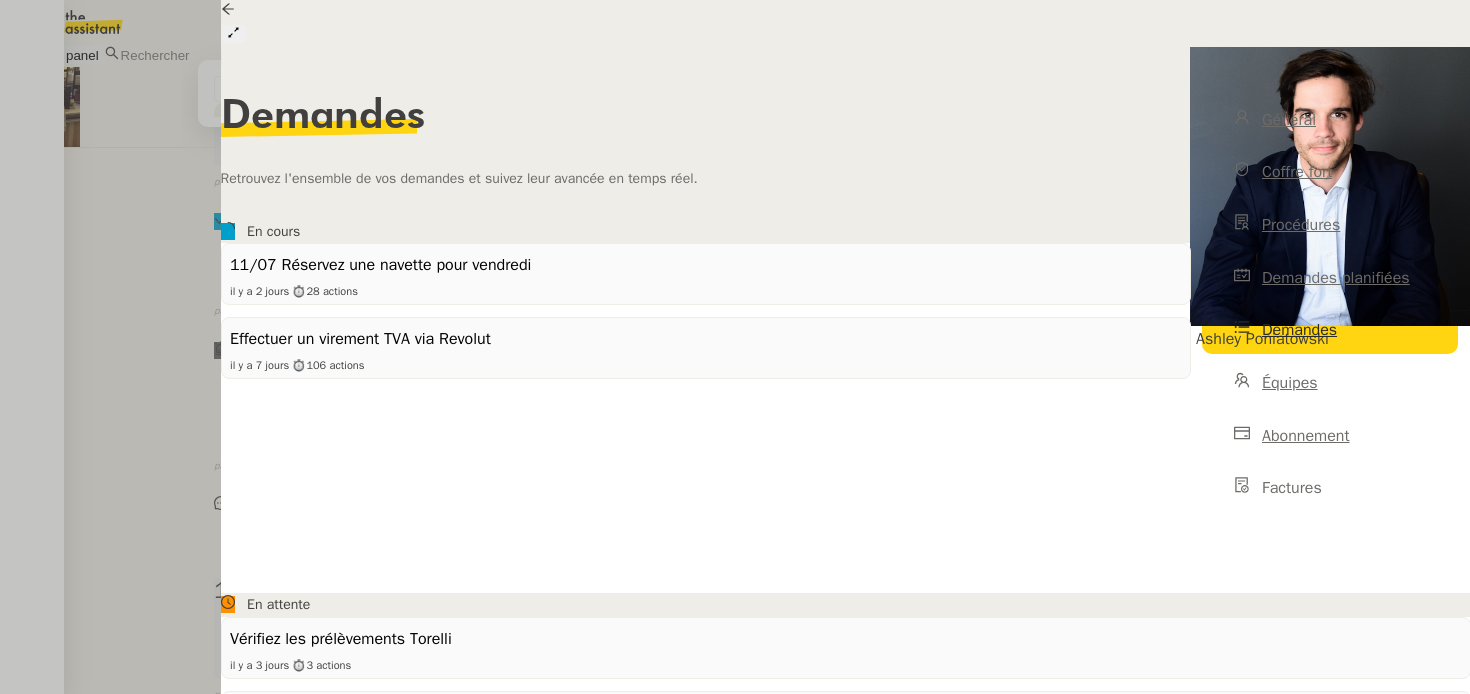 click on "11/07 Réservez une navette pour vendredi  il y a 2 jours     ⏱  28   actions     Effectuer un virement TVA via Revolut  il y a 7 jours     ⏱  106   actions" at bounding box center [706, 418] 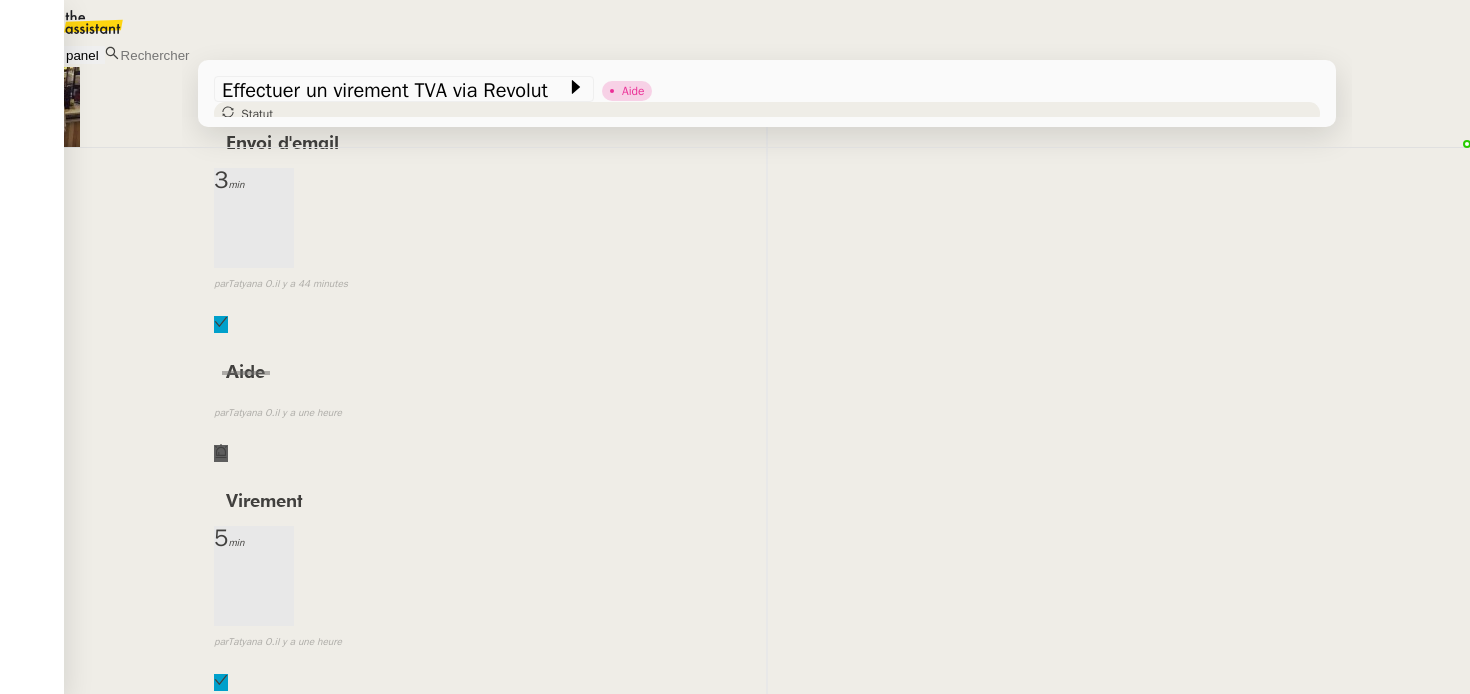scroll, scrollTop: 1150, scrollLeft: 0, axis: vertical 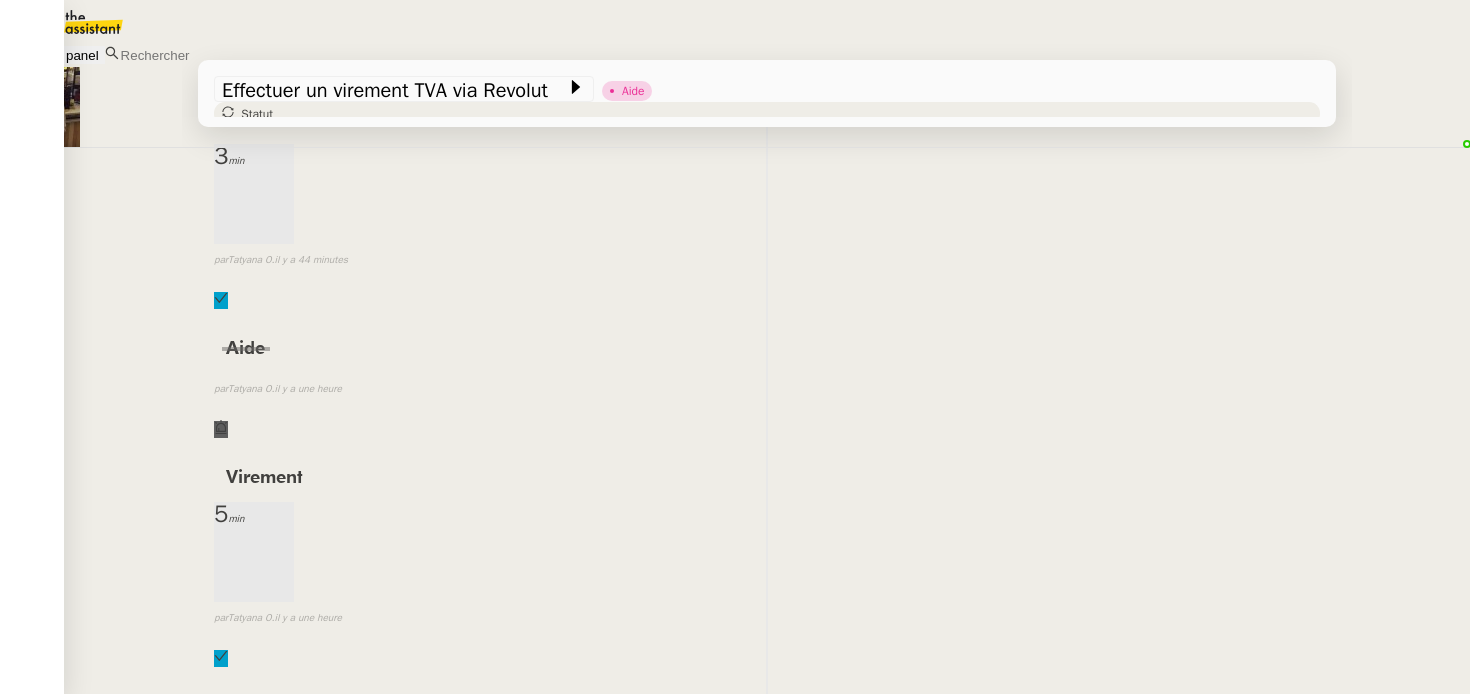 click on "Ca commence à devenir compliqué Pour valider un nouveau bénéficiaire (pour que je fasse un virement) Revolut demande de se connecter avec le téléphone et de vérifier l'identité avec un photo... Privé false par   Tatyana O.   il y a une heure" at bounding box center [767, 974] 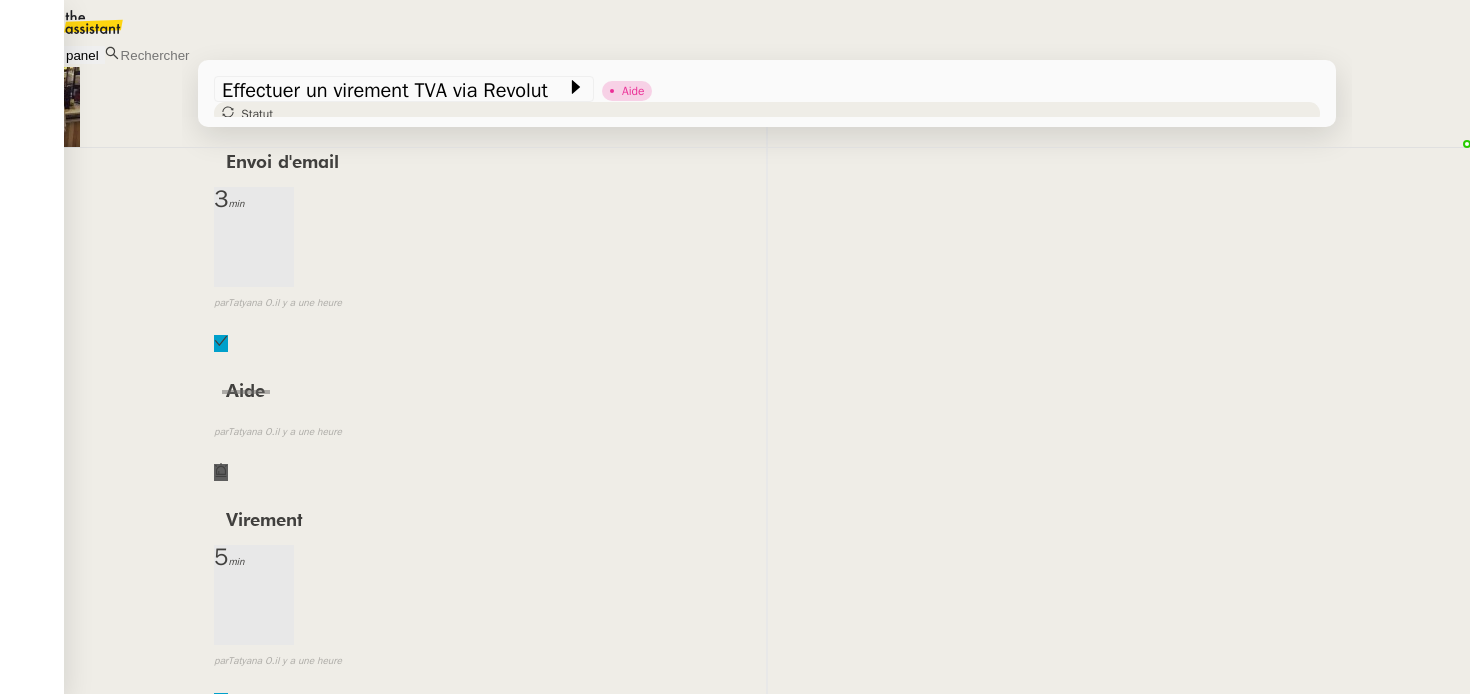 scroll, scrollTop: 0, scrollLeft: 0, axis: both 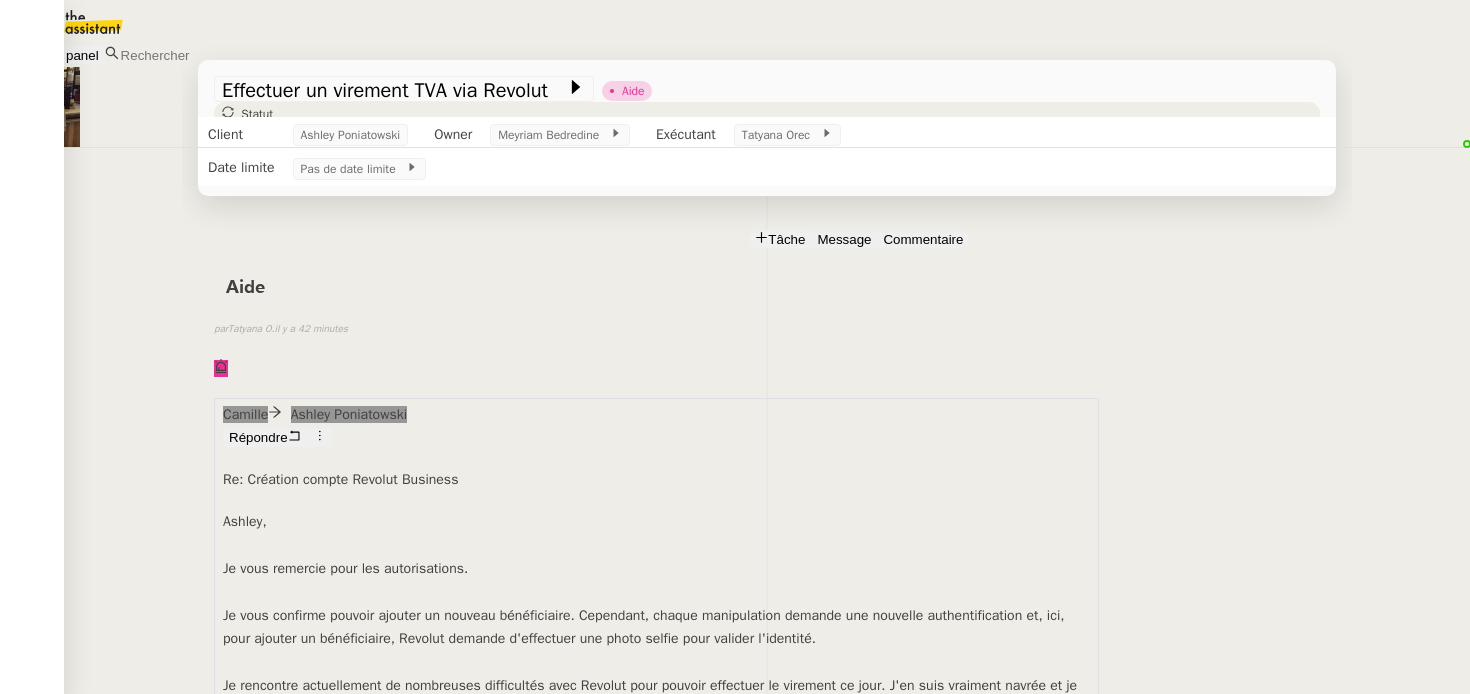 click at bounding box center [225, 158] 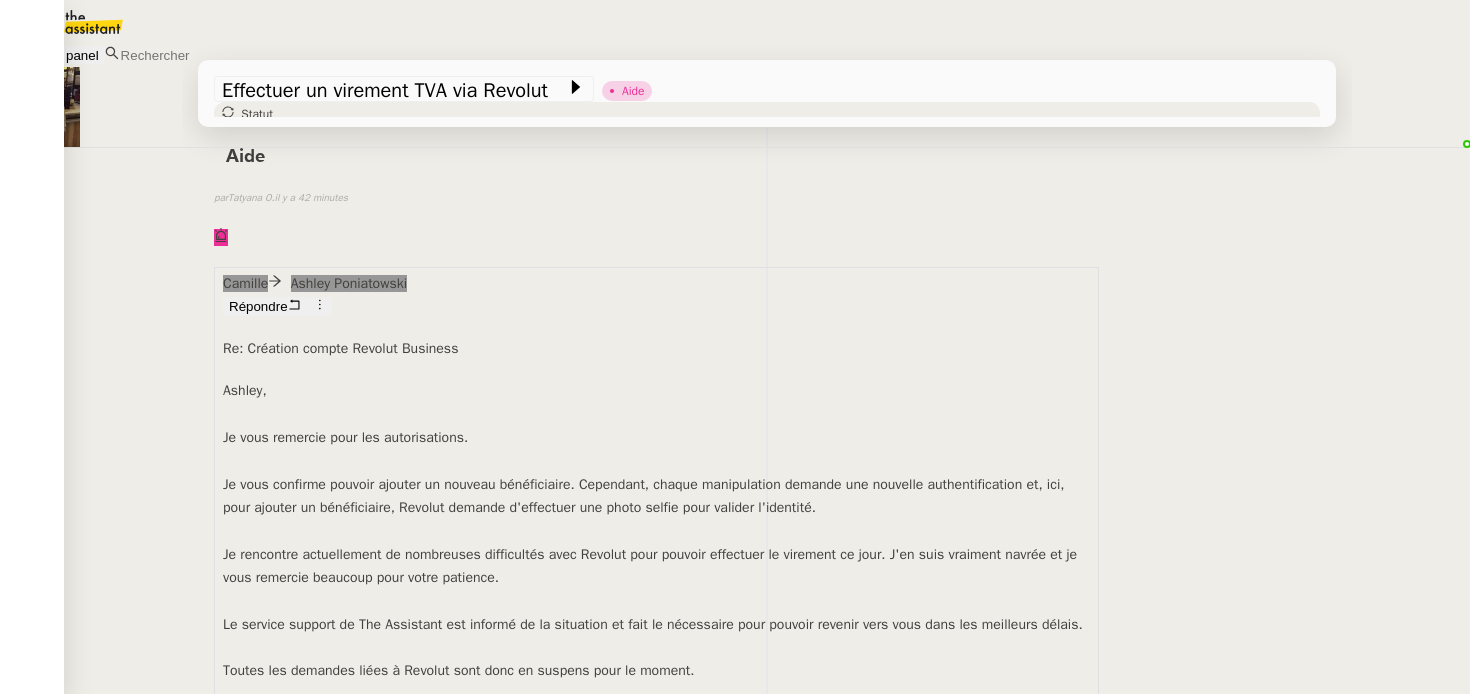 scroll, scrollTop: 150, scrollLeft: 0, axis: vertical 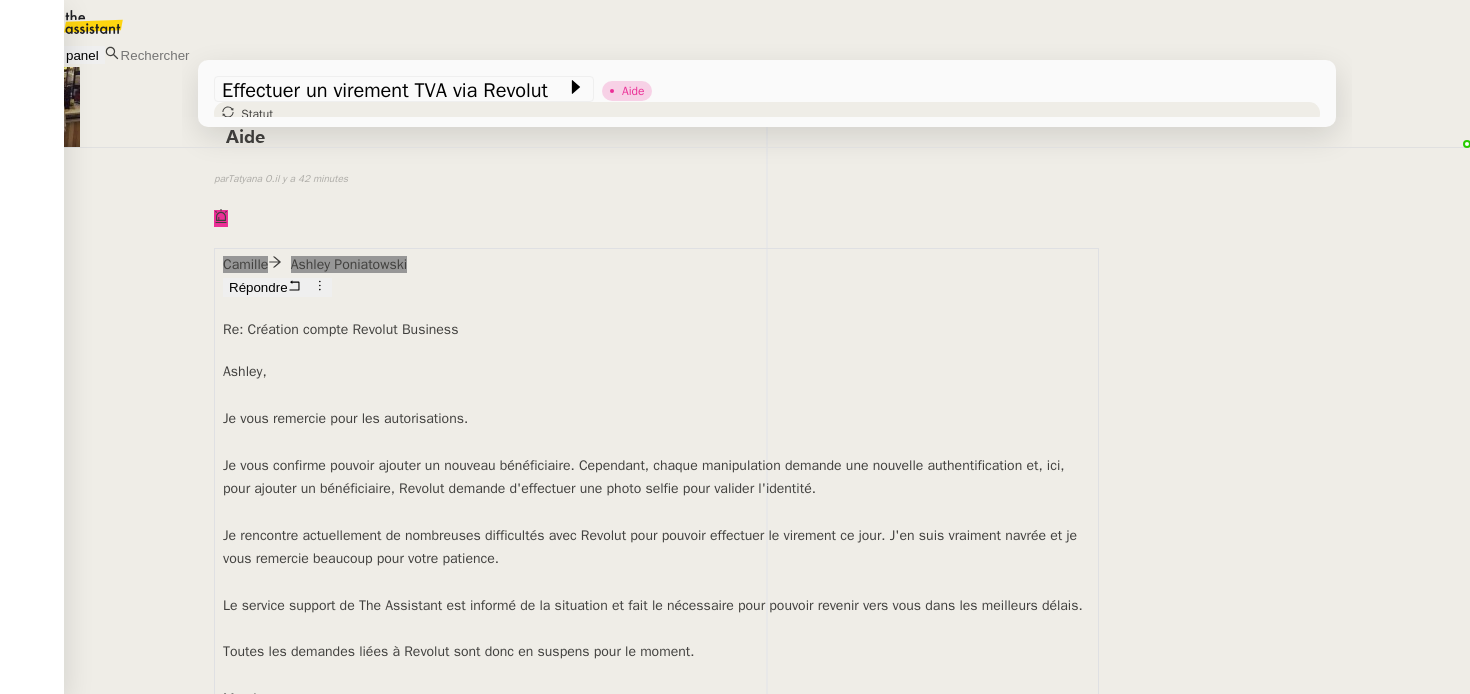 click on "Camille      Ashley Poniatowski  Répondre Re: Création compte Revolut Business
Ashley, Je vous remercie pour les autorisations. Je vous confirme pouvoir ajouter un nouveau bénéficiaire. Cependant, chaque manipulation demande une nouvelle authentification et, ici, pour ajouter un bénéficiaire, Revolut demande d'effectuer une photo selfie pour valider l'identité. Je rencontre actuellement de nombreuses difficultés avec Revolut pour pouvoir effectuer le virement ce jour. J'en suis vraiment navrée et je vous remercie beaucoup pour votre patience. Le service support de The Assistant est informé de la situation et fait le nécessaire pour pouvoir revenir vers vous dans les meilleurs délais. Toutes les demandes liées à Revolut sont donc en suspens pour le moment. Merci, Camille T.  Assistante de Ashley Poniatowski
-----
Bonjour Camille,  Bien à vous,
." at bounding box center [767, 654] 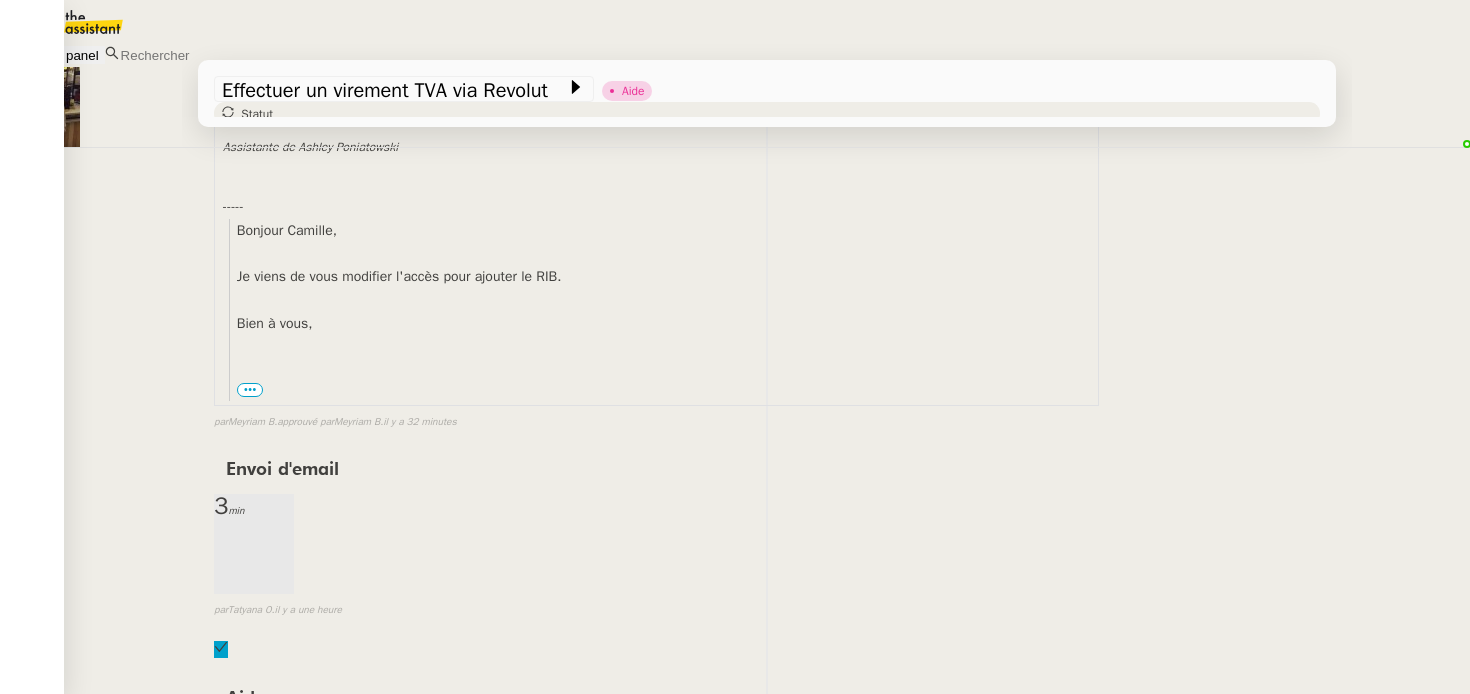 scroll, scrollTop: 0, scrollLeft: 0, axis: both 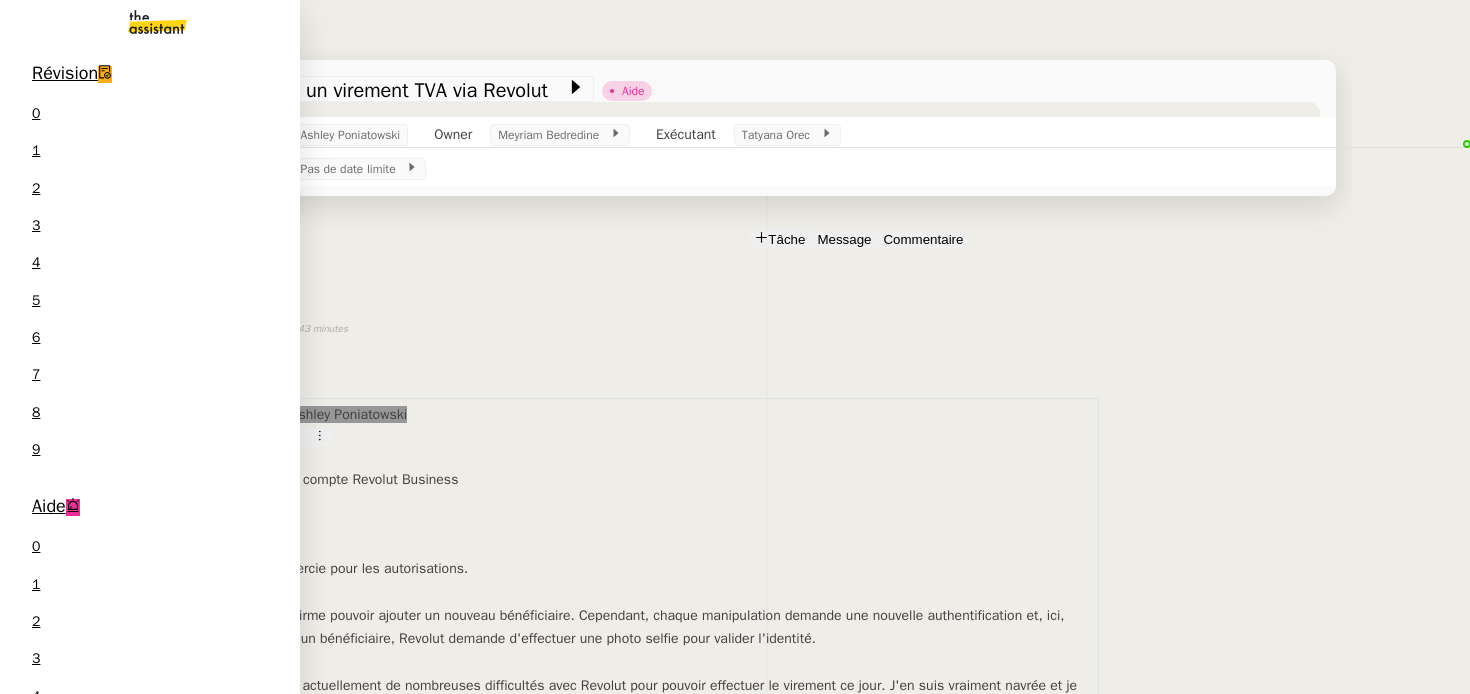 click at bounding box center [141, 22] 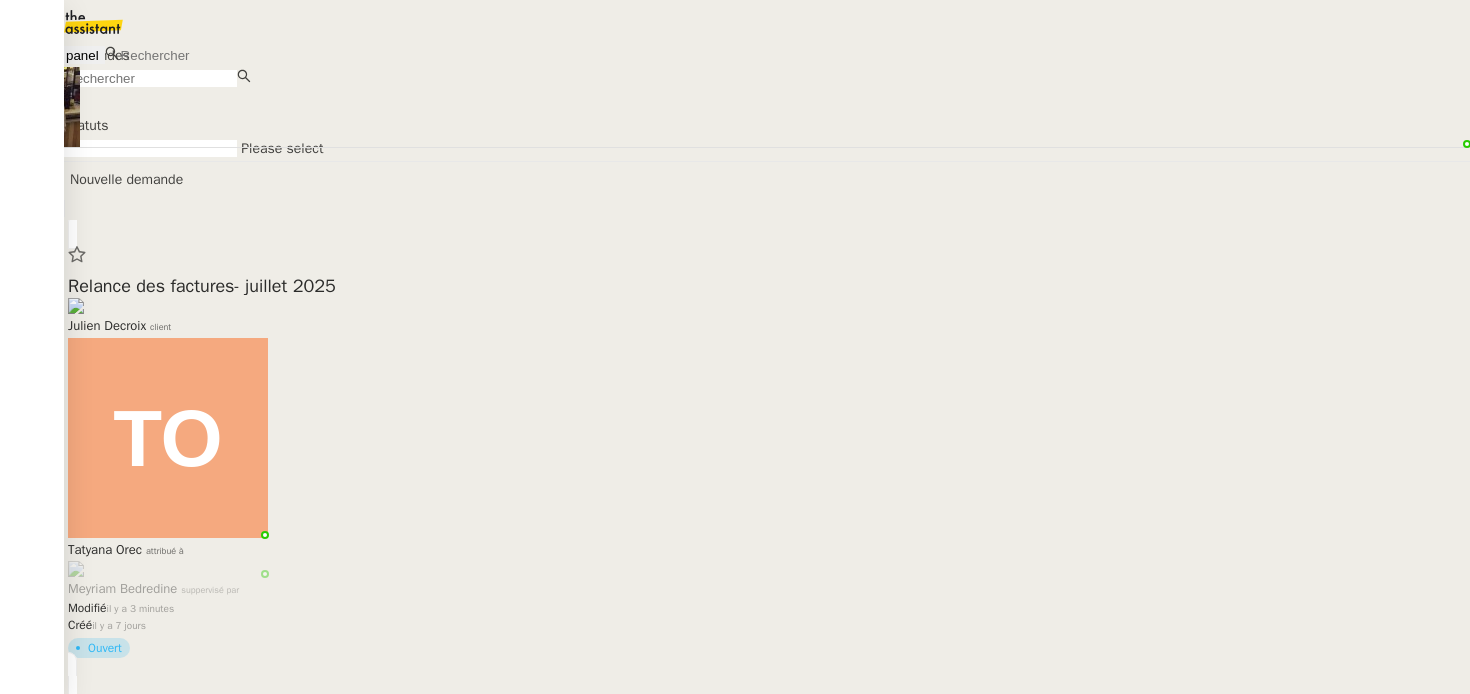 click on "Statuts    Please select" at bounding box center [767, 113] 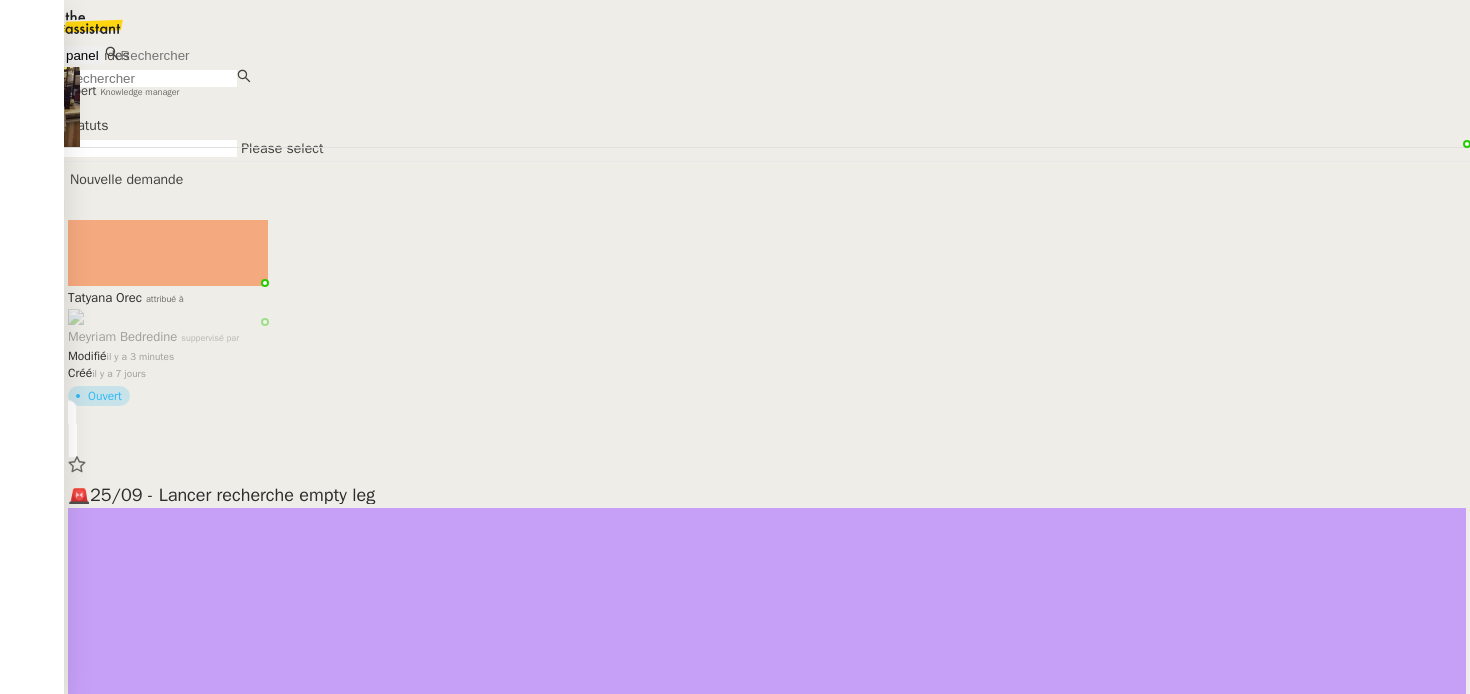 scroll, scrollTop: 0, scrollLeft: 0, axis: both 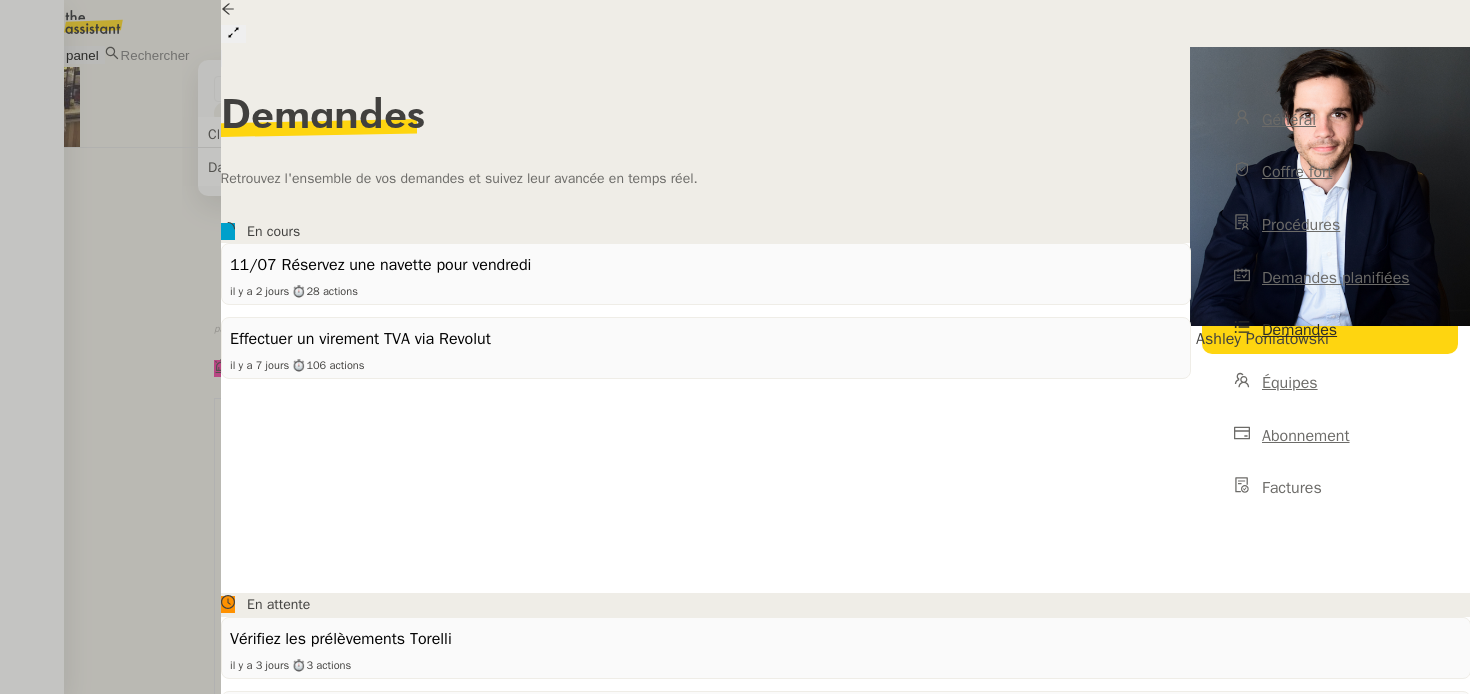 click at bounding box center (735, 347) 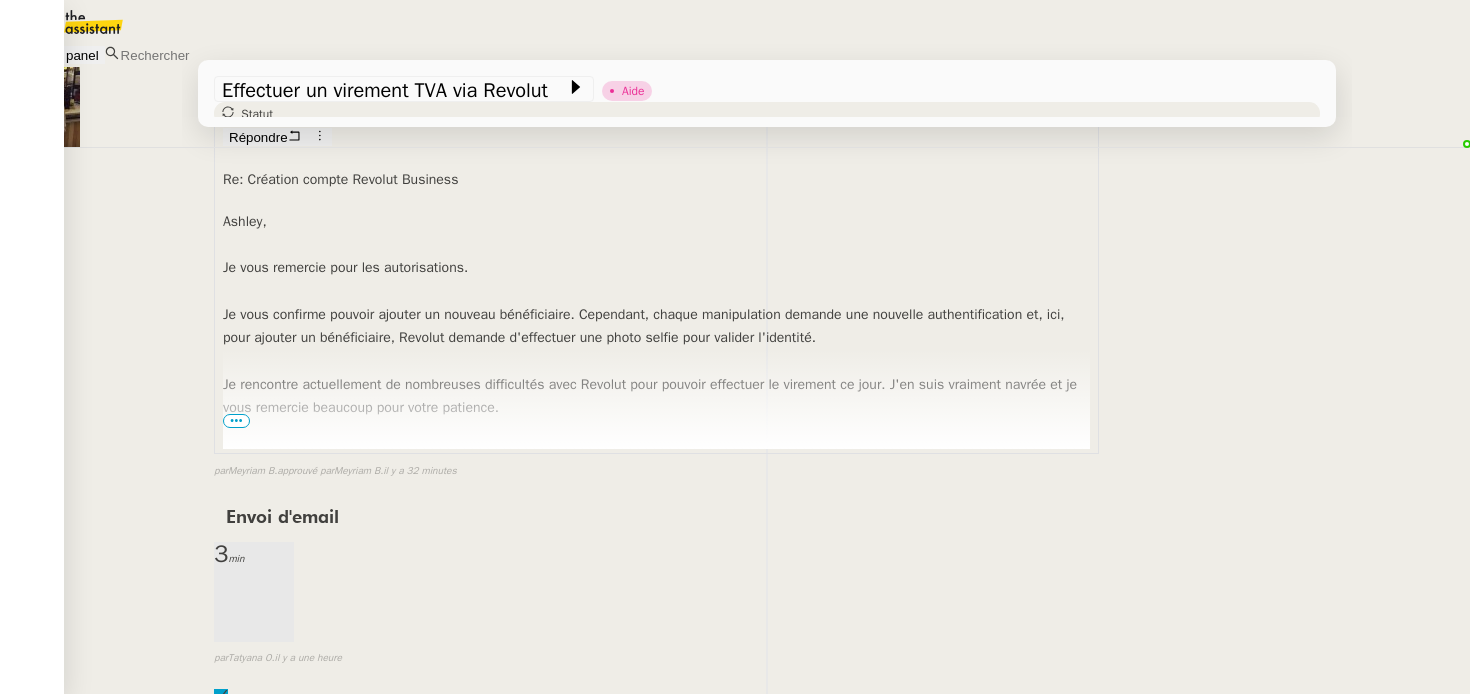 scroll, scrollTop: 294, scrollLeft: 0, axis: vertical 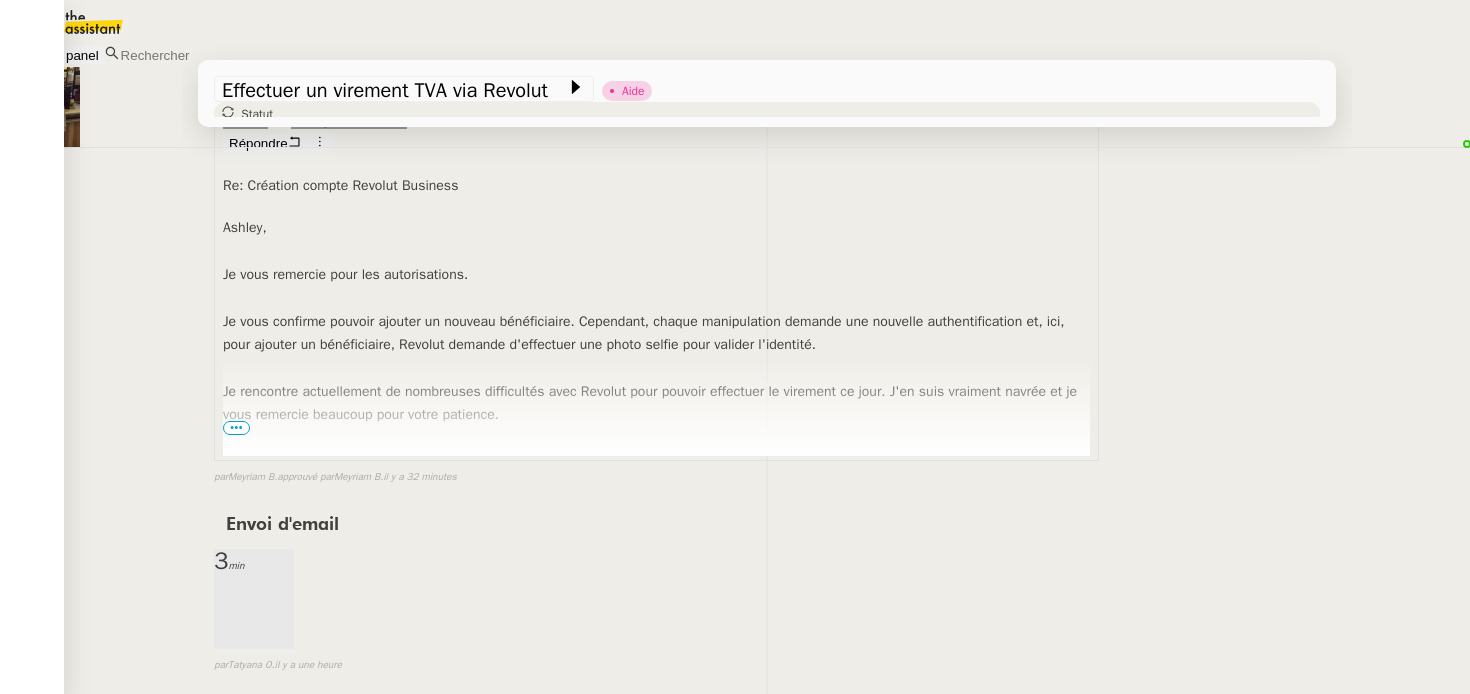 click on "•••" at bounding box center (236, 428) 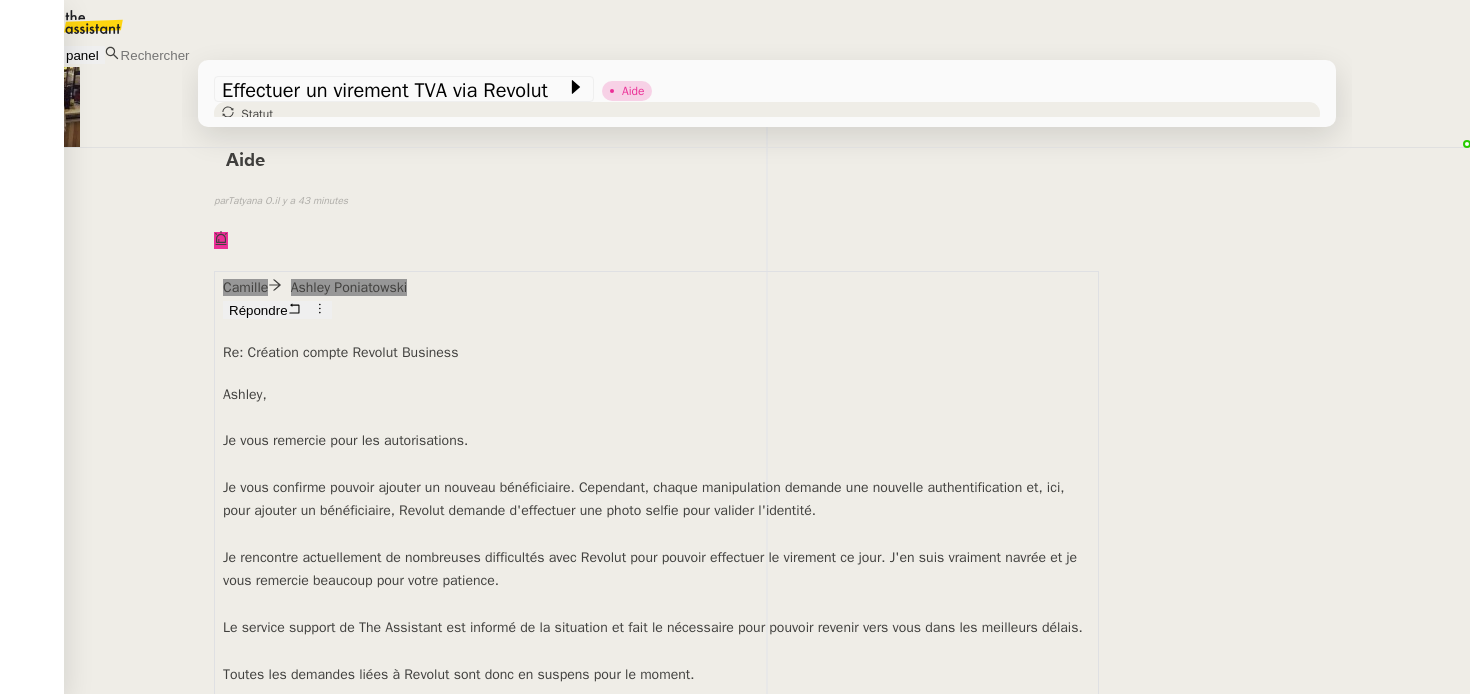 scroll, scrollTop: 86, scrollLeft: 0, axis: vertical 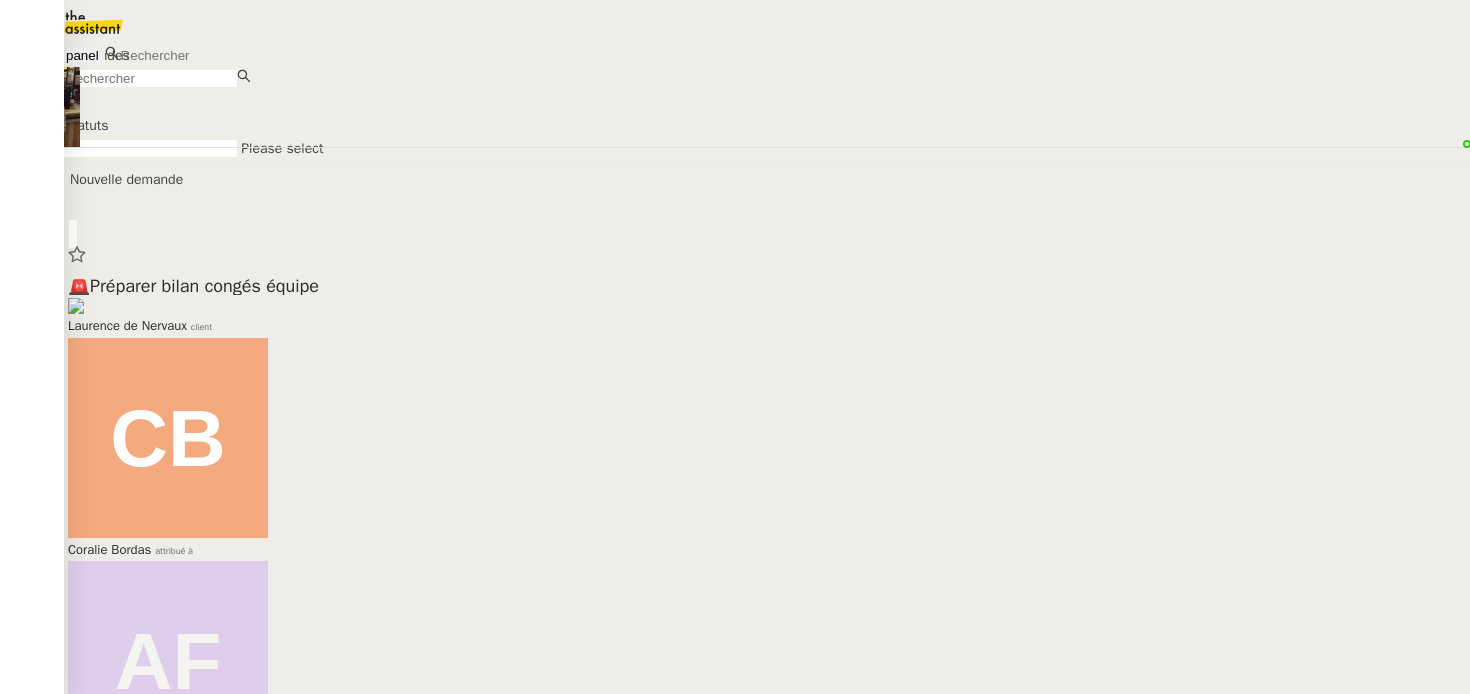 drag, startPoint x: 254, startPoint y: 381, endPoint x: 256, endPoint y: 370, distance: 11.18034 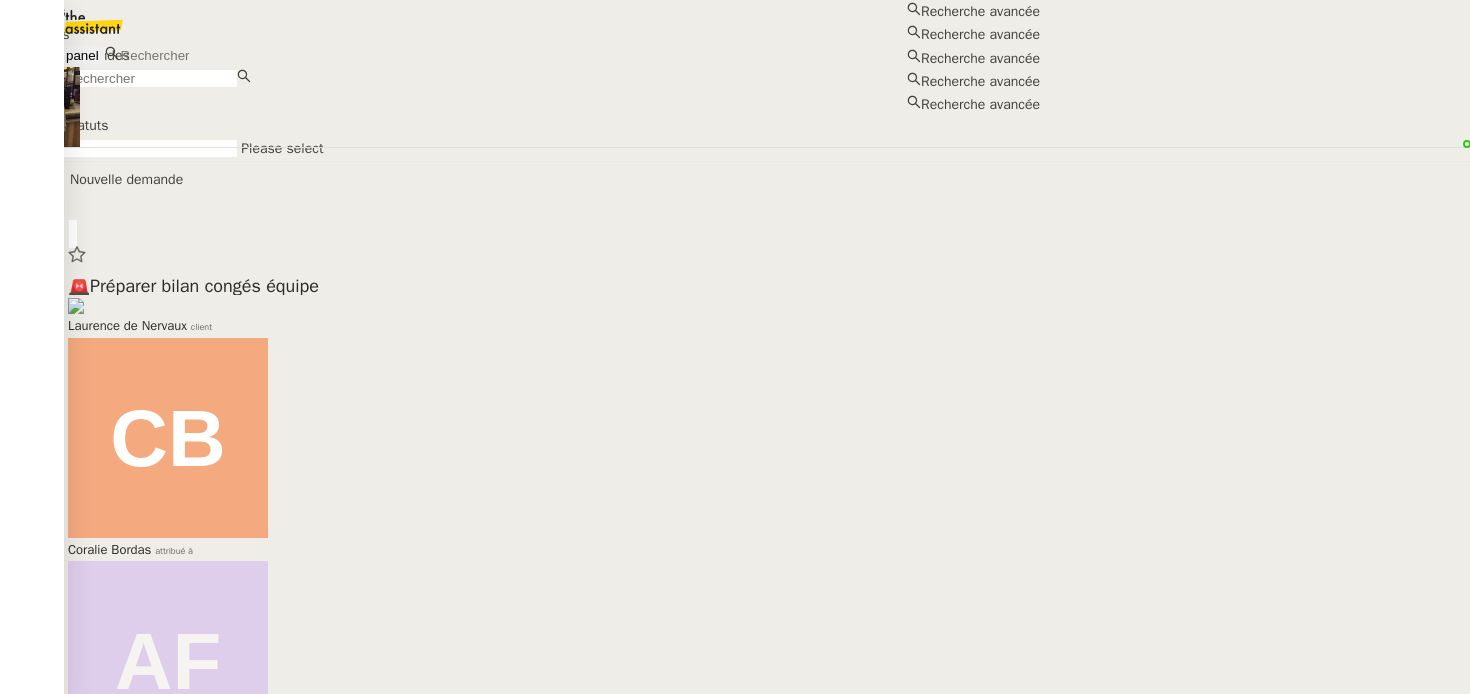 click at bounding box center [205, 55] 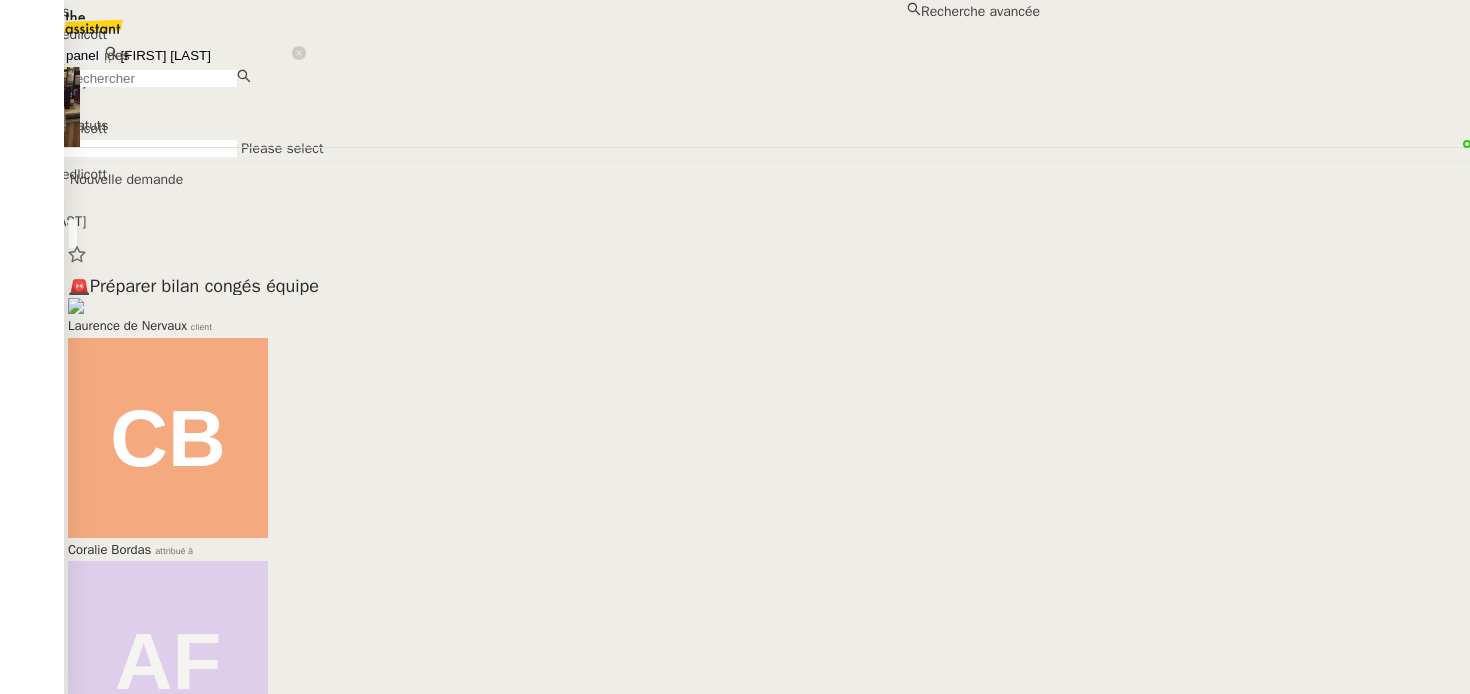 click on "Charles Medlicott" at bounding box center (520, 34) 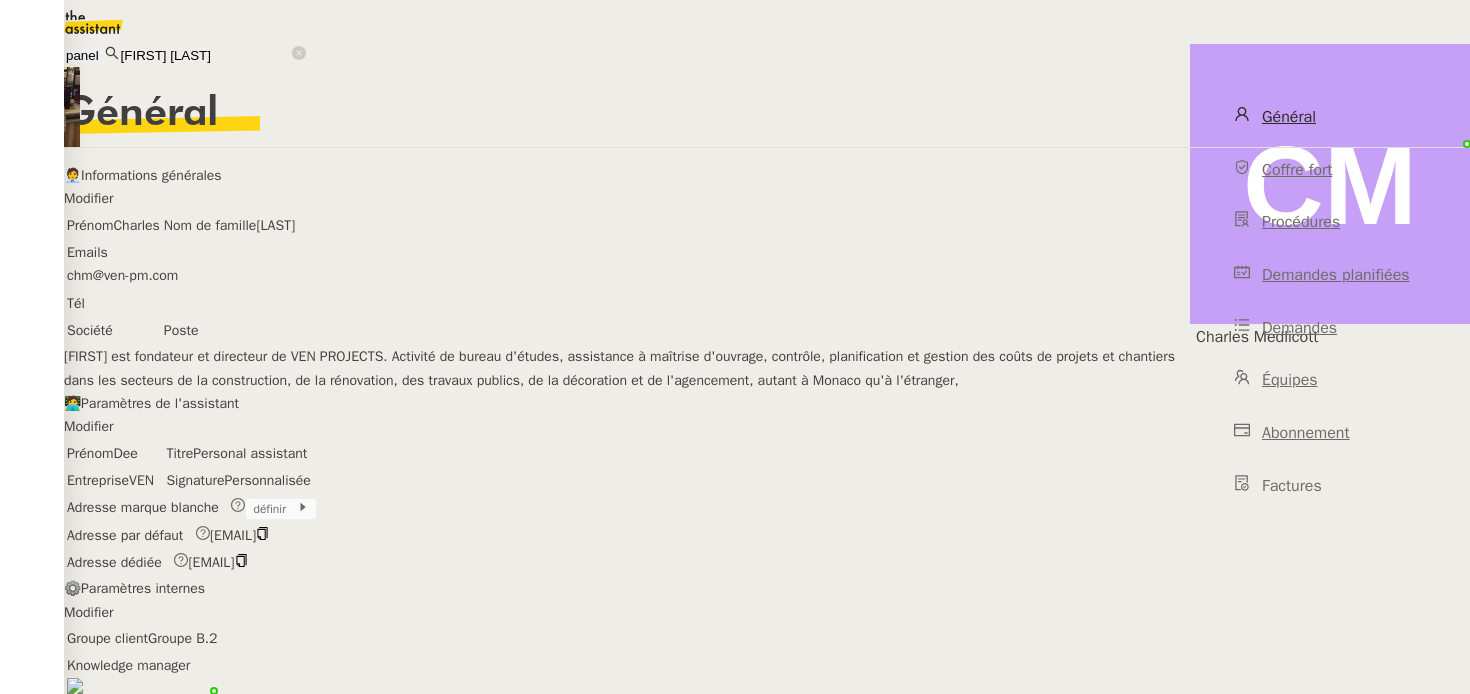 scroll, scrollTop: 0, scrollLeft: 0, axis: both 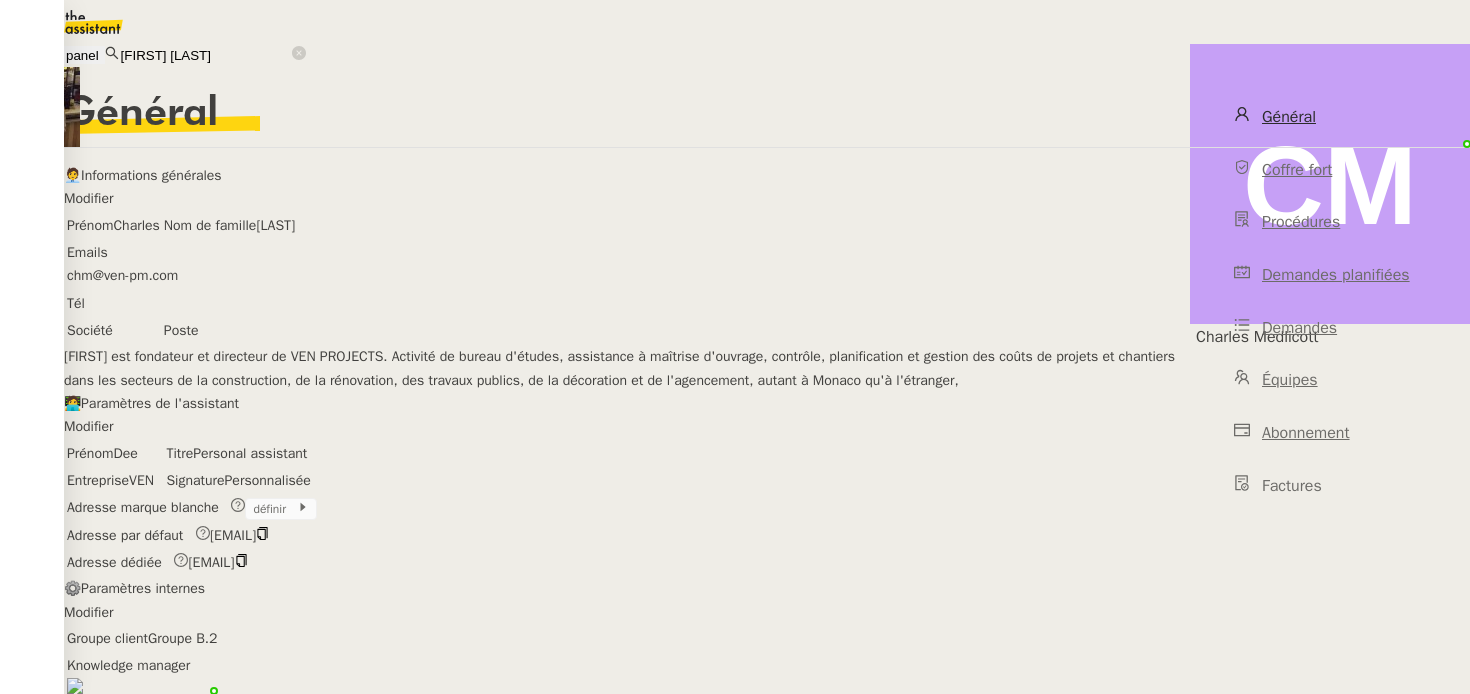 click at bounding box center (262, 533) 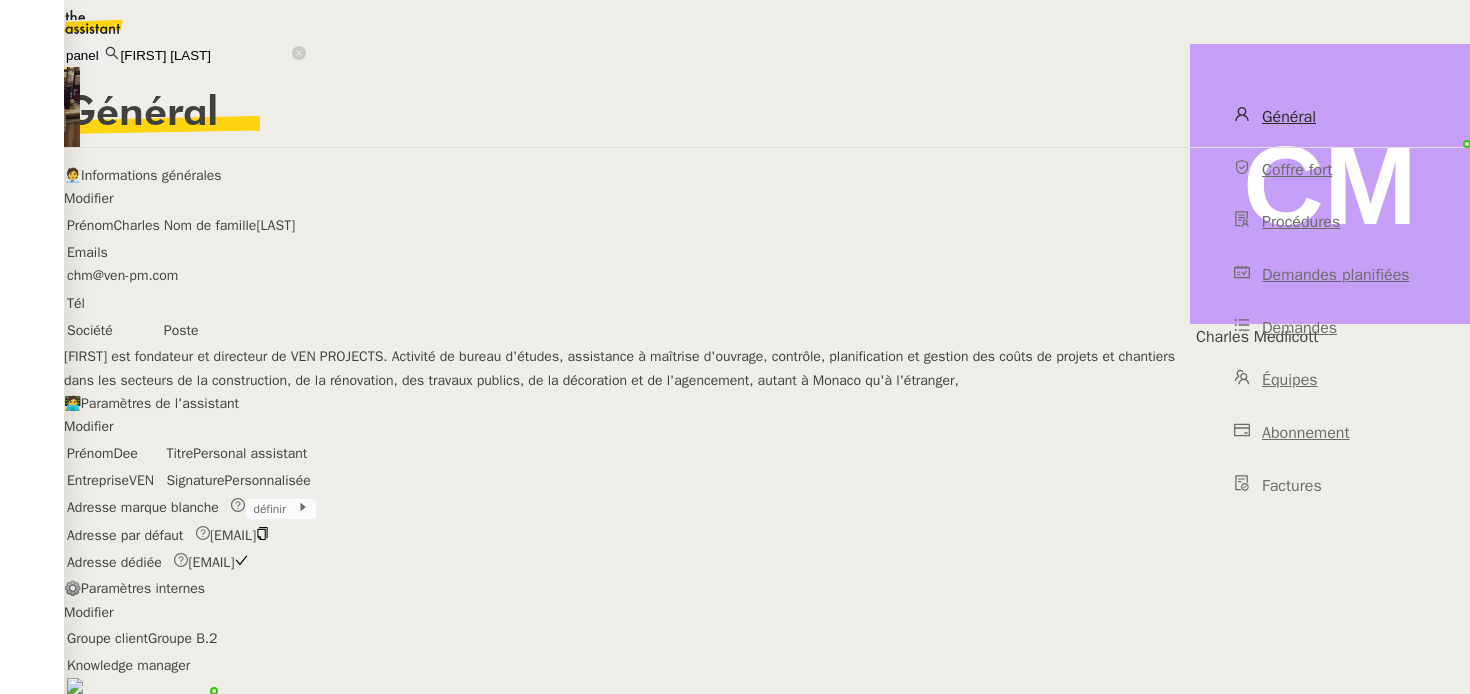 type 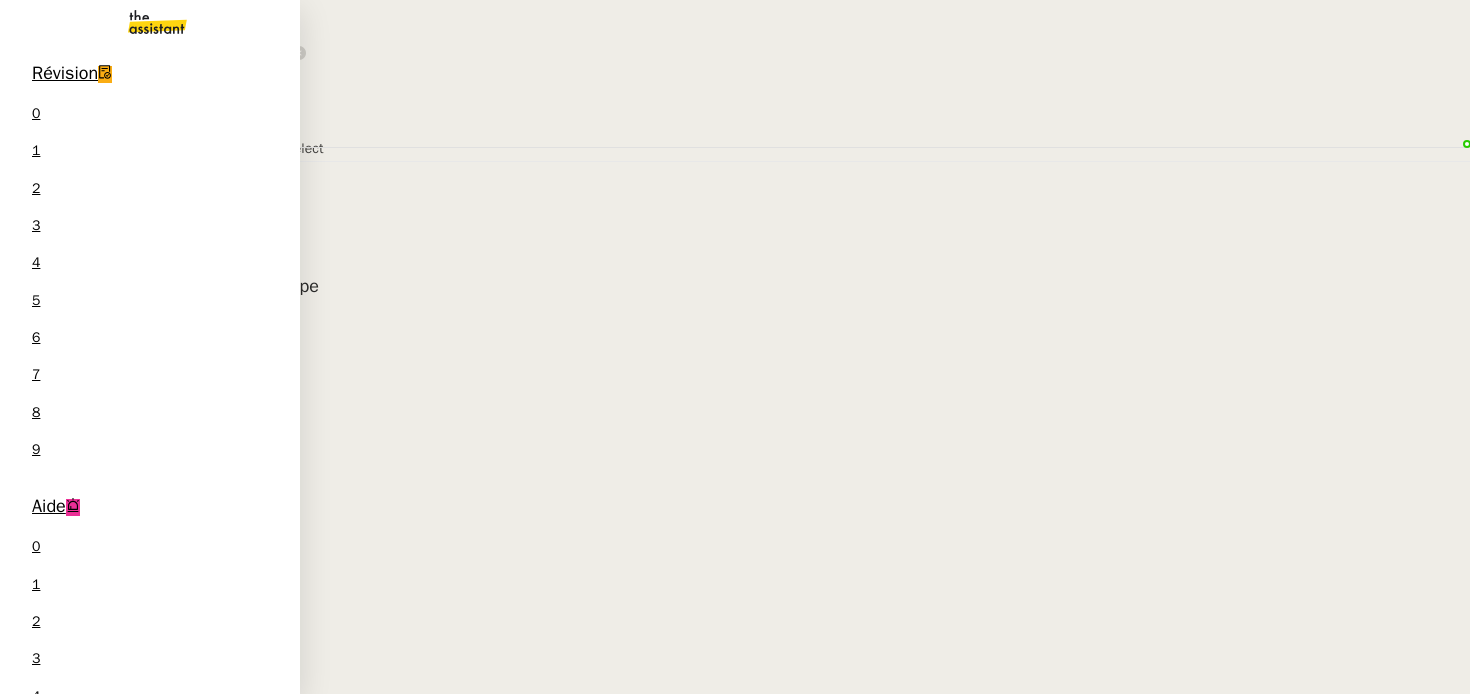 click on "Révision  0   1   2   3   4   5   6   7   8   9" at bounding box center (150, 266) 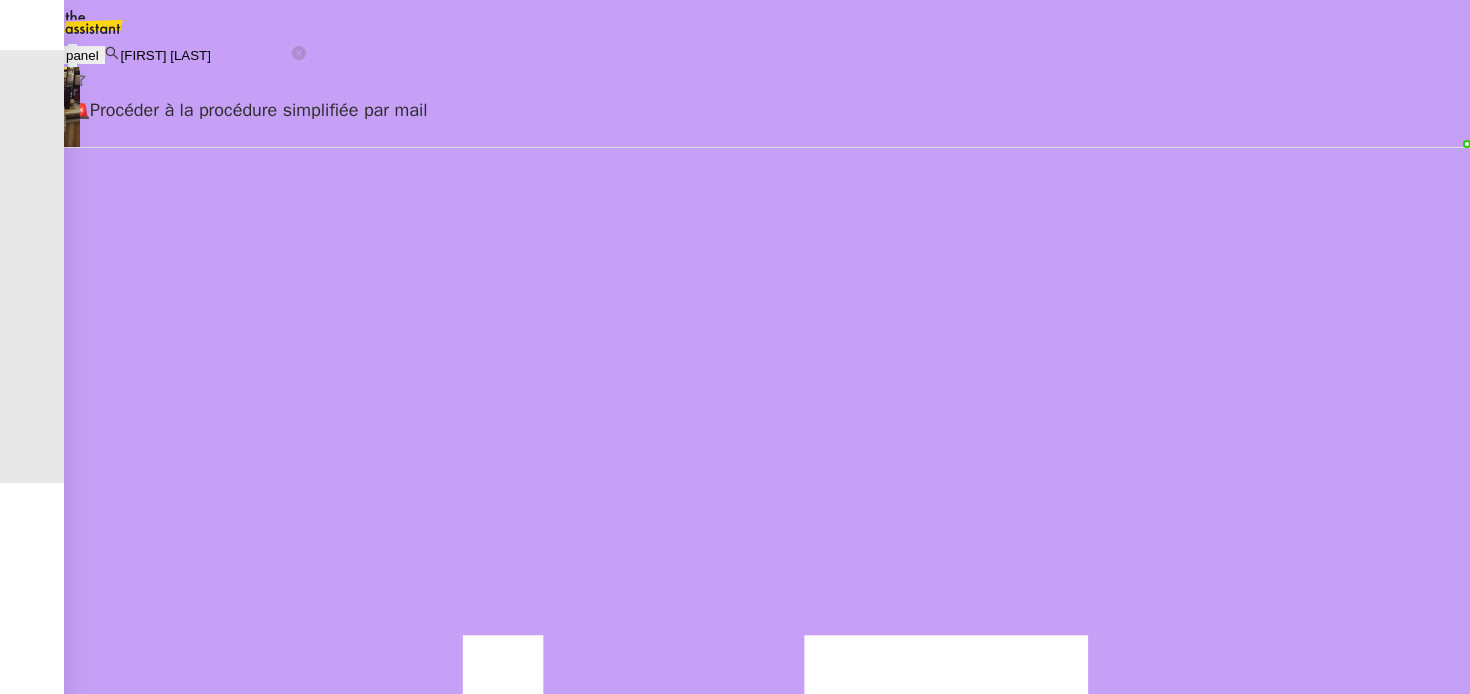 click on "Louis Frei    client" at bounding box center (767, 832) 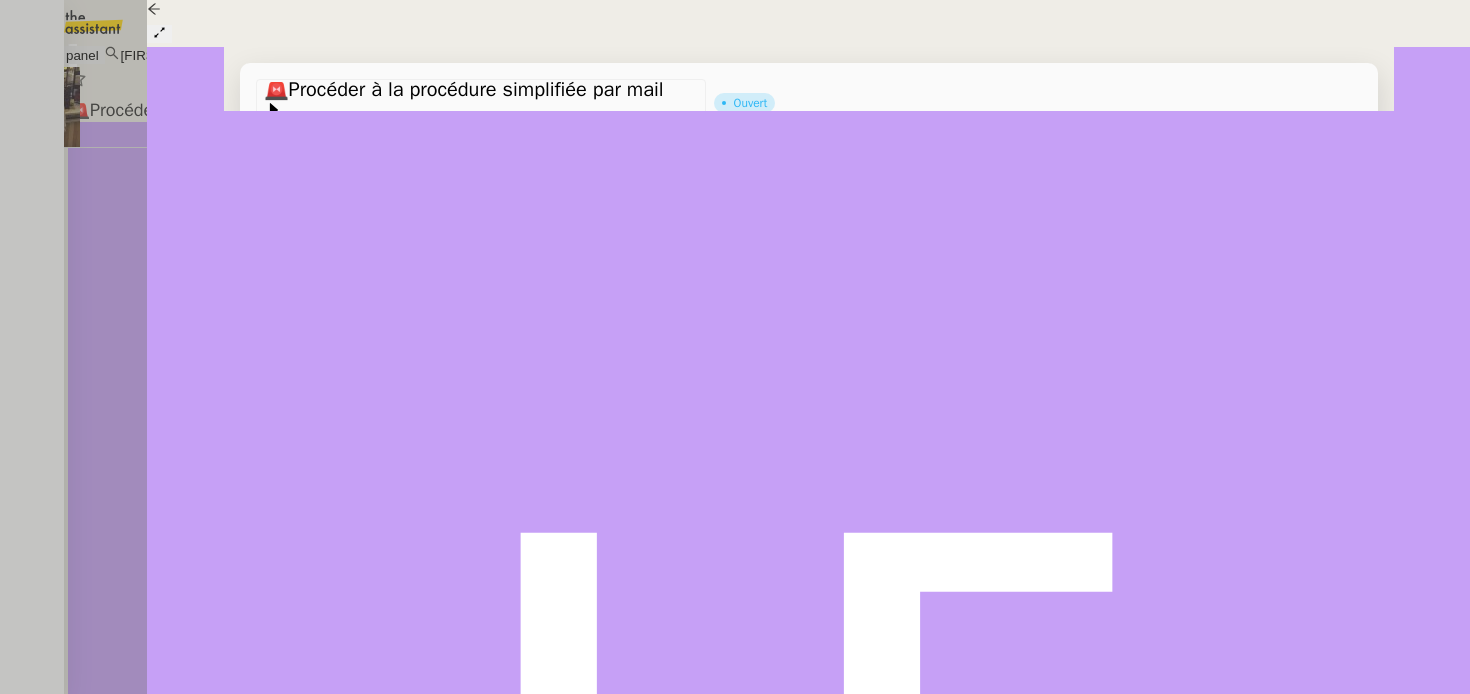 click at bounding box center (735, 347) 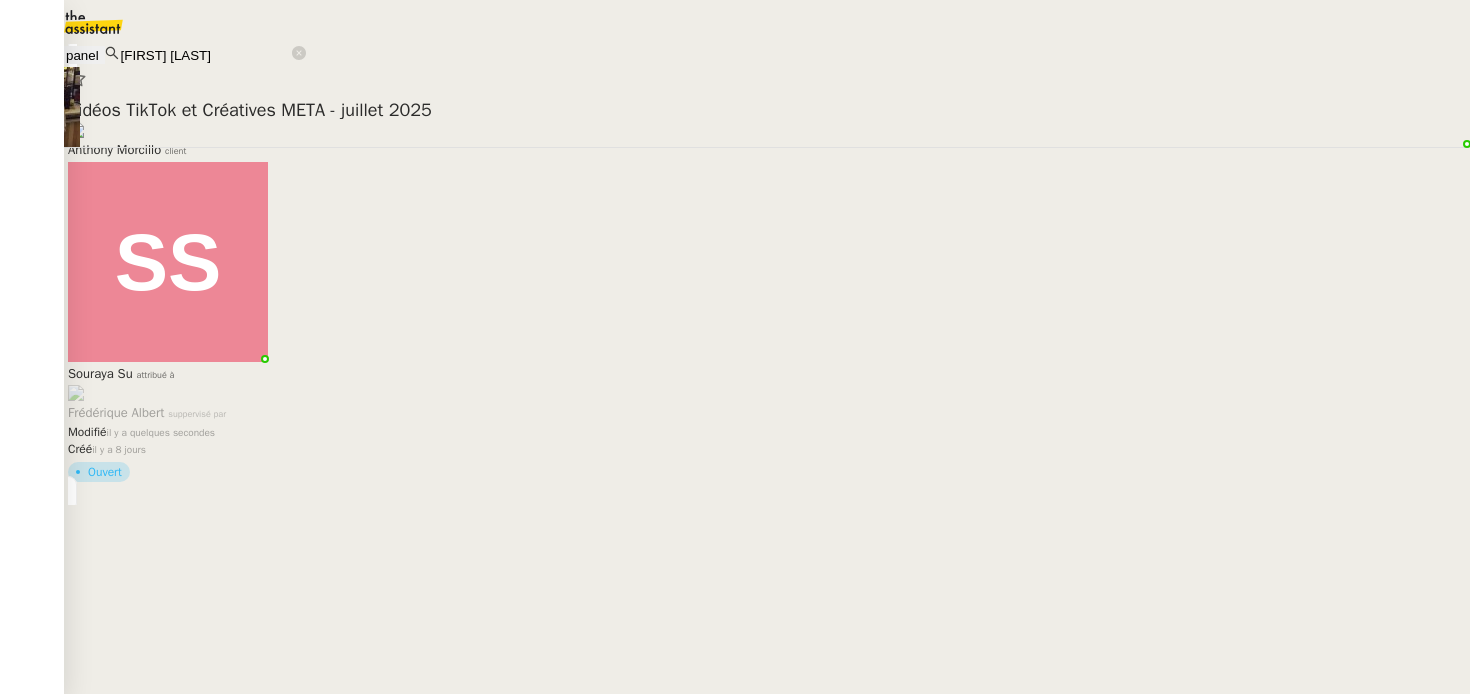 click on "charles me" at bounding box center (205, 55) 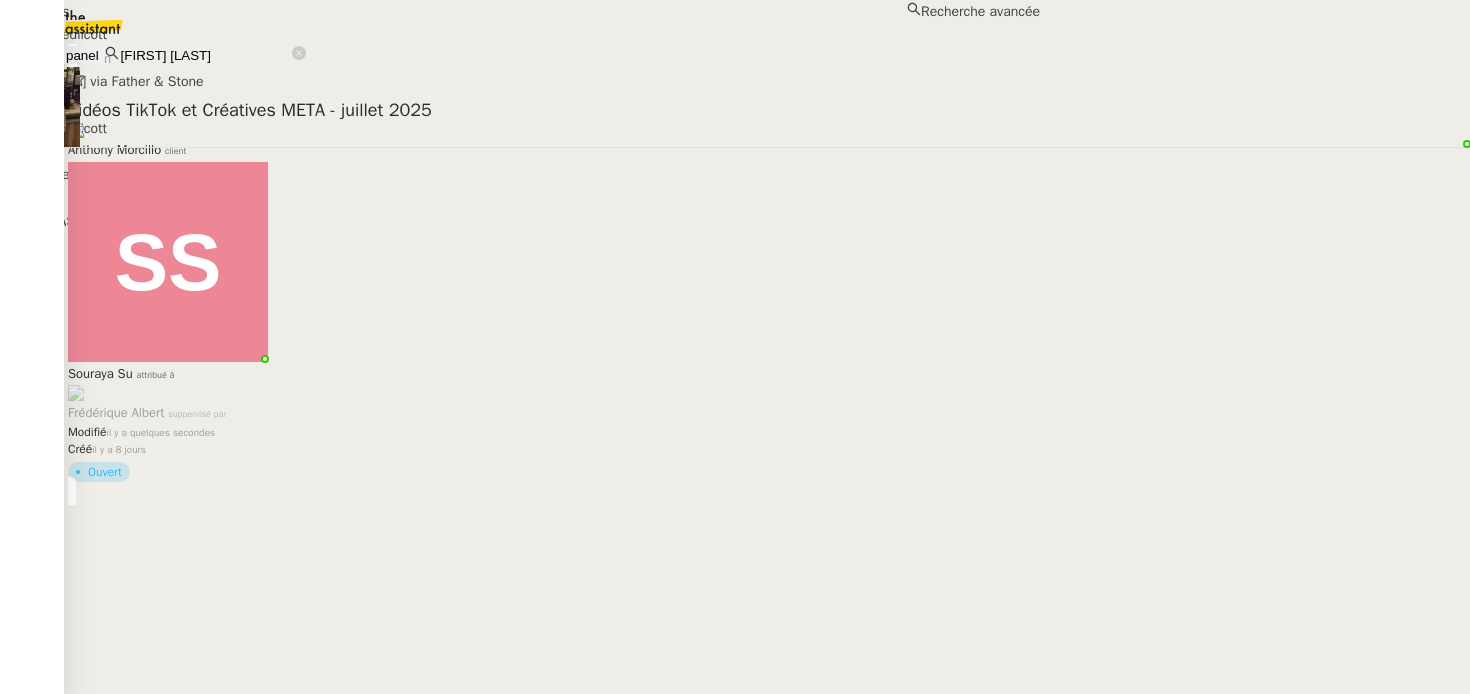 click on "charles me" at bounding box center (205, 55) 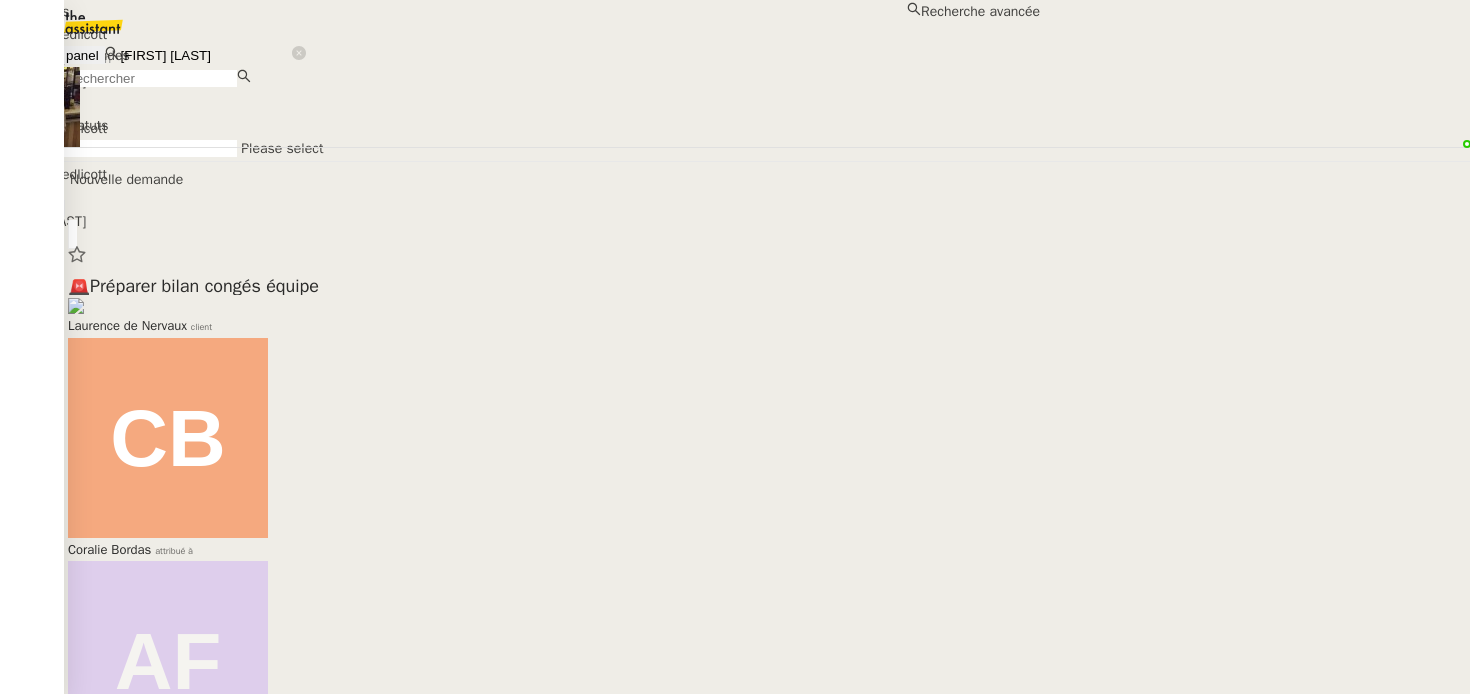 click at bounding box center [77, 22] 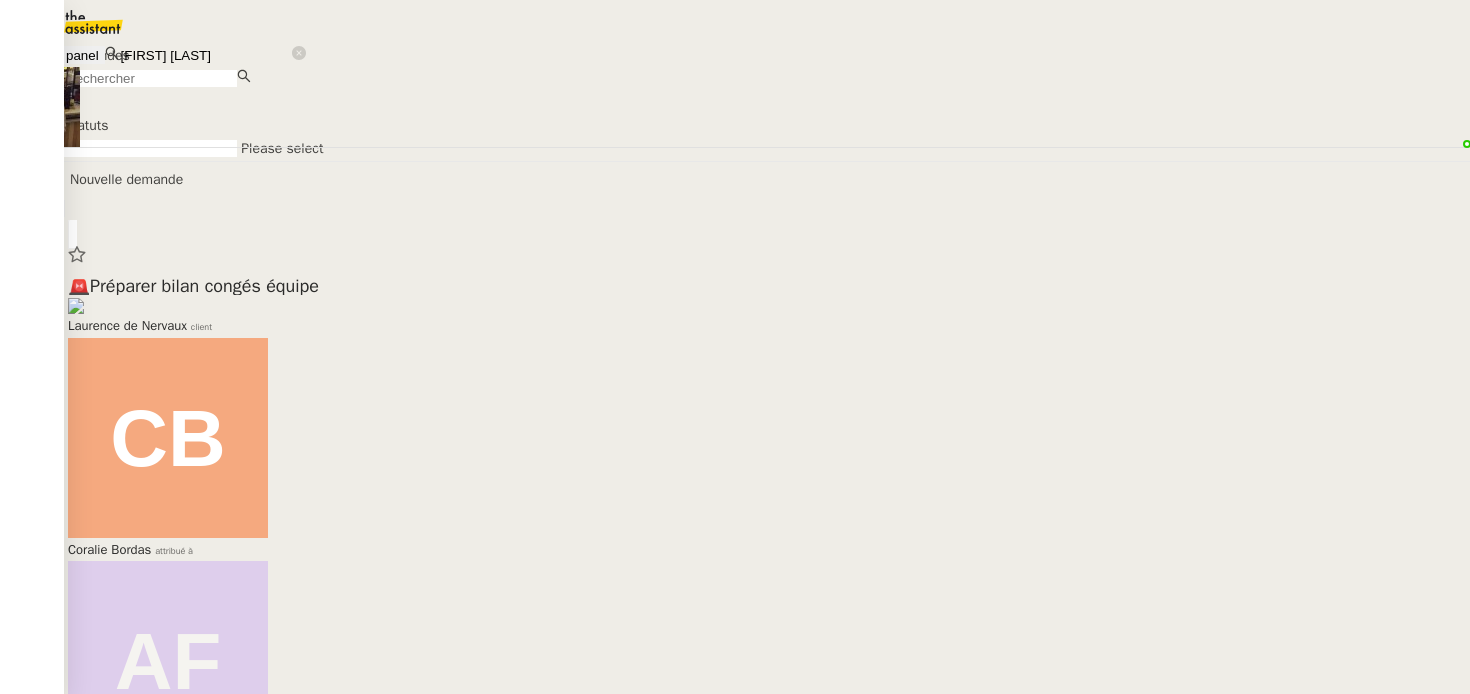 click on "Statuts" at bounding box center [767, 114] 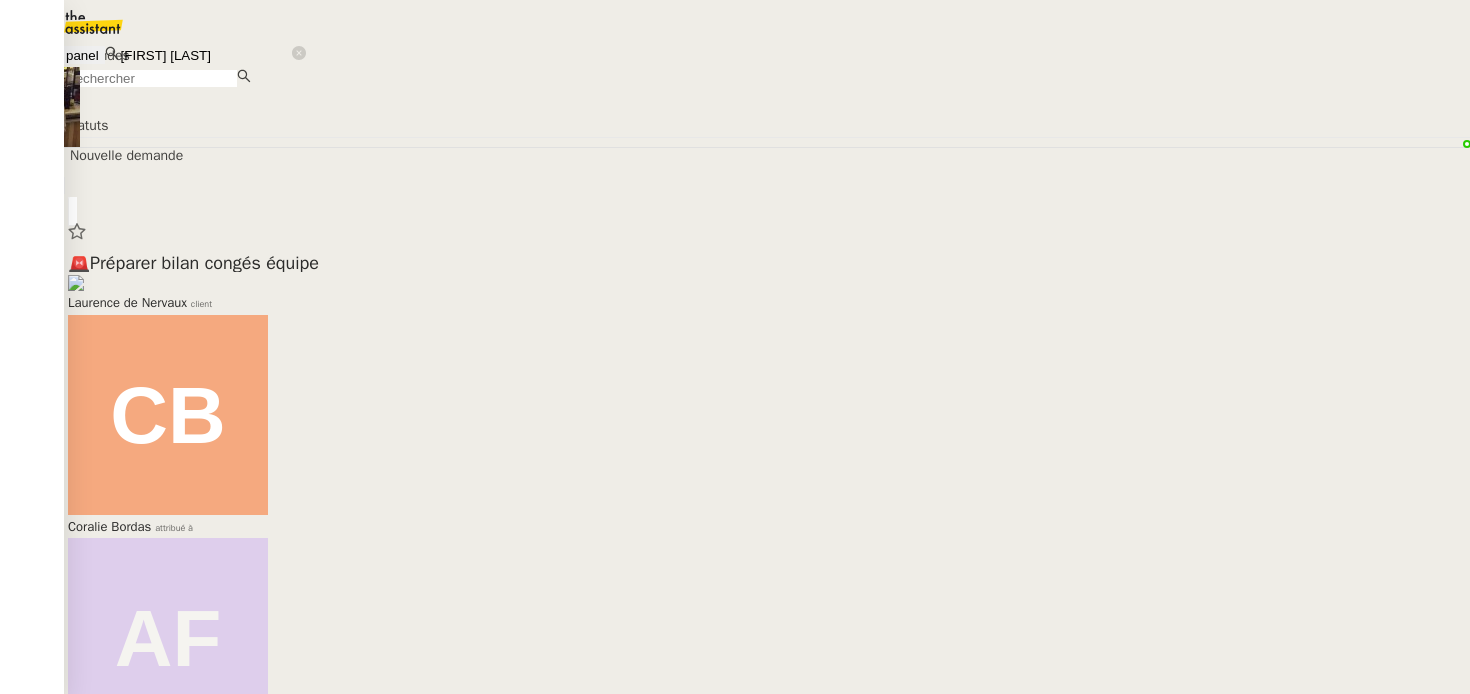 click at bounding box center (150, 78) 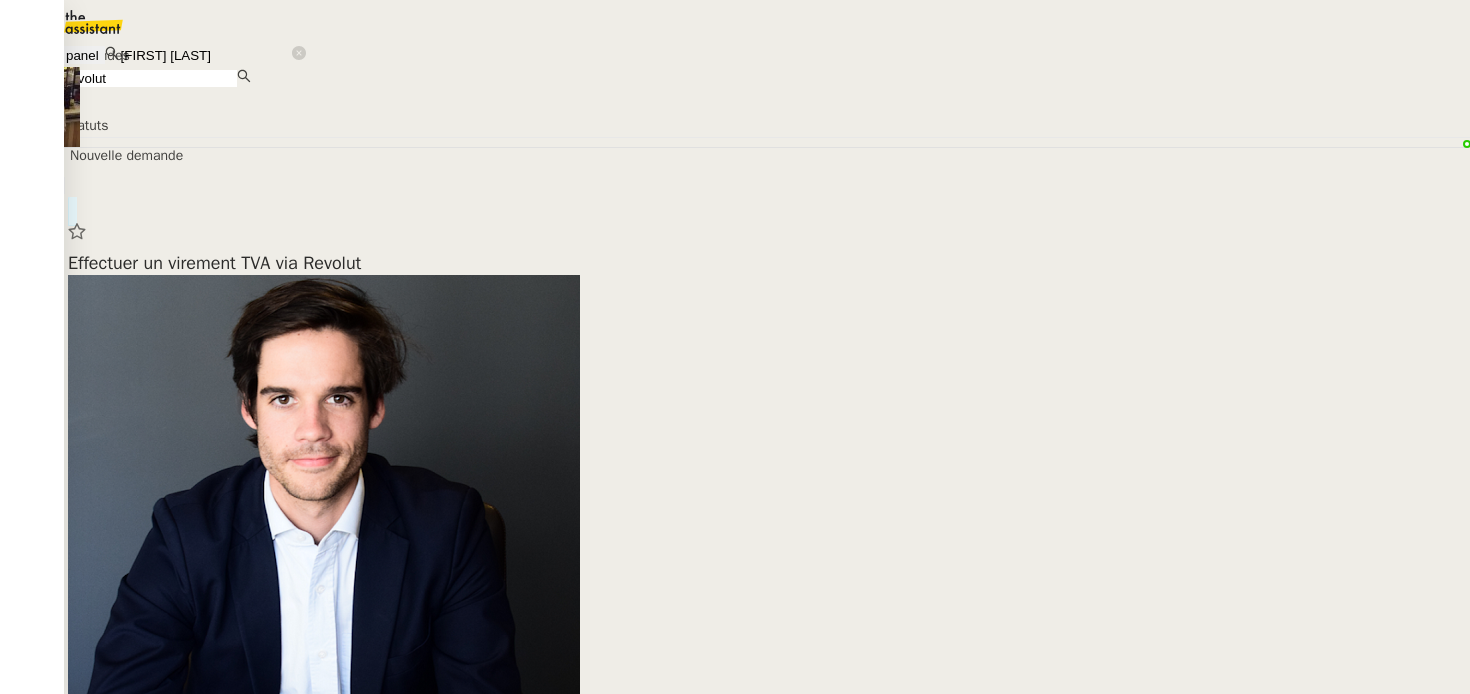 type on "revolut" 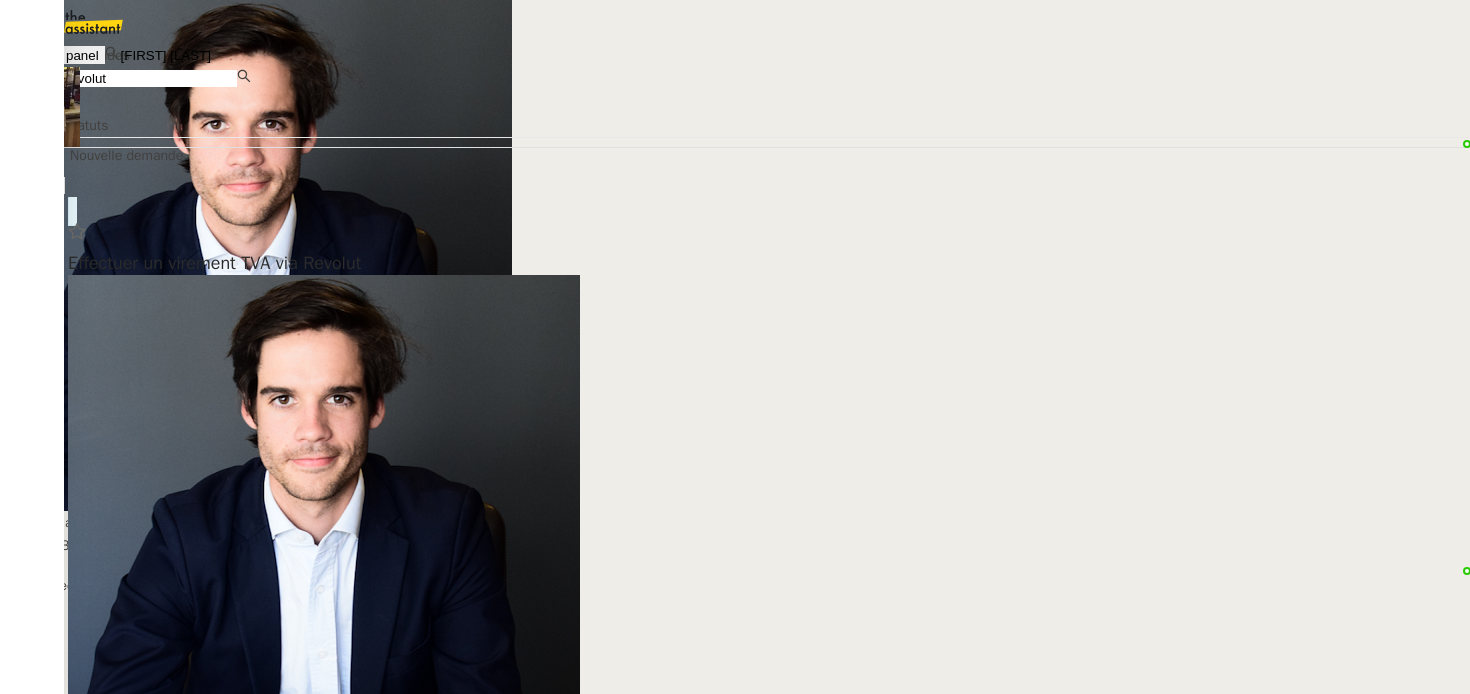 click on "Ashley Poniatowski    client" at bounding box center (767, 542) 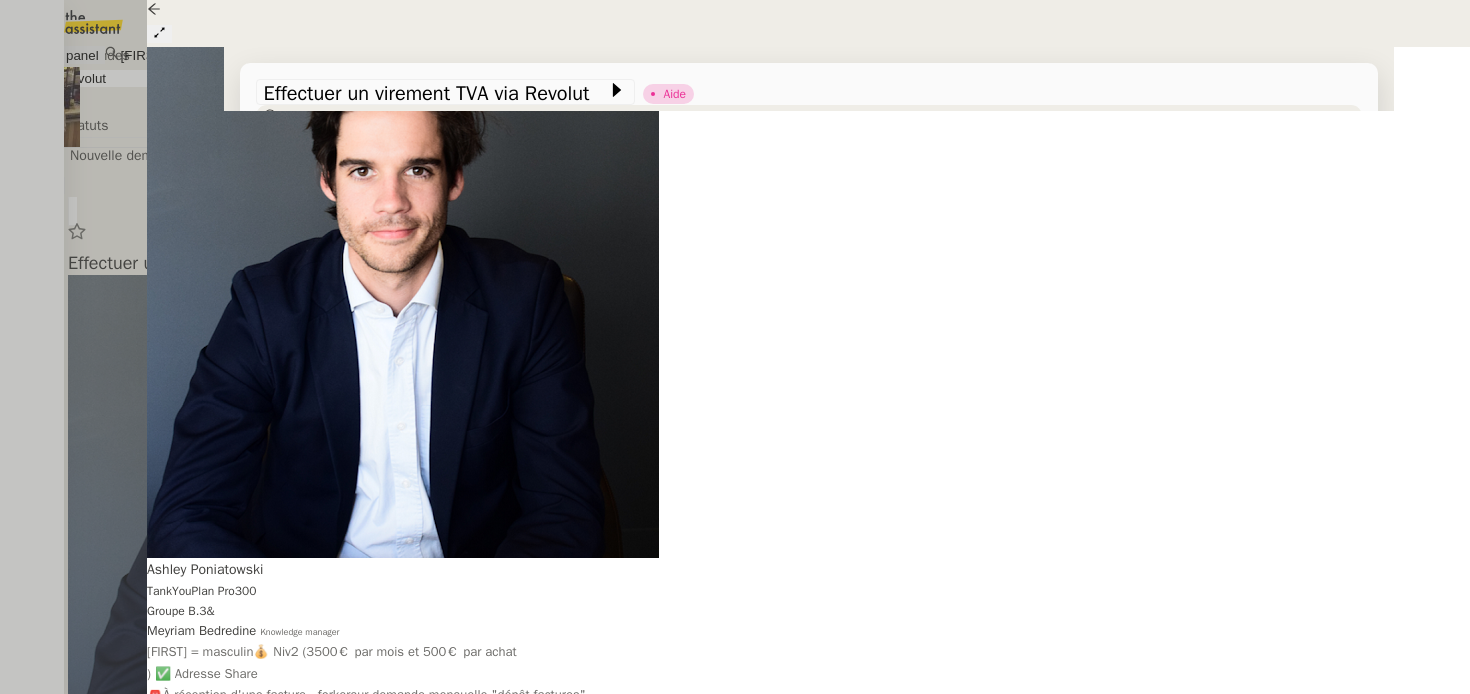 scroll, scrollTop: 0, scrollLeft: 0, axis: both 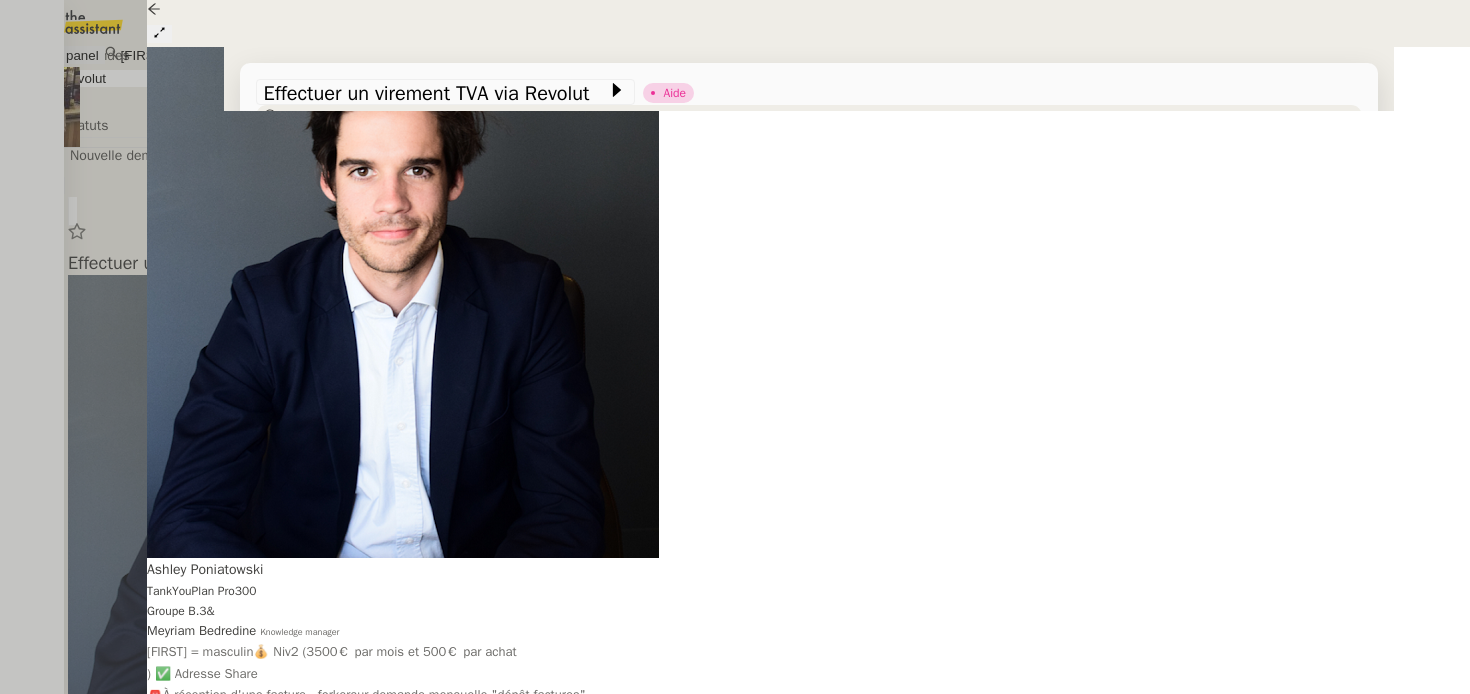 click at bounding box center (159, 34) 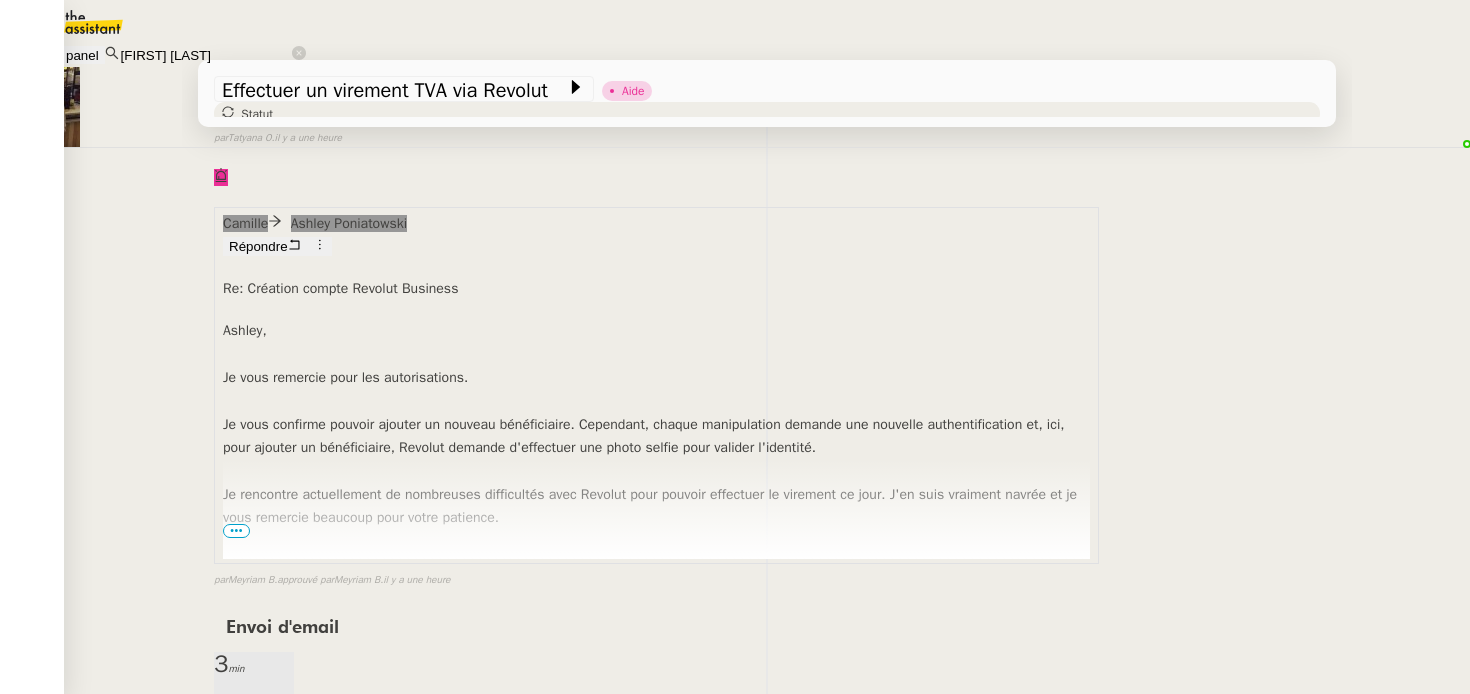 scroll, scrollTop: 661, scrollLeft: 0, axis: vertical 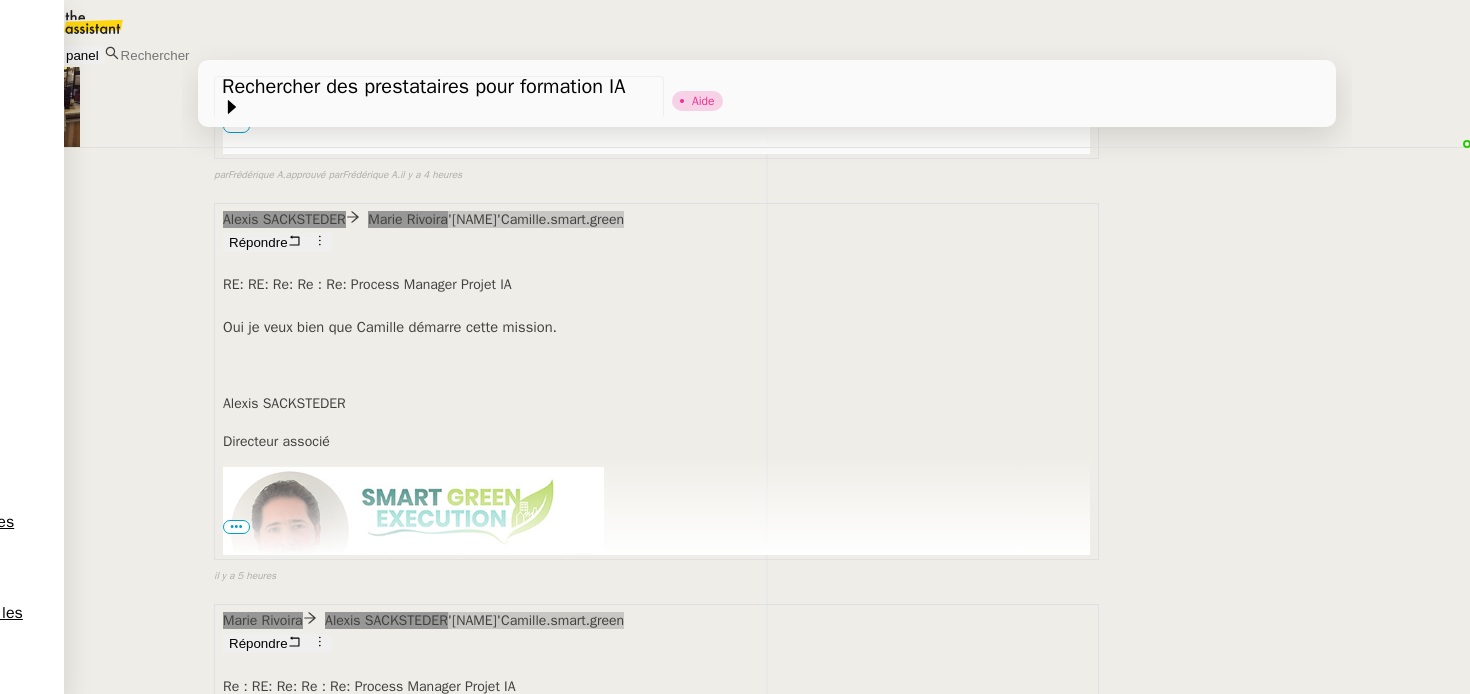 click on "Bien à vous," at bounding box center (271, 729) 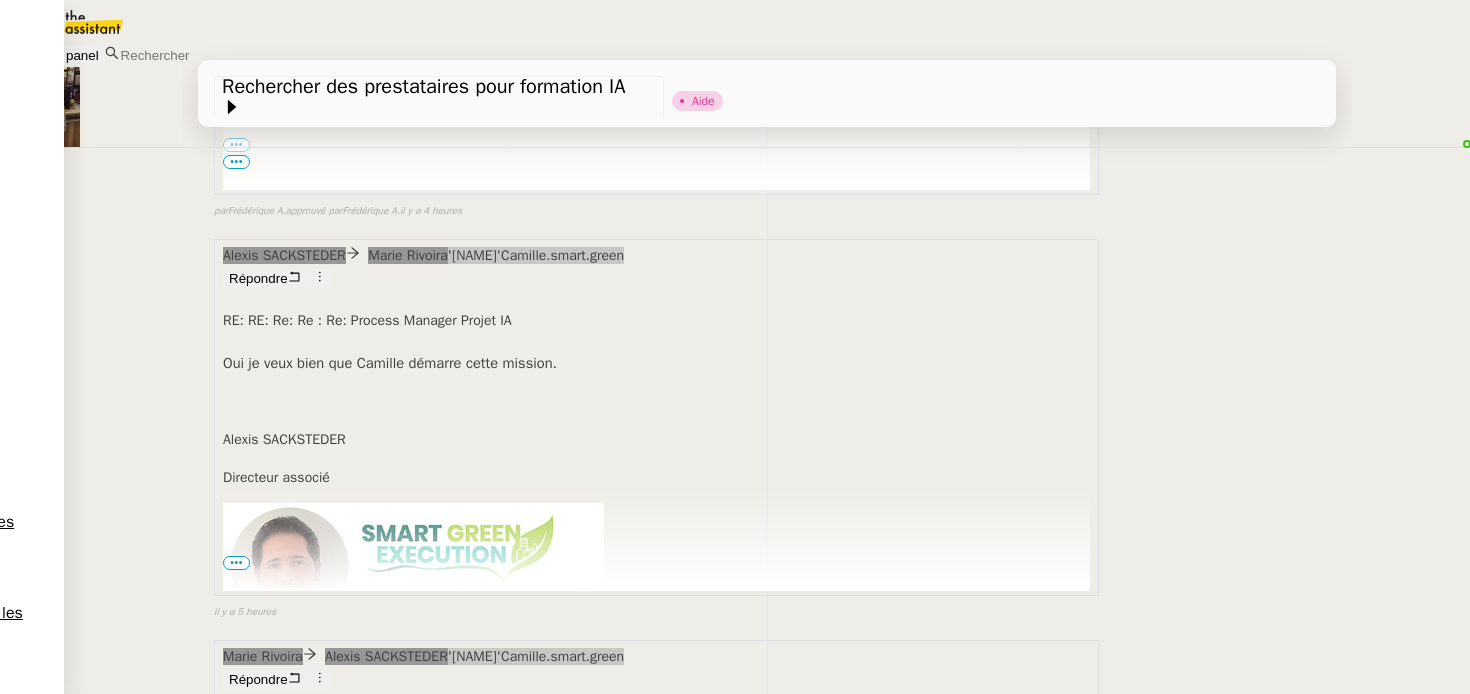 scroll, scrollTop: 2528, scrollLeft: 0, axis: vertical 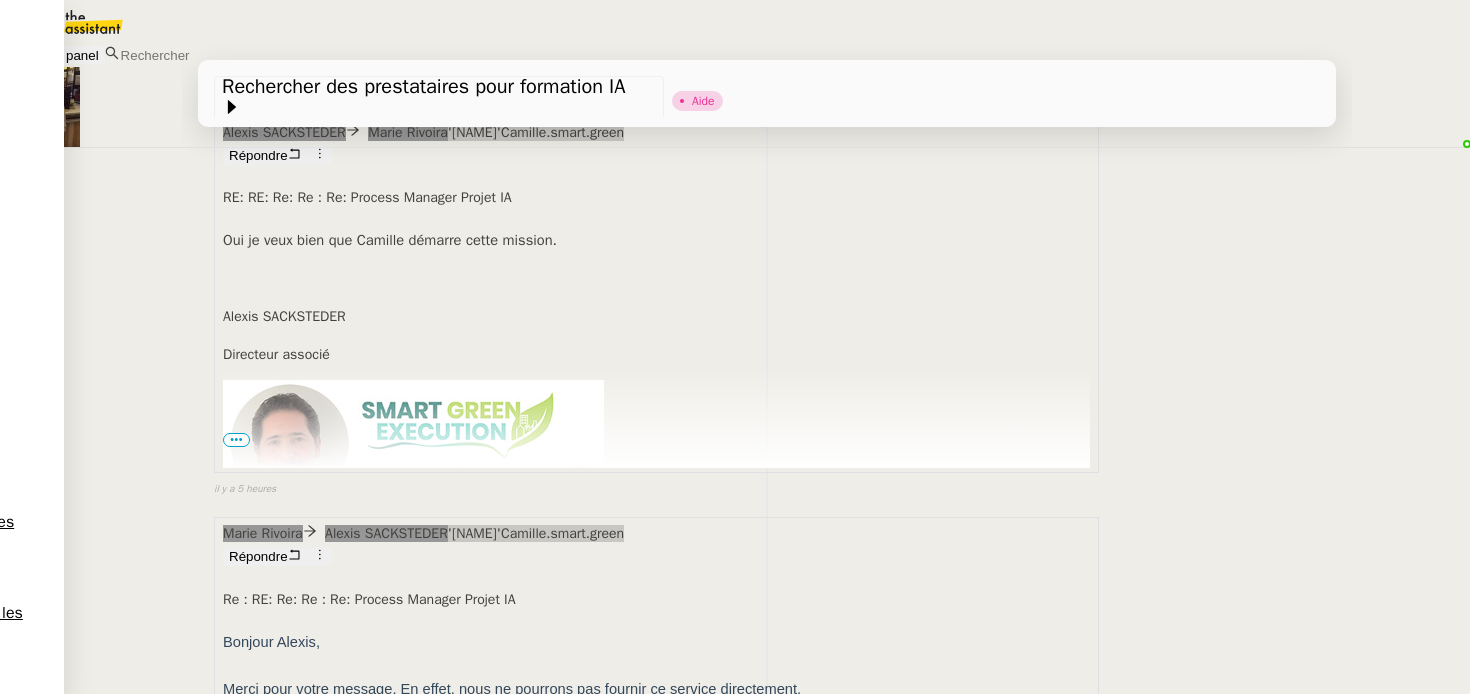 click on "Marie" at bounding box center (656, 906) 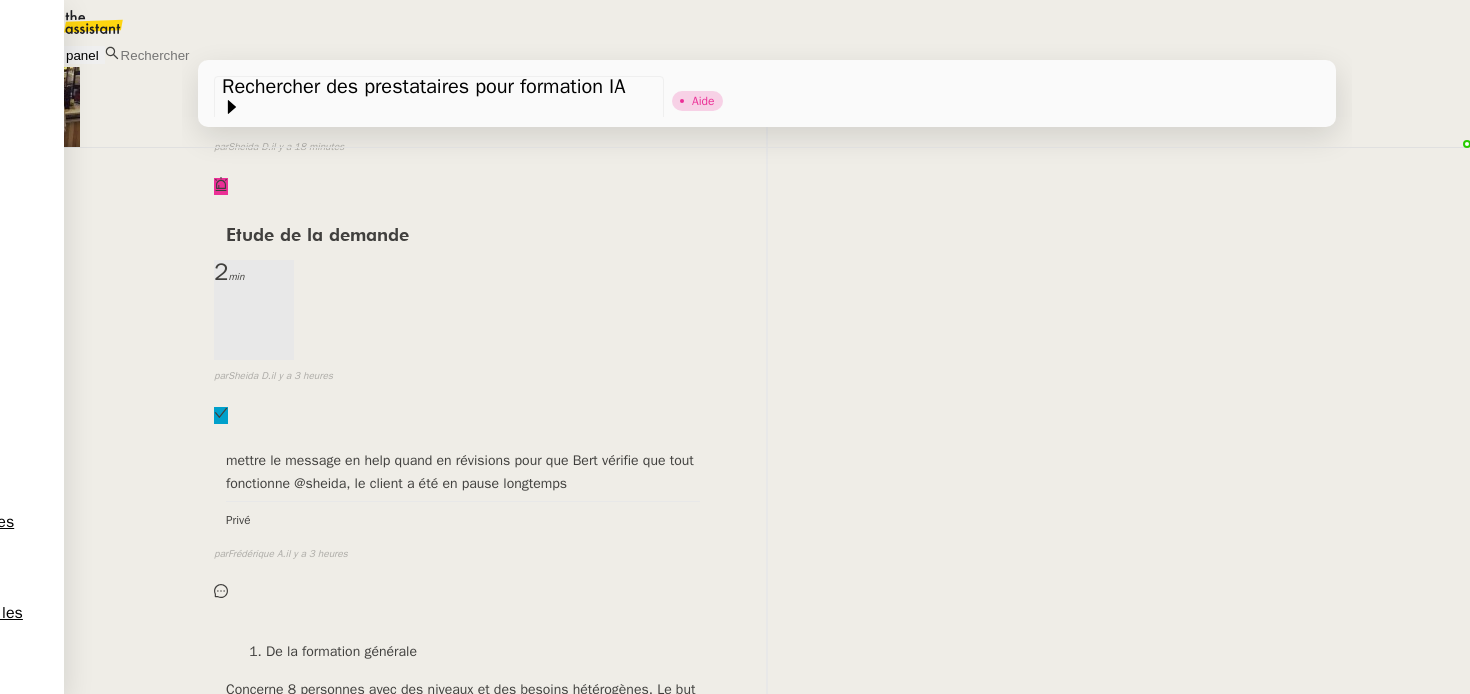 scroll, scrollTop: 346, scrollLeft: 0, axis: vertical 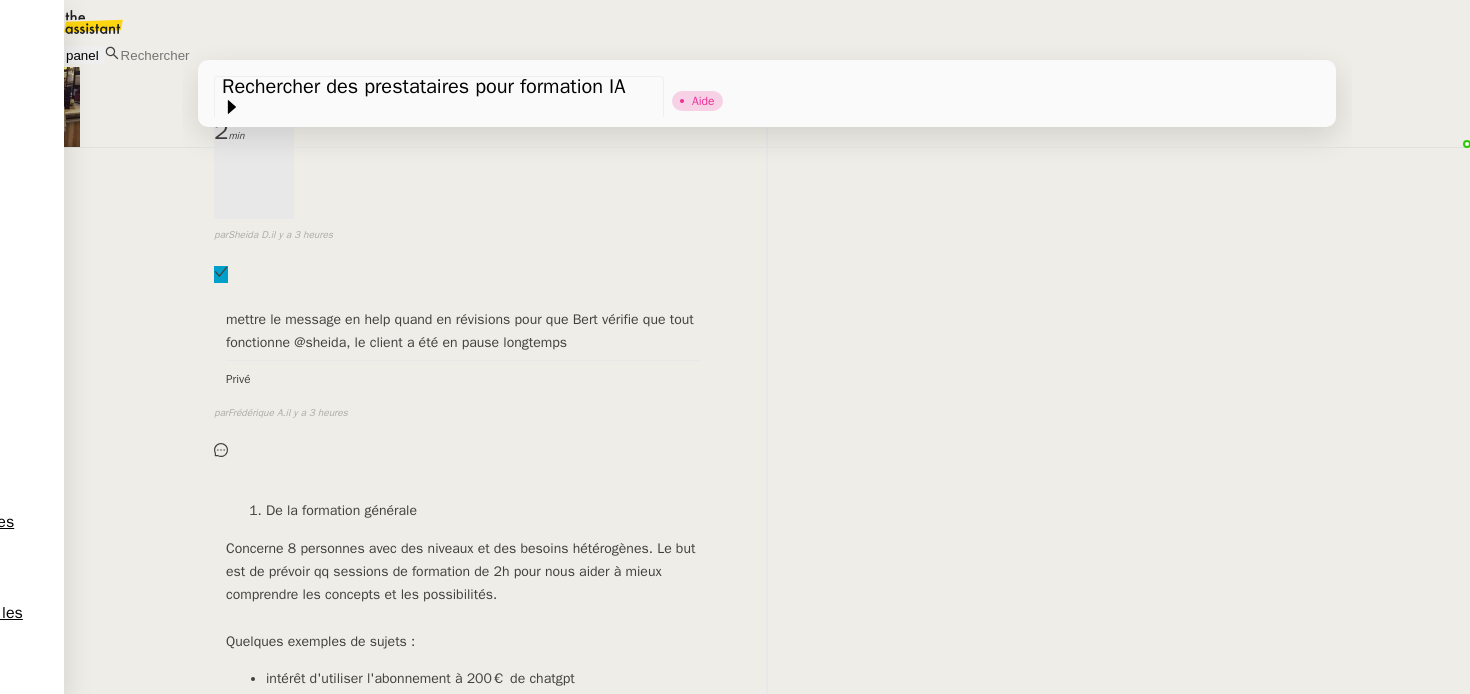 click on "De la formation générale Concerne 8 personnes avec des niveaux et des besoins hétérogènes. Le but est de prévoir qq sessions de formation de 2h pour nous aider à mieux comprendre les concepts et les possibilités.   Quelques exemples de sujets : intérêt d'utiliser l'abonnement à 200€ de chatgpt Différence entre les différents modèles chatgpt 3o, 4... Quand utiliser les autres outils: gemini, Claude, mistral, gamma, notebooklm ... Comment lui apprendre des éléments, gestion de la mémoire Comment créer un gtp, l'utilité Comment bien prompter     Du coaching pour résoudre des besoins concrets Des sessions de 1 ou 2h où l’on donne un cas de travail concret et on se fait accompagner pour résoudre au mieux la problématique. Nous ne voulons pas passer 2h à expliquer notre besoin à quelqu’un qui ensuite va travailler dessus pour nous fournir un résultat, nous voulons quelqu’un qui nous explique comment être plus efficace dans l’utilisation de l’IA.       Privé false" at bounding box center [767, 1164] 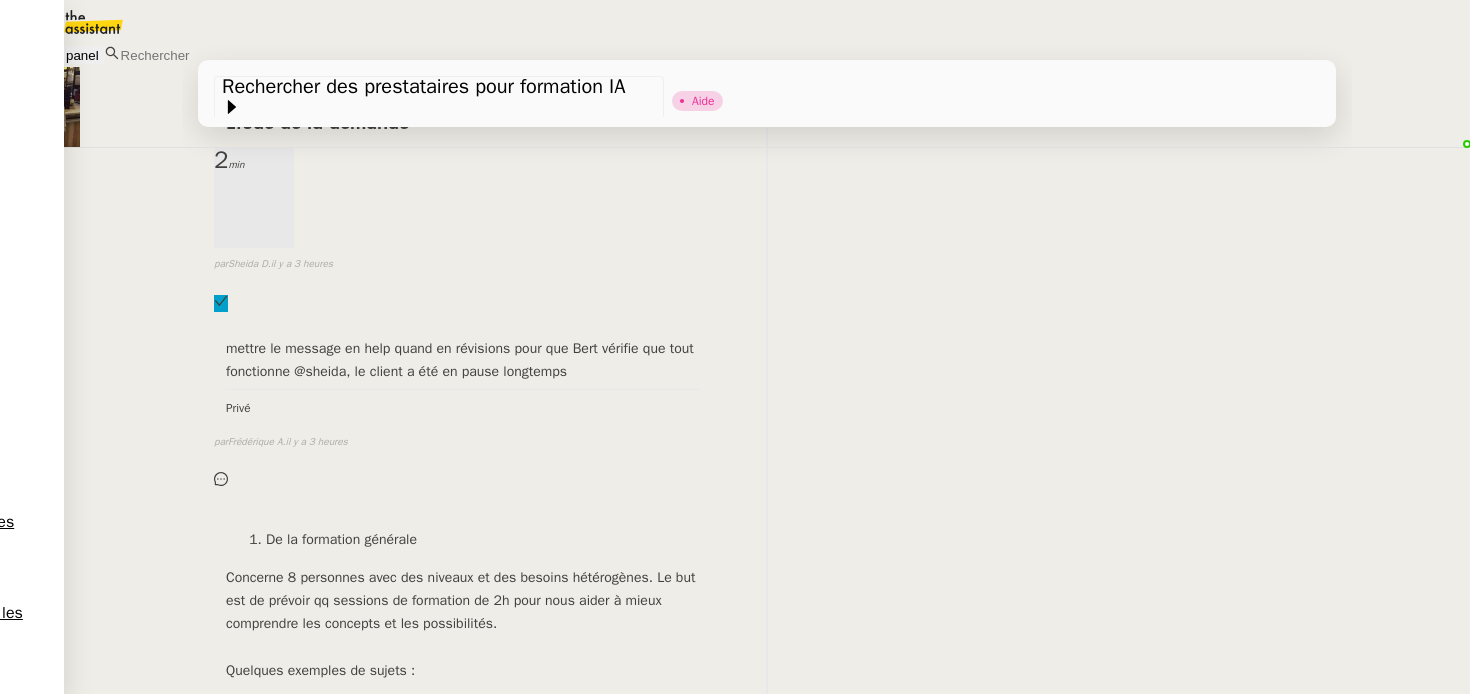 scroll, scrollTop: 0, scrollLeft: 0, axis: both 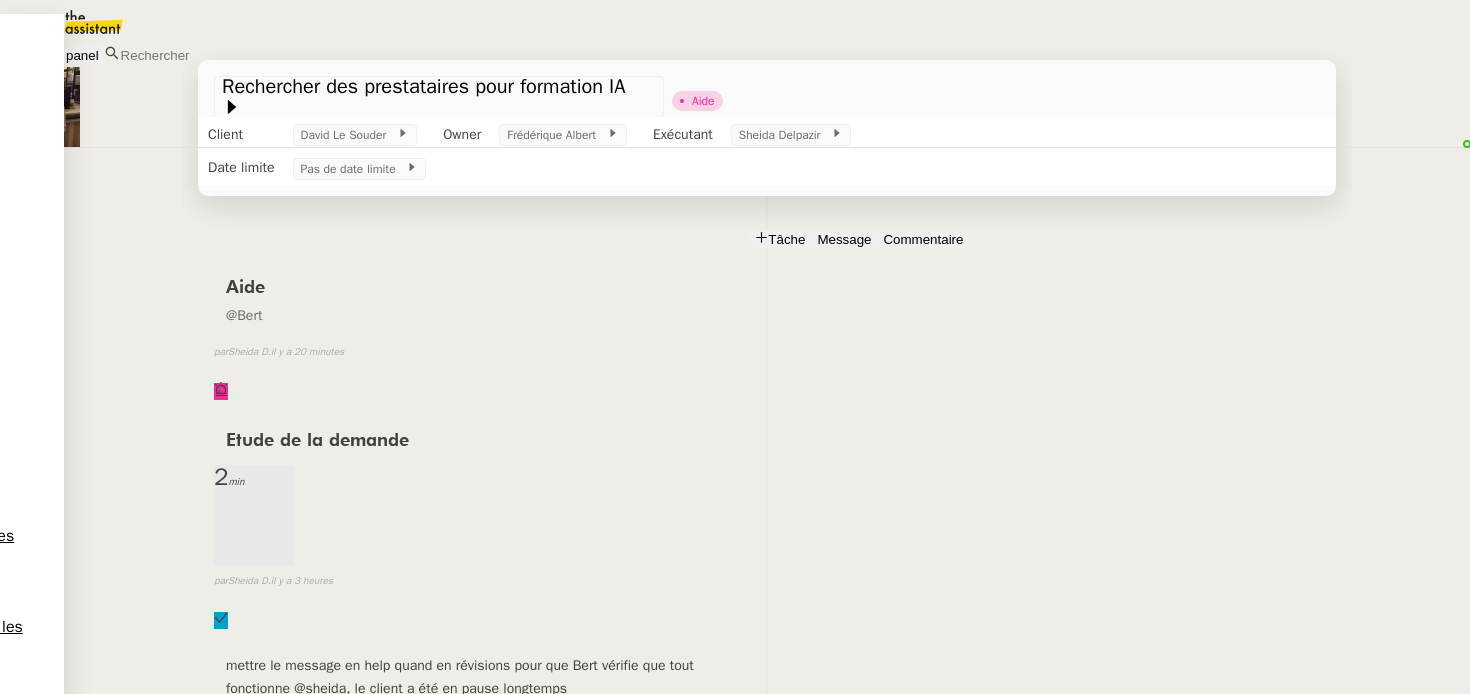click at bounding box center [225, 155] 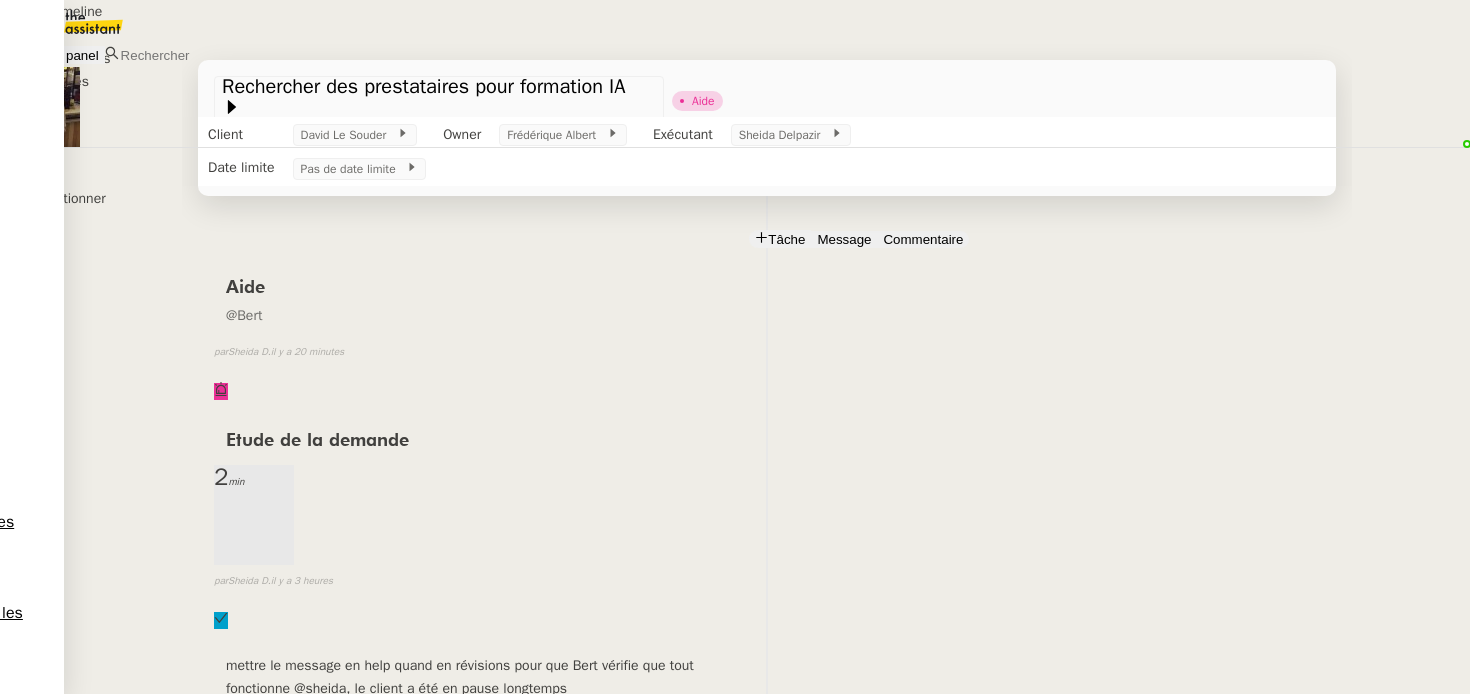 click on "Messages cachés" at bounding box center [31, 34] 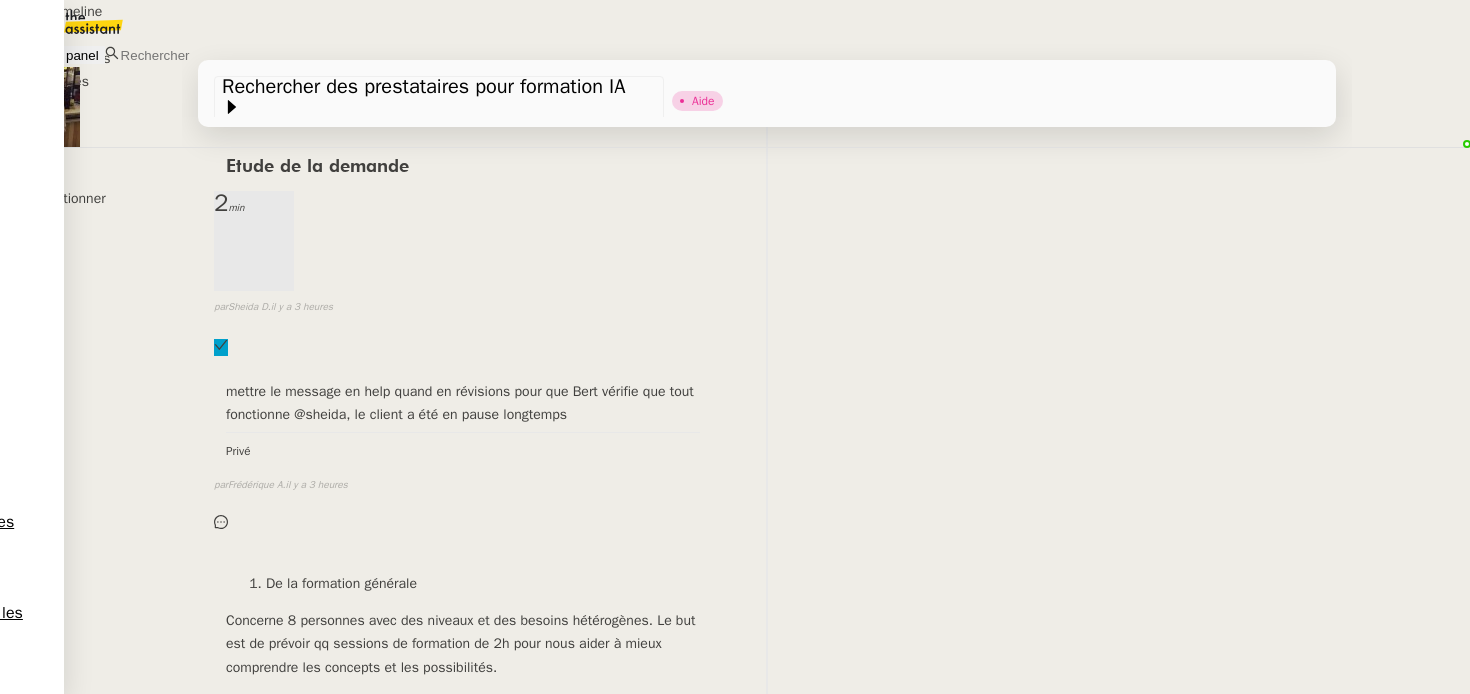 scroll, scrollTop: 0, scrollLeft: 0, axis: both 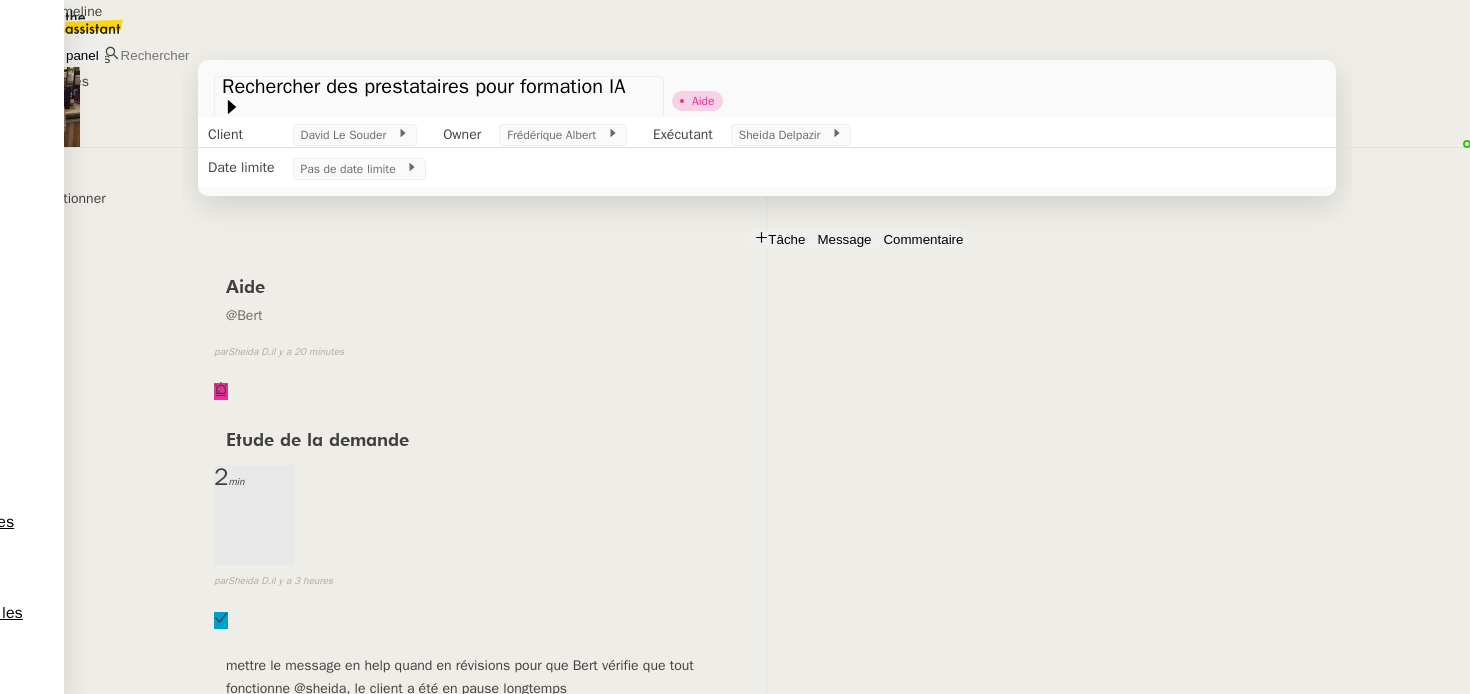 click on "Etude de la demande     2 min false par   [NAME]   il y a [DURATION]" at bounding box center (767, 523) 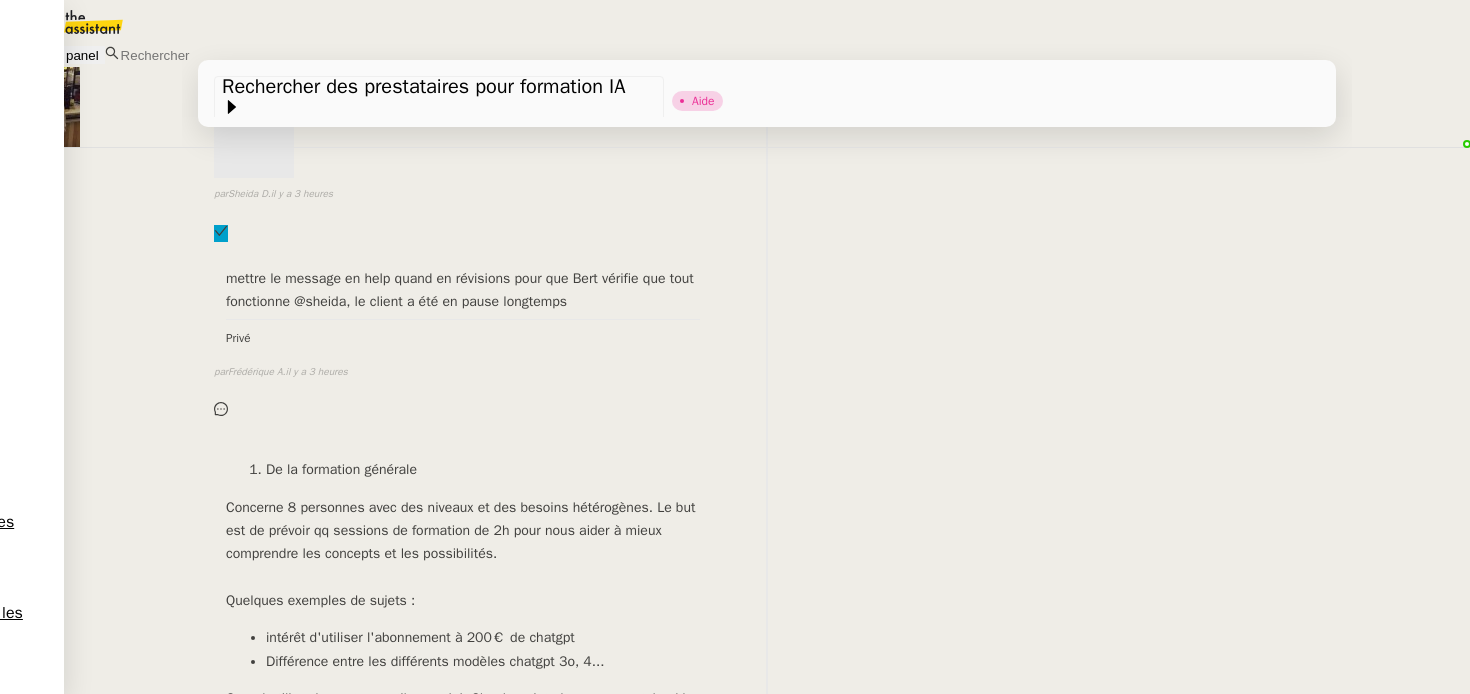 scroll, scrollTop: 0, scrollLeft: 0, axis: both 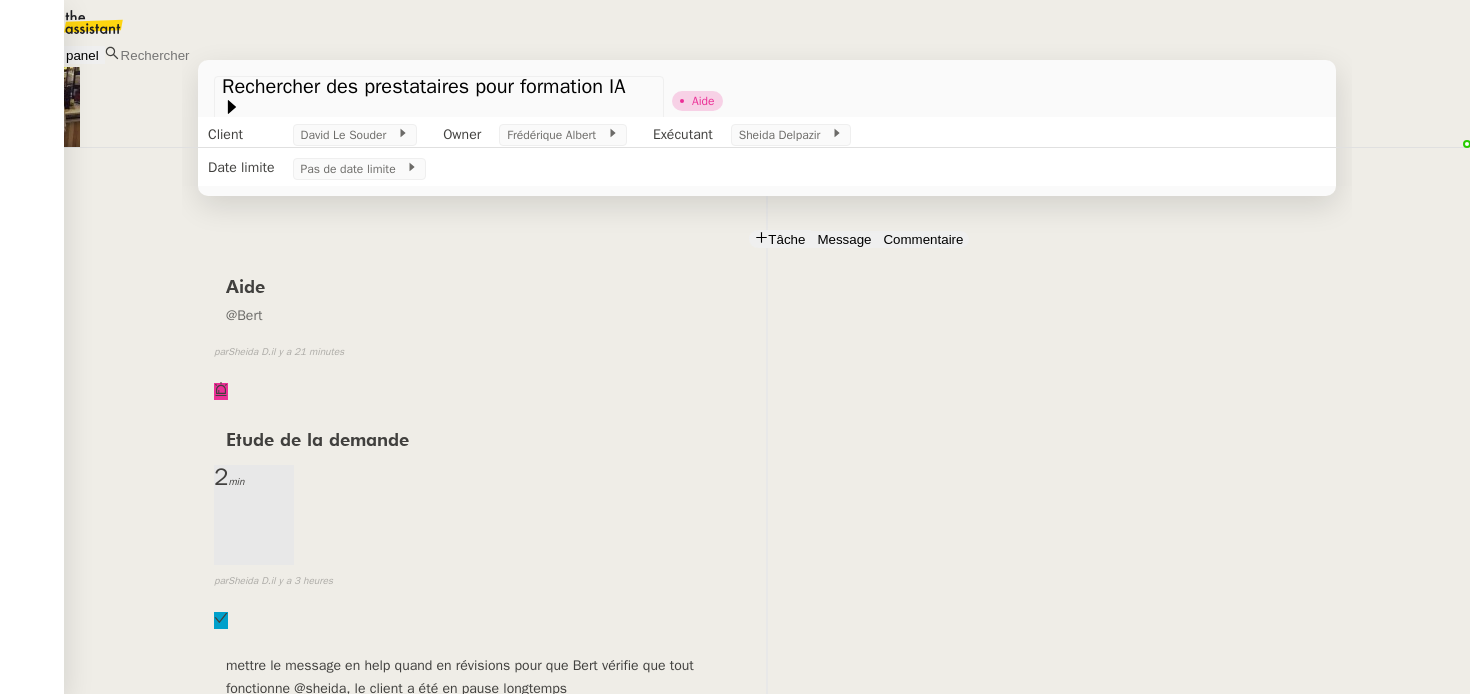 click at bounding box center [225, 178] 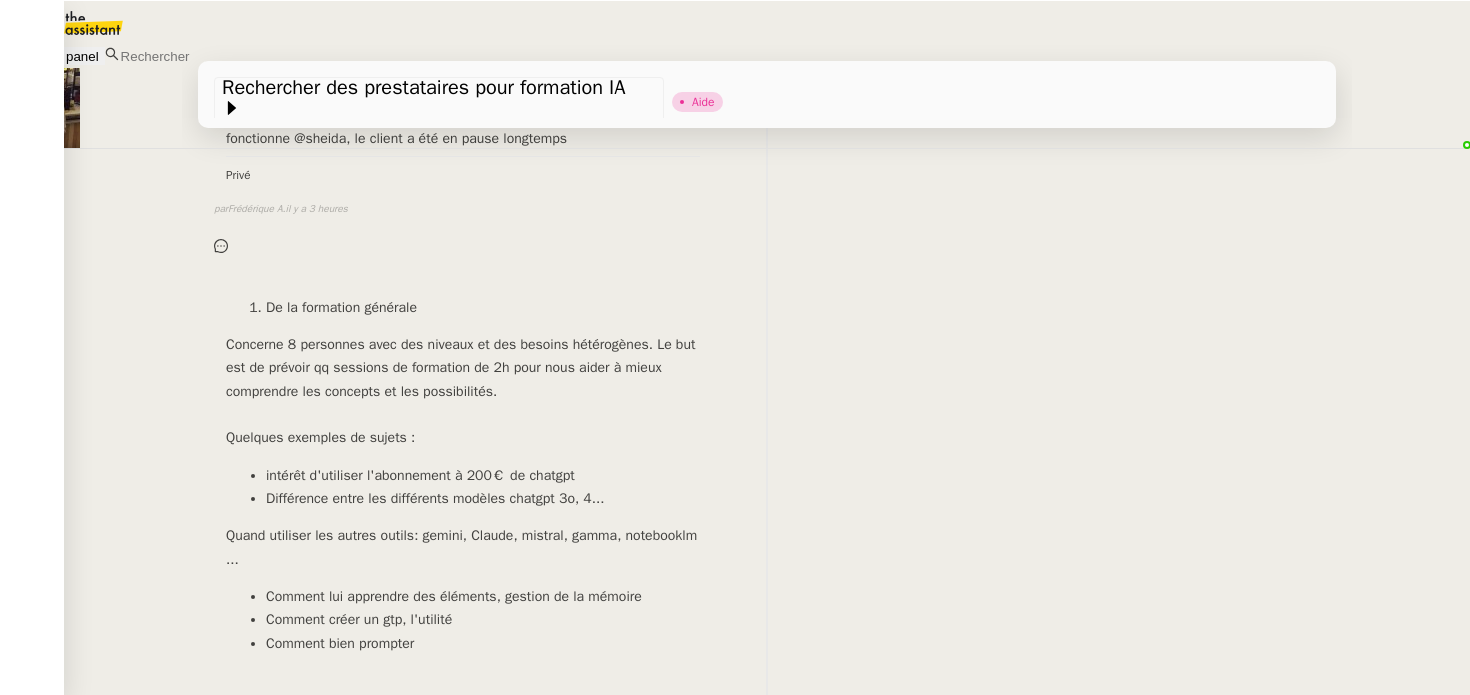 scroll, scrollTop: 0, scrollLeft: 0, axis: both 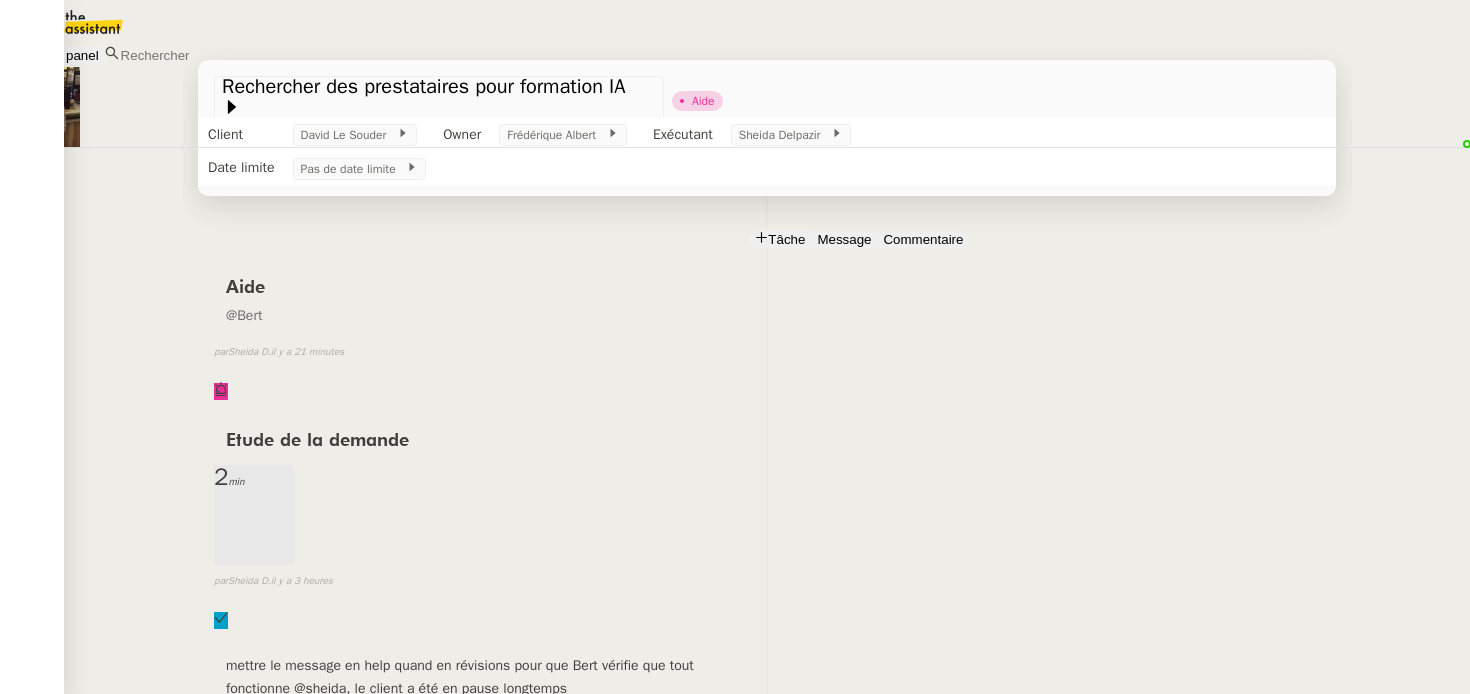 click on "Tâche Message Commentaire Veuillez patienter une erreur s'est produite 👌👌👌 message envoyé ✌️✌️✌️ Veuillez d'abord attribuer un client Une erreur s'est produite, veuillez réessayer Aide @[NAME]    false par   [NAME]   il y a [DURATION] 👌👌👌 message envoyé ✌️✌️✌️ une erreur s'est produite 👌👌👌 message envoyé ✌️✌️✌️ Votre message va être revu ✌️✌️✌️ une erreur s'est produite La taille des fichiers doit être de 10Mb au maximum.  Etude de la demande     2 min false par   [NAME]   il y a [DURATION] 👌👌👌 message envoyé ✌️✌️✌️ une erreur s'est produite 👌👌👌 message envoyé ✌️✌️✌️ Votre message va être revu ✌️✌️✌️ une erreur s'est produite La taille des fichiers doit être de 10Mb au maximum.
mettre le message en help quand en révisions pour que Bert vérifie que tout fonctionne @sheida, le client a été en pause longtemps Privé false par   [NAME]" at bounding box center [767, 6079] 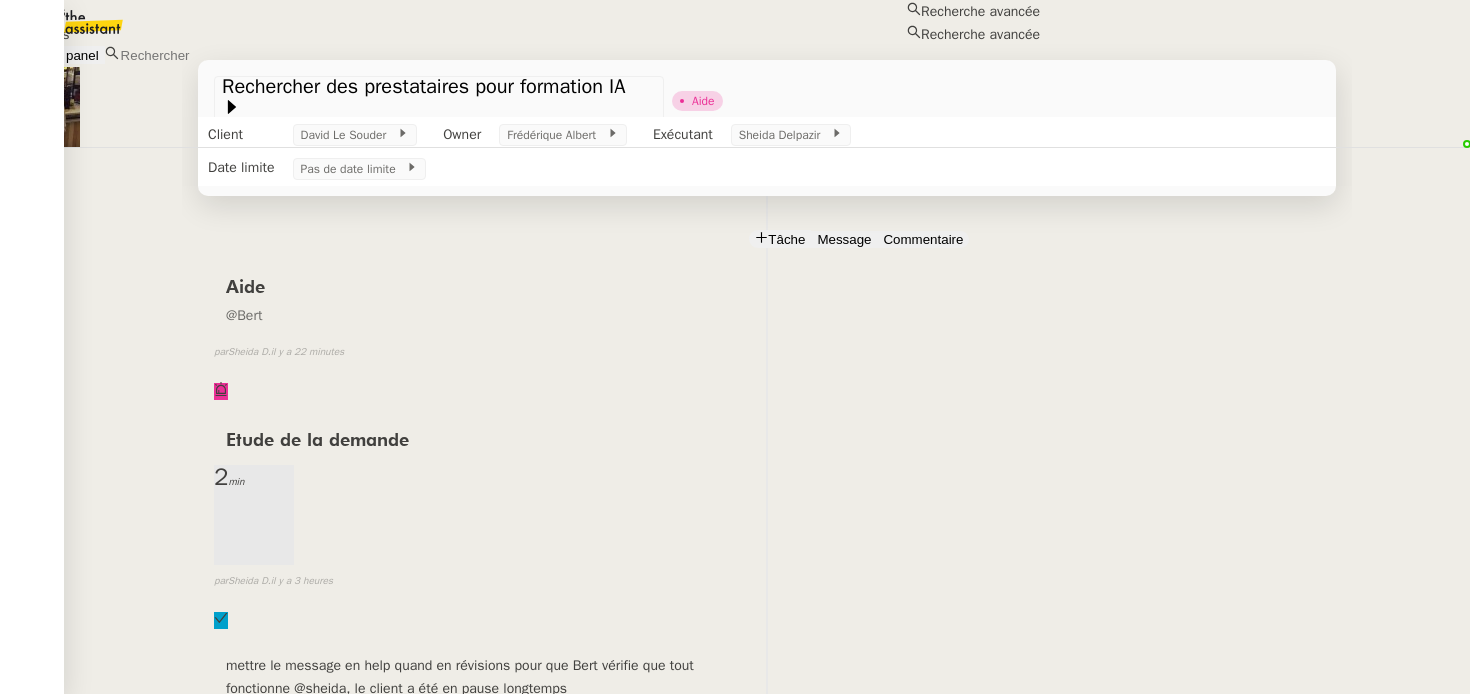 click at bounding box center [205, 55] 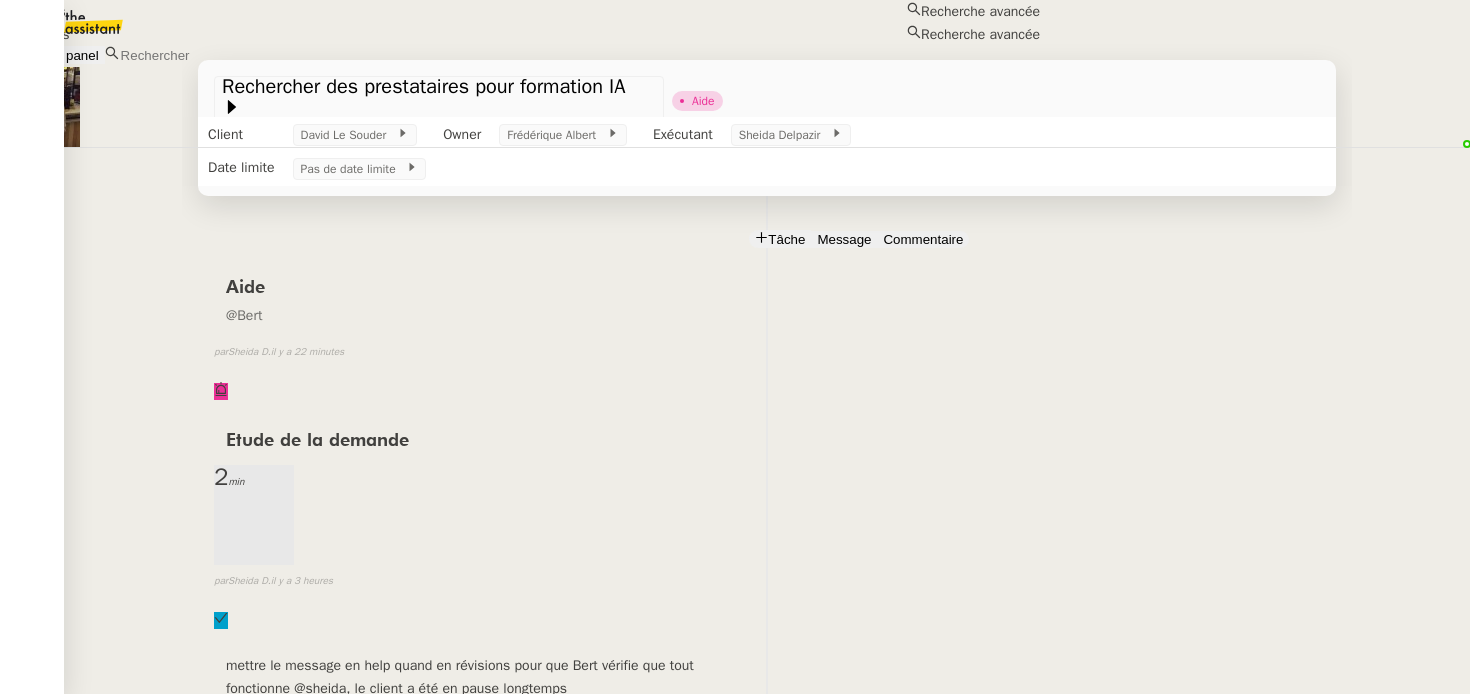 paste on "[NAME]" 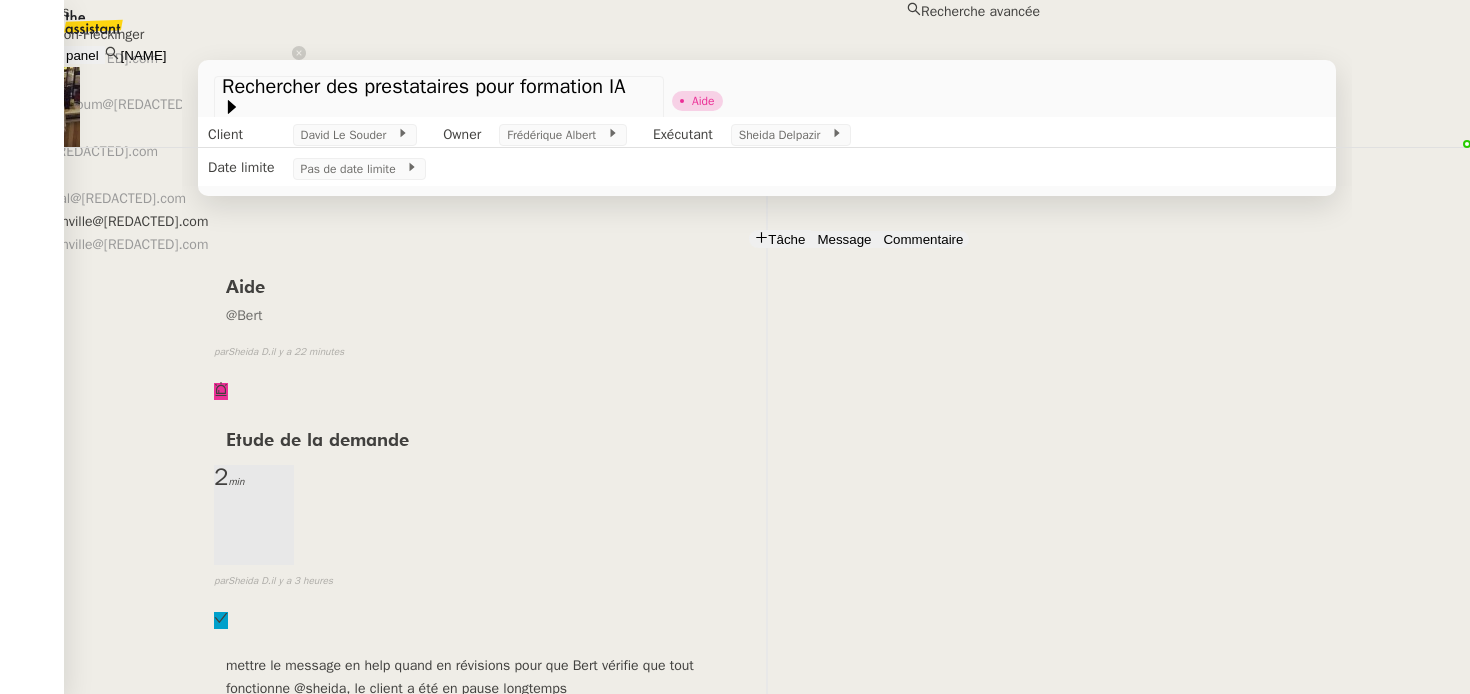 click on "Edwige Giron-Fleckinger" at bounding box center [520, 34] 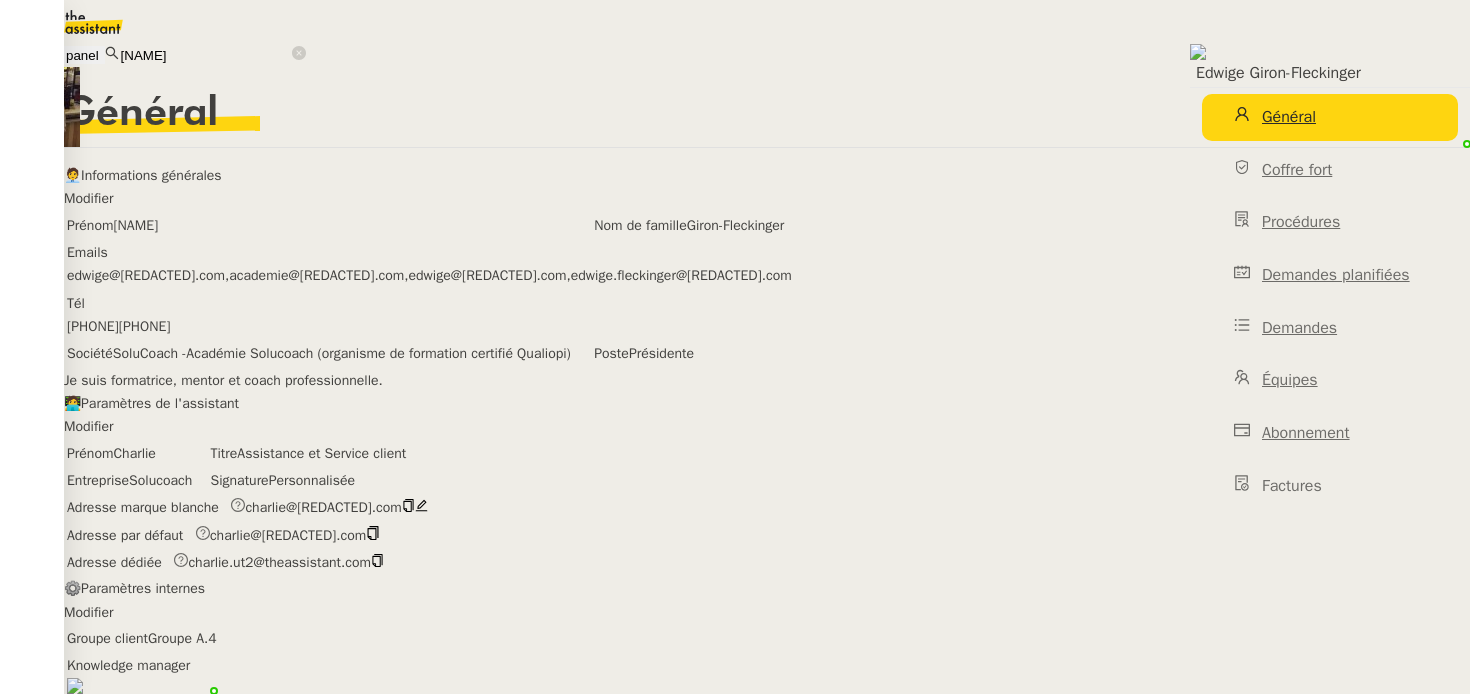click at bounding box center [408, 507] 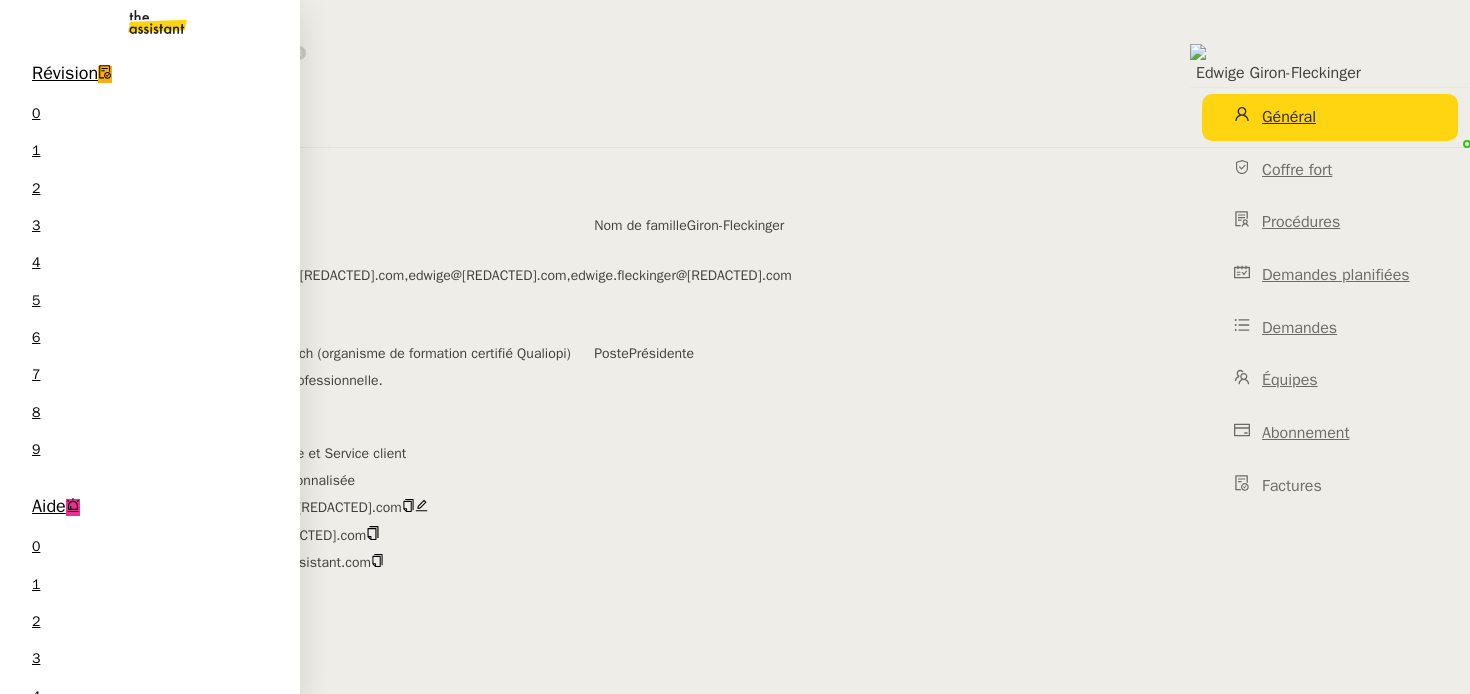 click on "Aide" at bounding box center [49, 506] 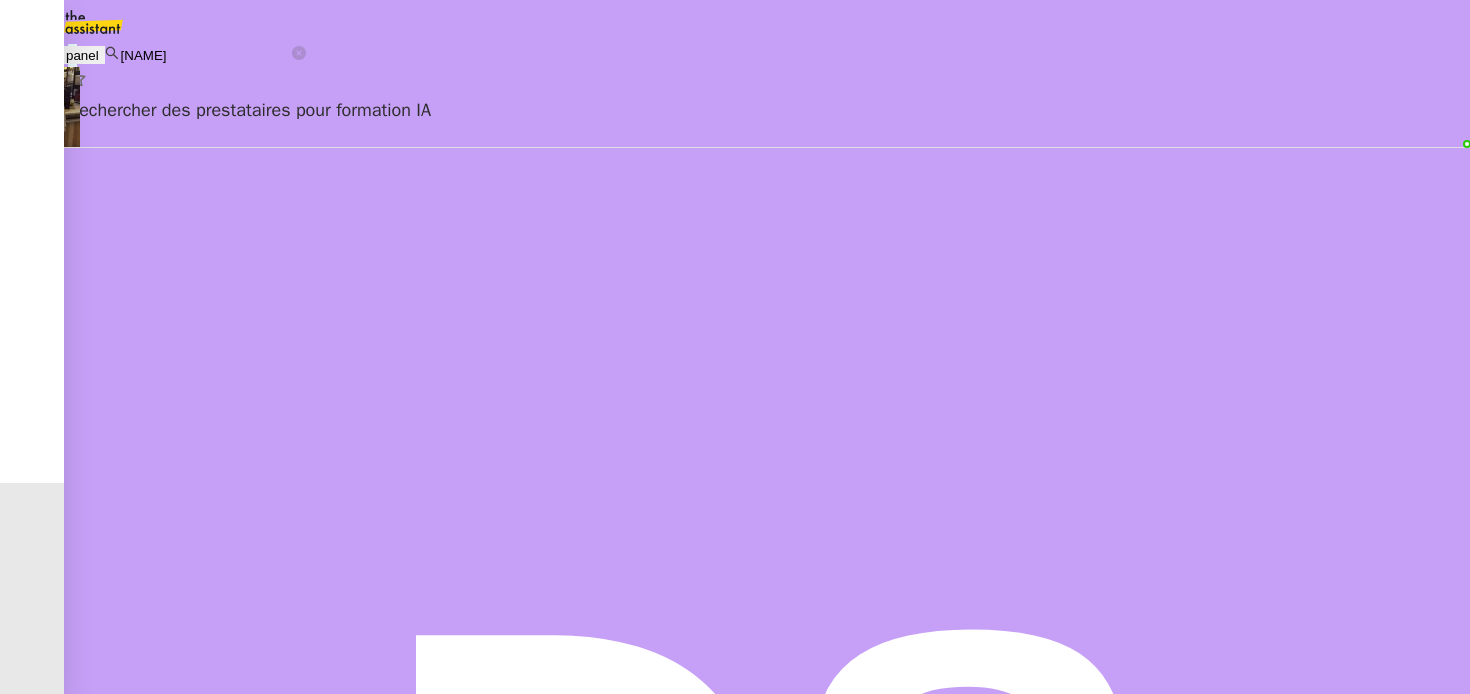 click on "[NAME]    client" at bounding box center (767, 832) 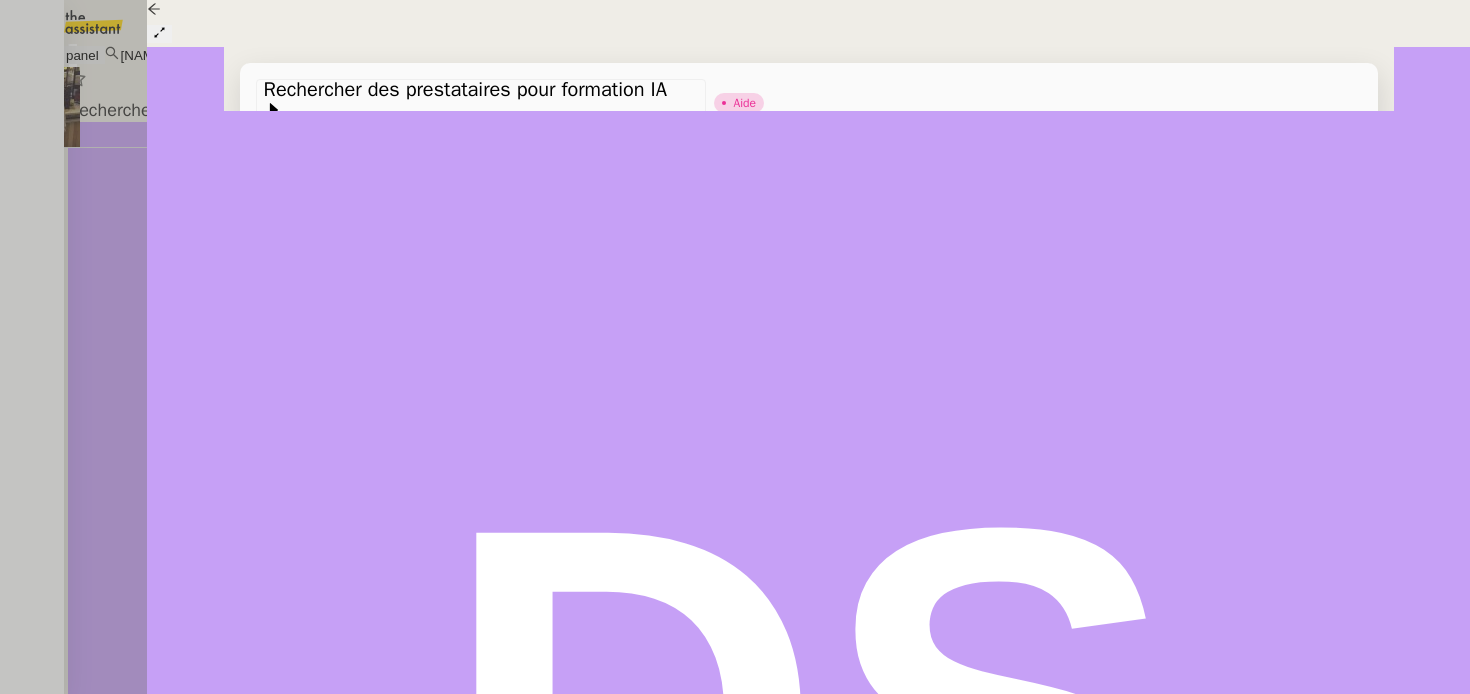 click at bounding box center [735, 347] 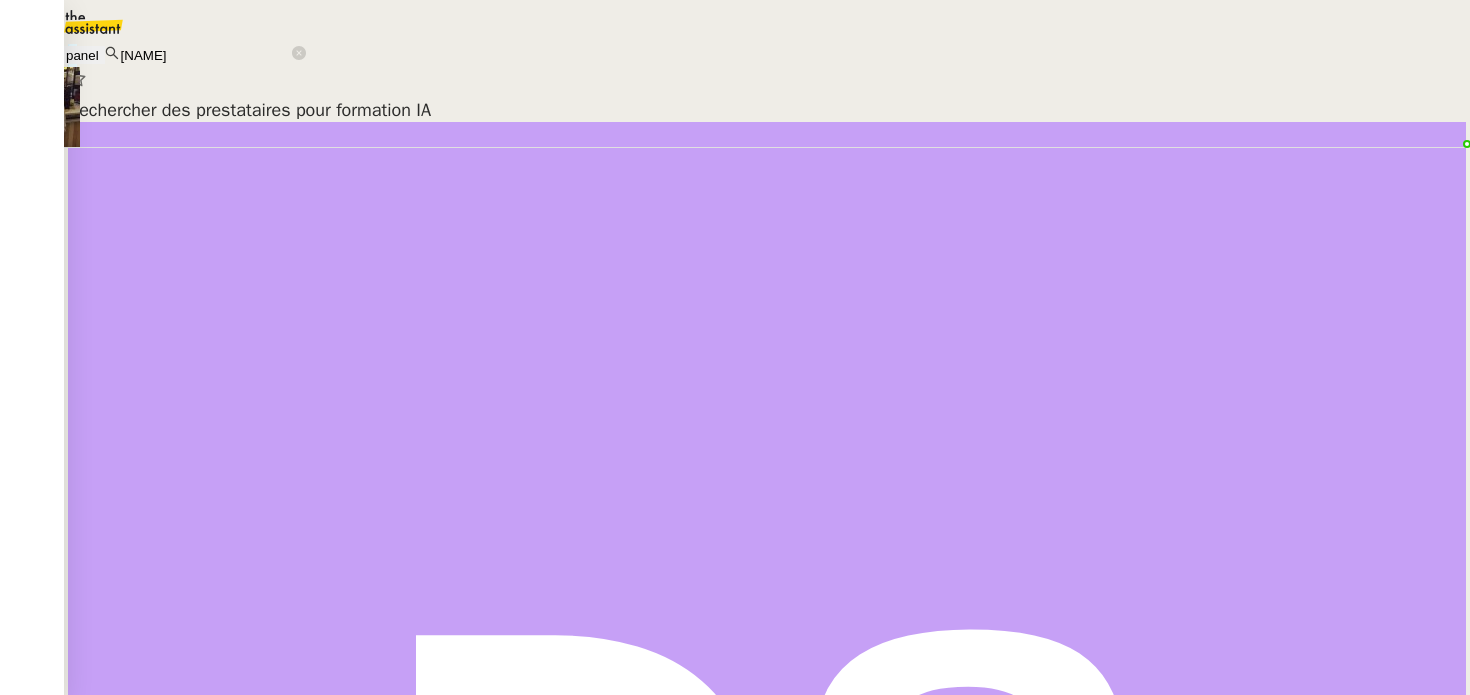 click on "Rechercher des prestataires pour formation IA" at bounding box center (767, 110) 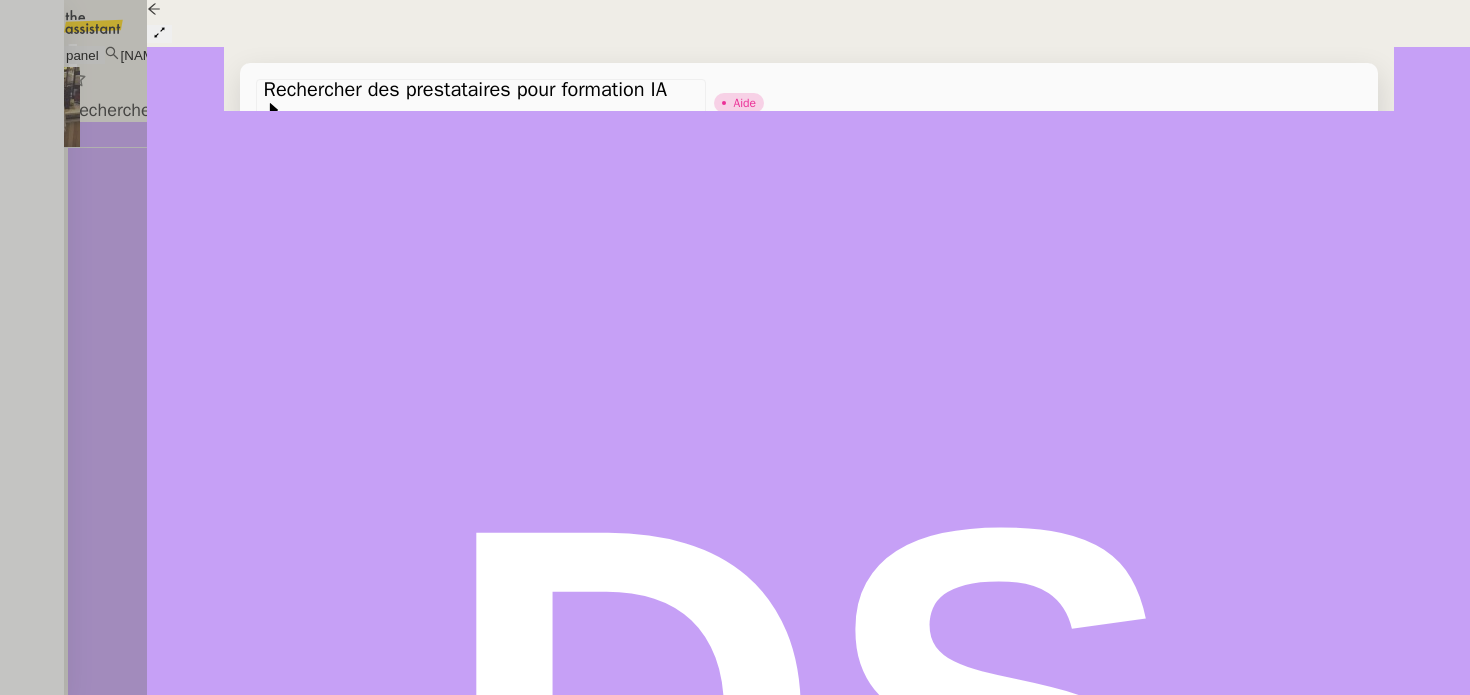 scroll, scrollTop: 865, scrollLeft: 0, axis: vertical 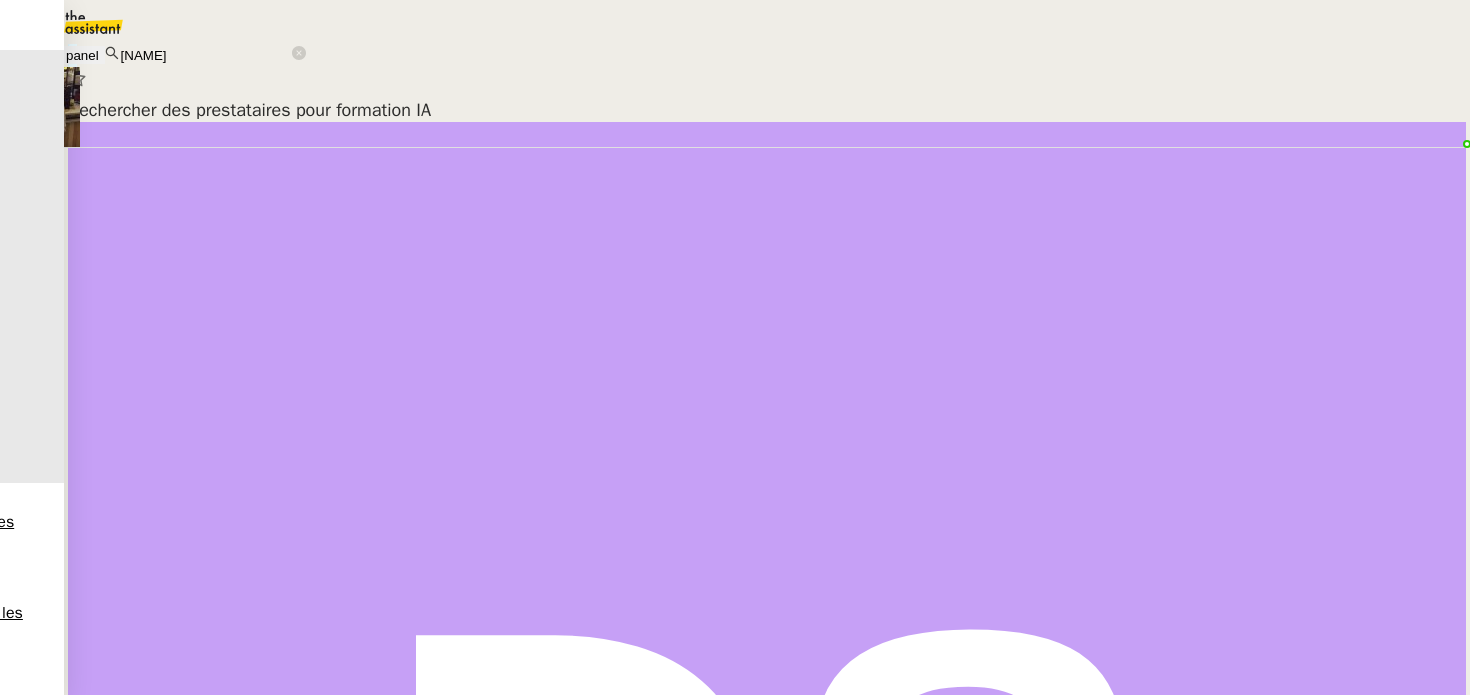 click on "Rechercher des prestataires pour formation IA  [NAME]    client    [NAME]    attribué à    [NAME]    suppervisé par    Modifié   il y a une heure  Créé   il y a 5 heures   Aide" at bounding box center [767, 965] 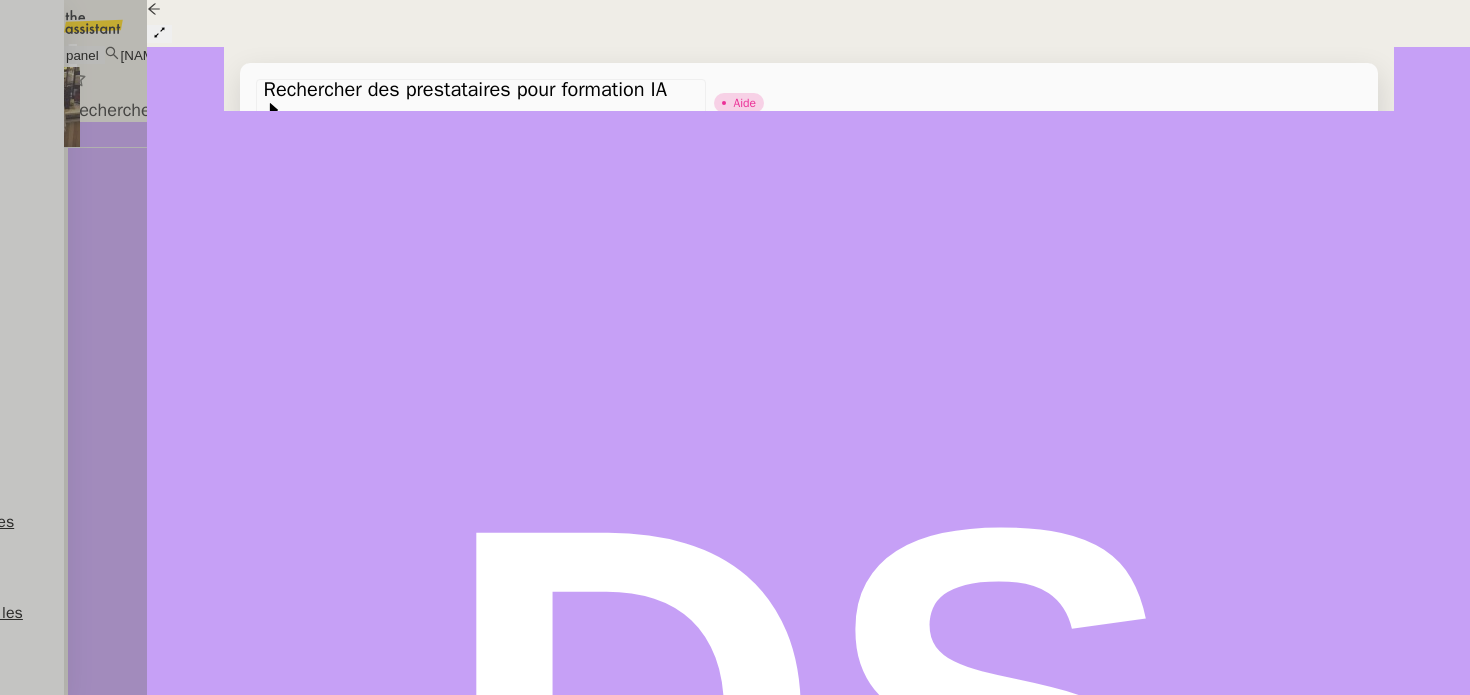click at bounding box center [154, 9] 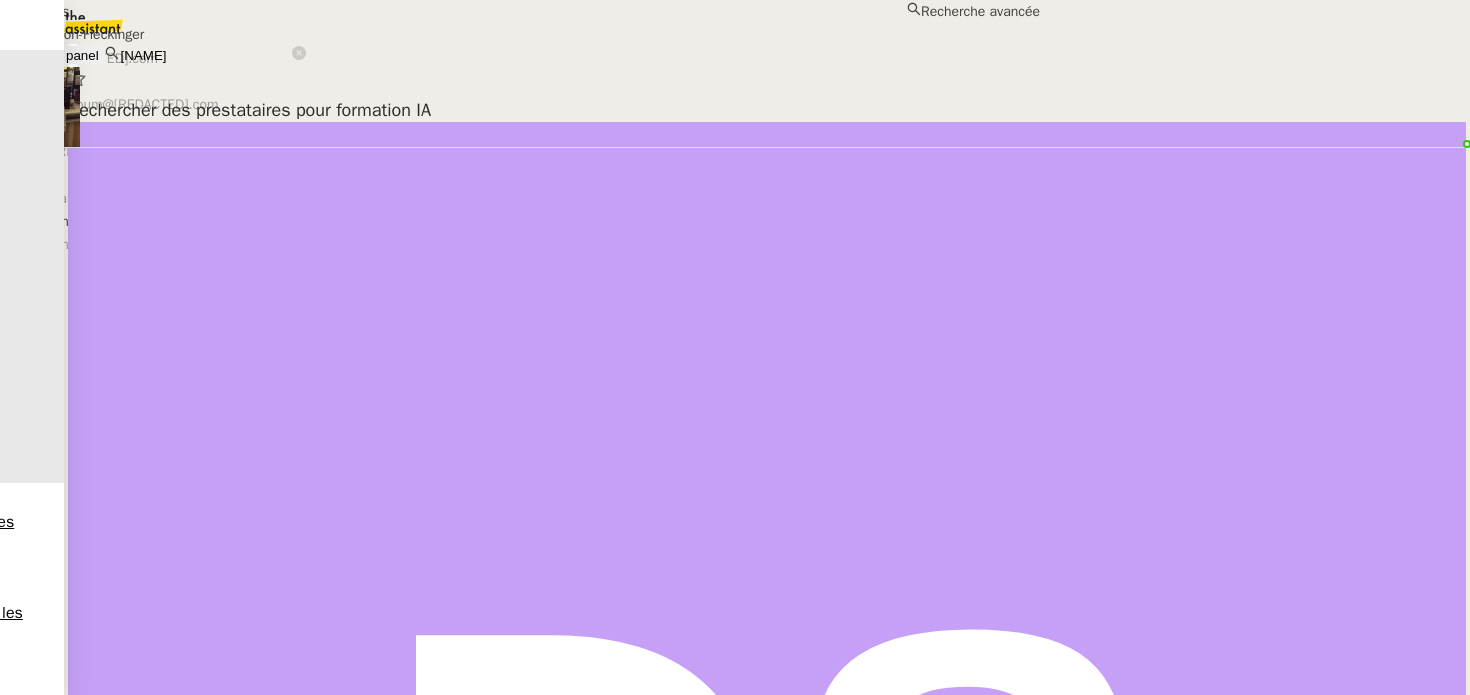 click on "[NAME]" at bounding box center [205, 55] 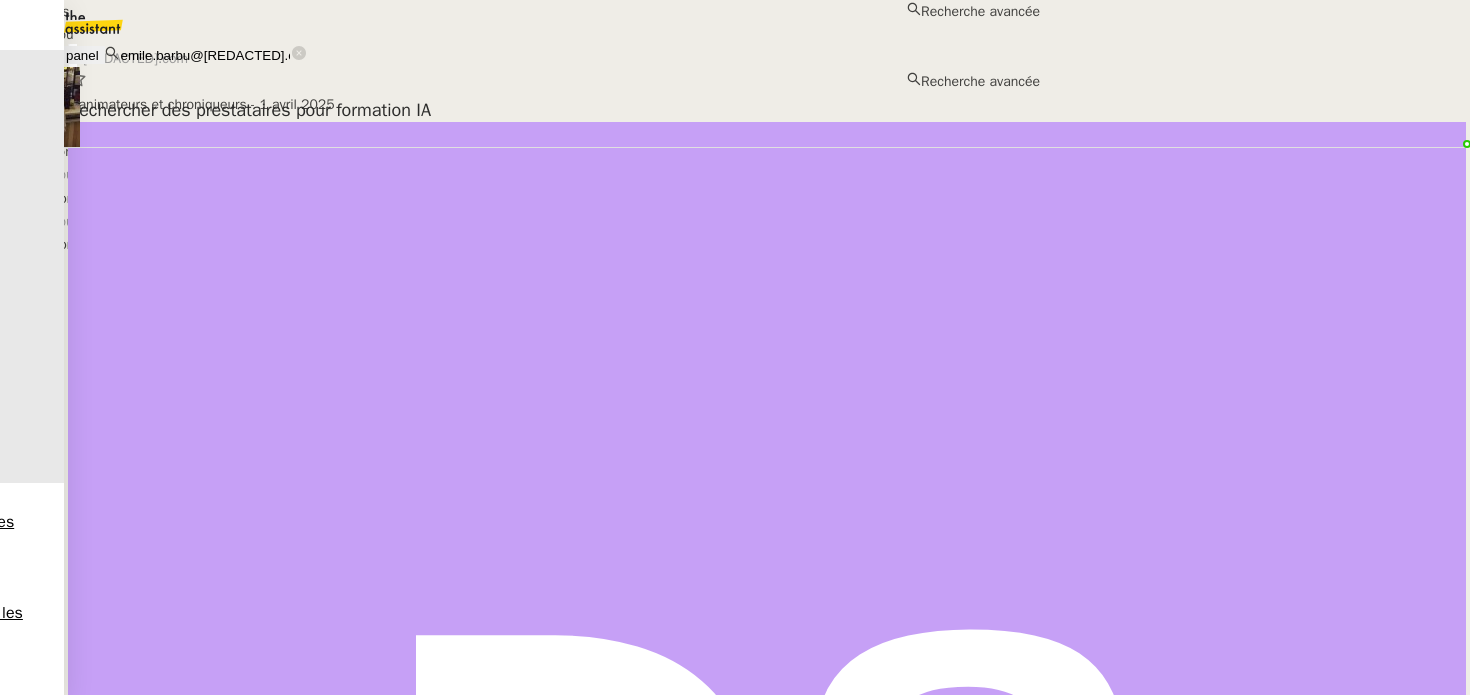 click on "Emile Barbu" at bounding box center [520, 34] 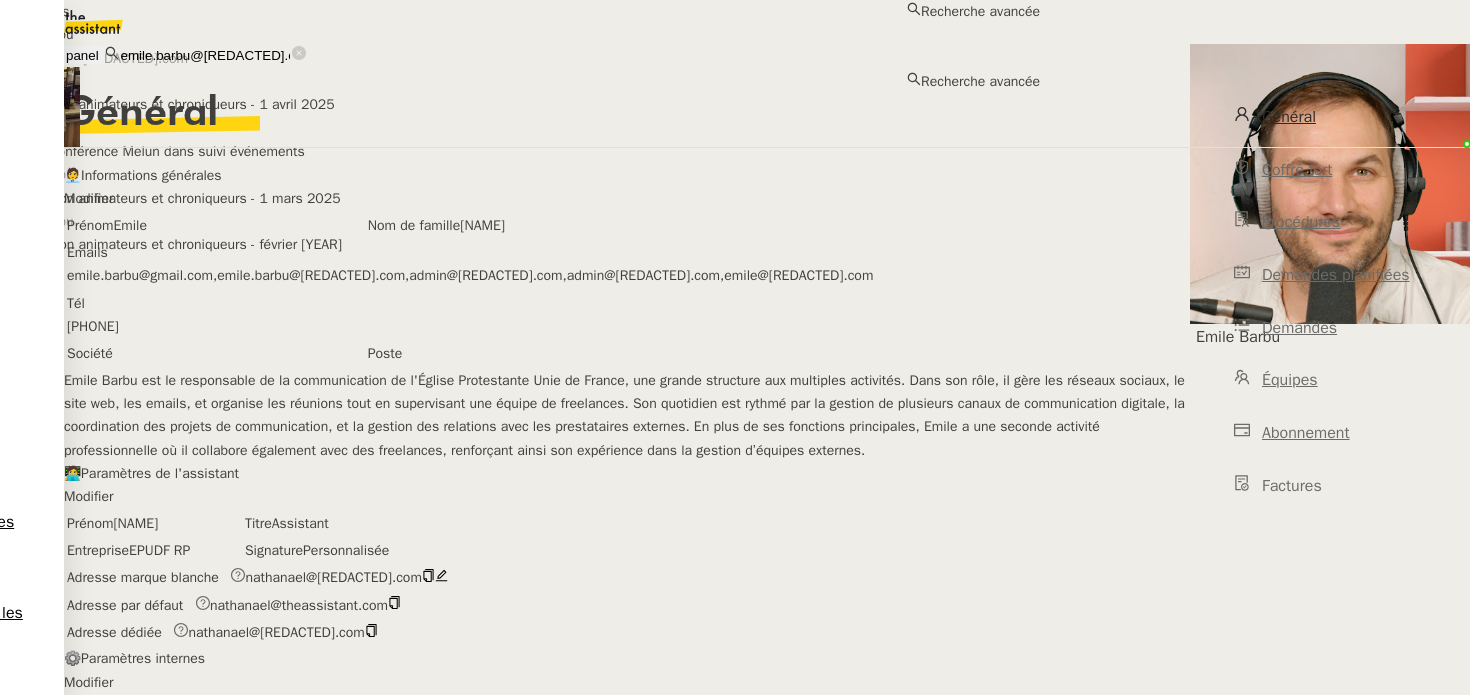 click on "emile.barbu@[REDACTED].com" at bounding box center [205, 55] 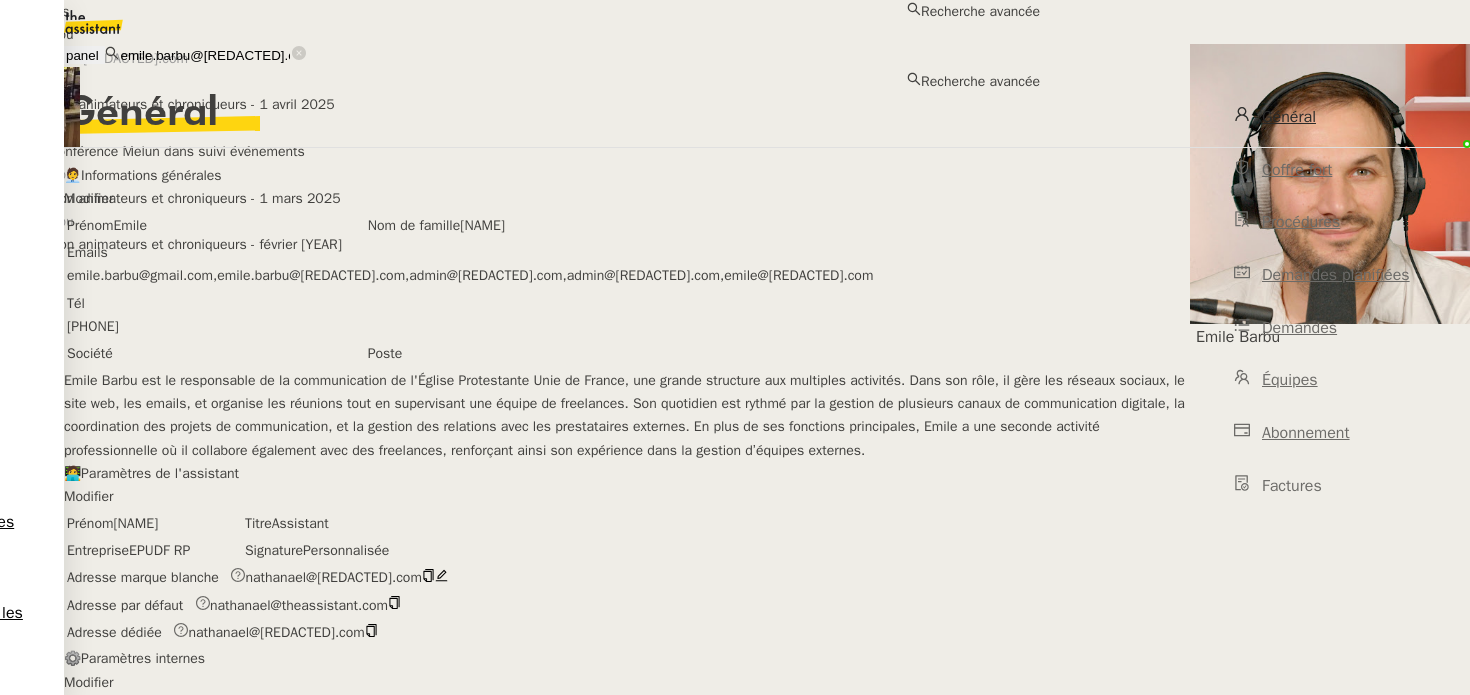 click on "emile.barbu@[REDACTED].com" at bounding box center (205, 55) 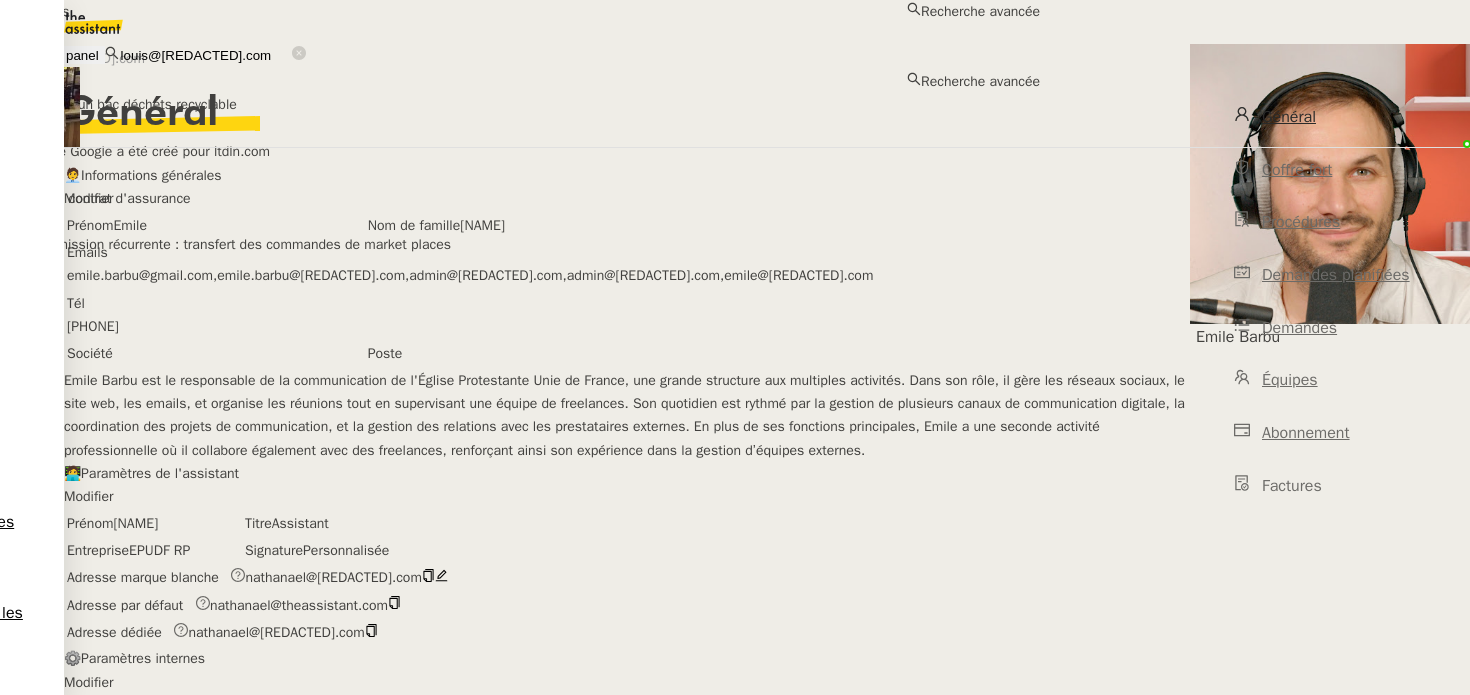 click on "[NAME]" at bounding box center [520, 34] 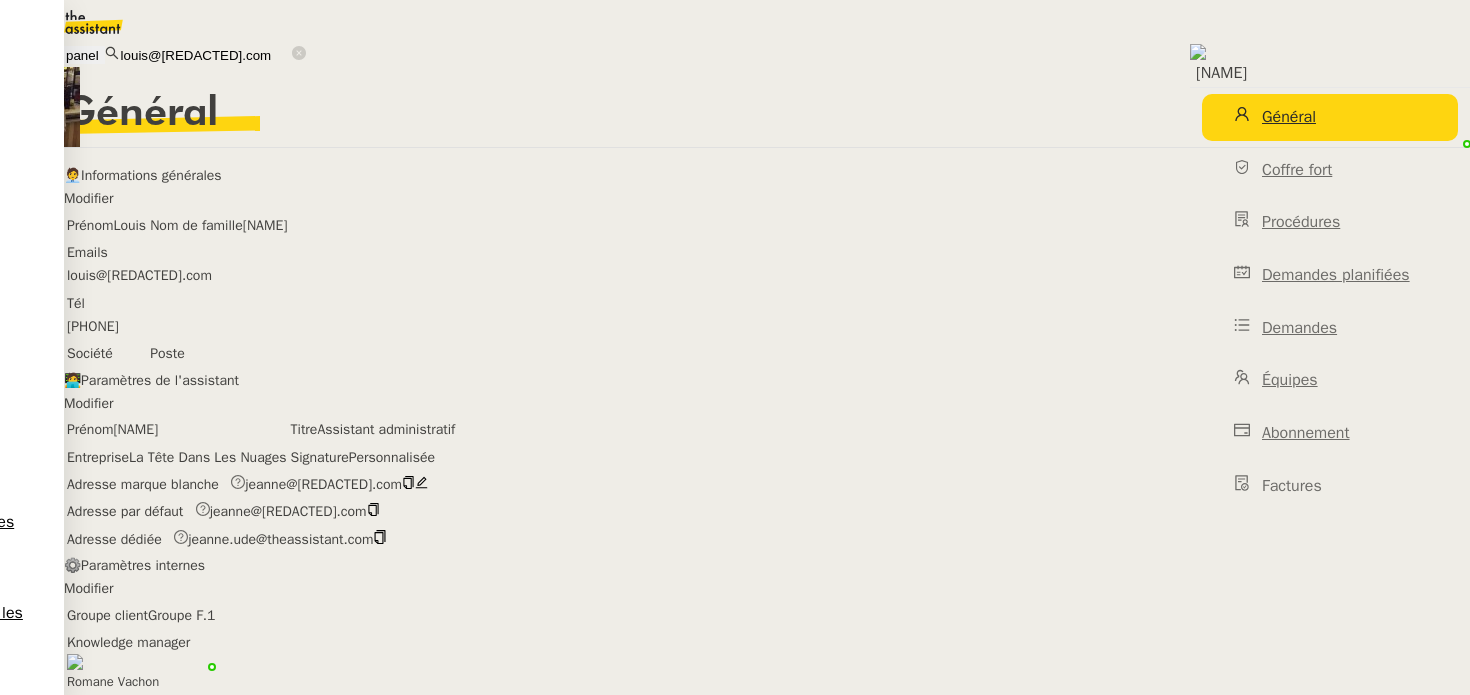click at bounding box center (422, 482) 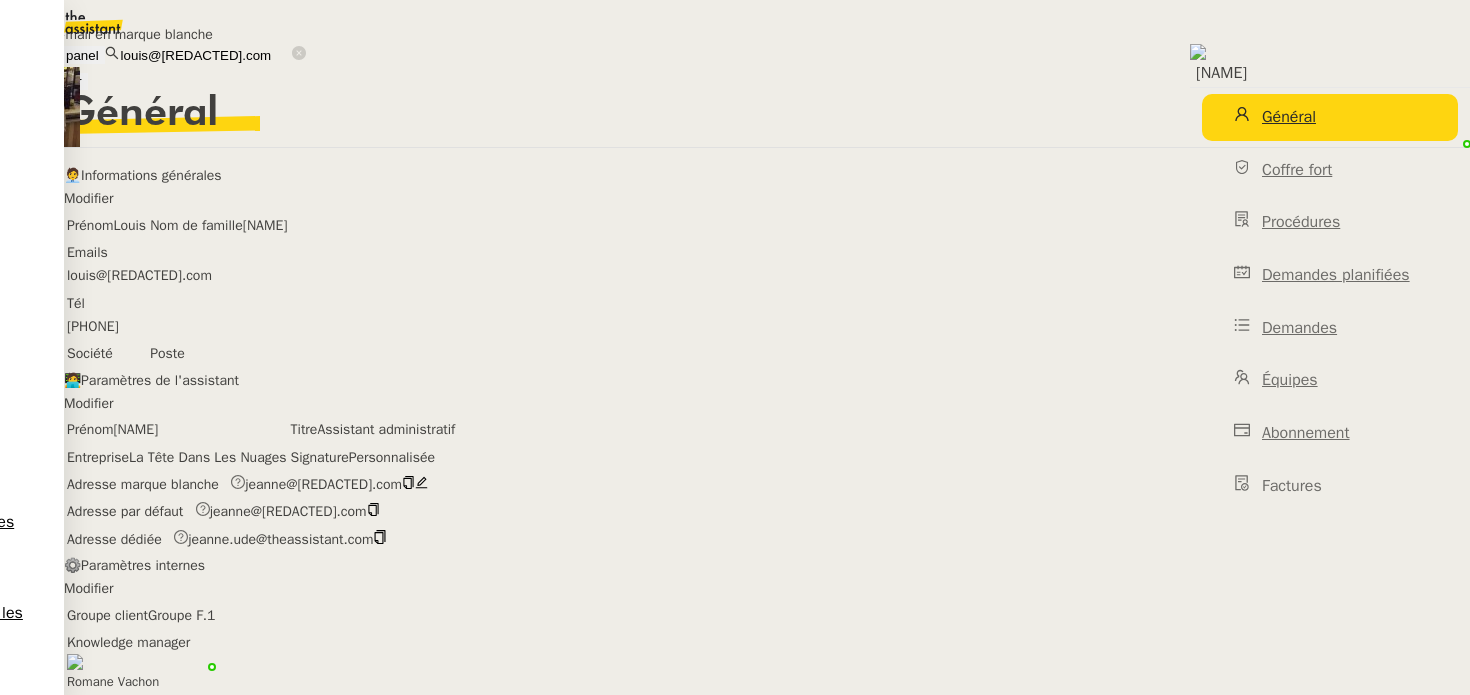 click on "Déconnecter" at bounding box center (44, 81) 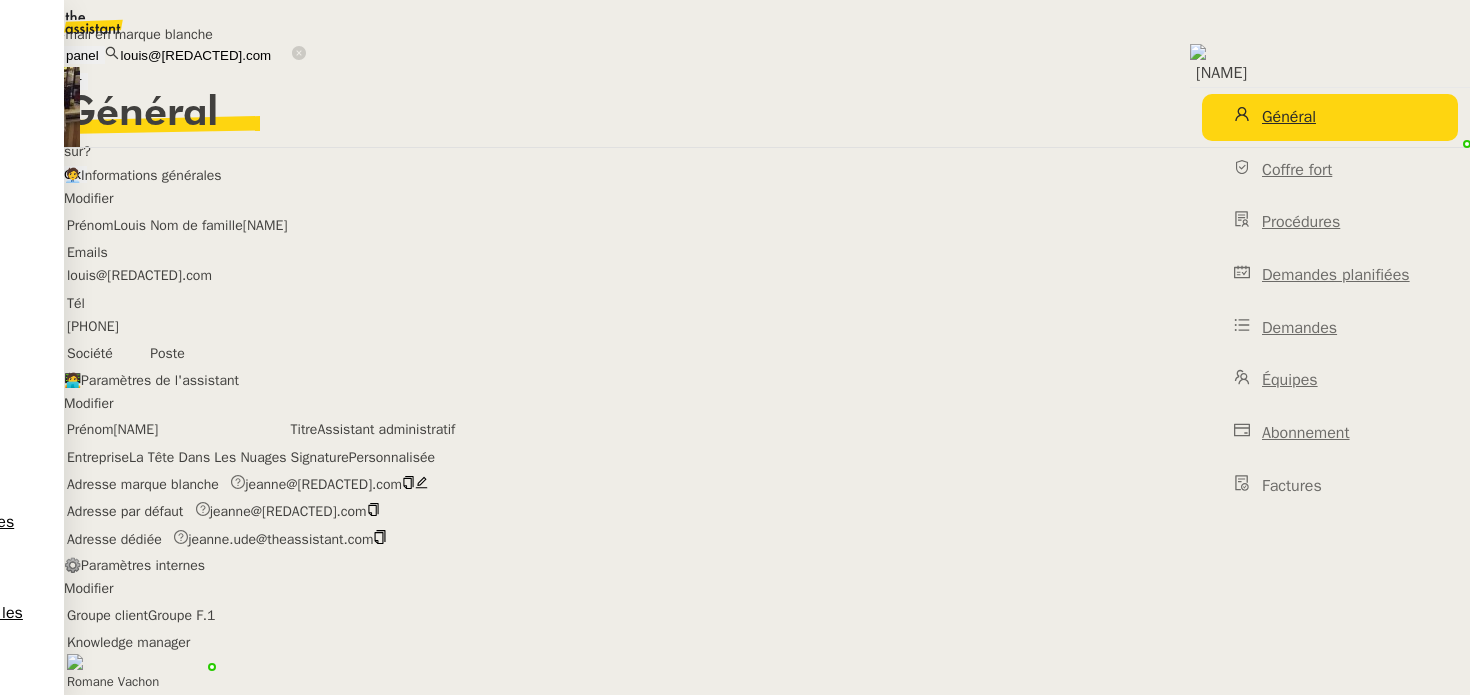 click on "Ok" at bounding box center [72, 174] 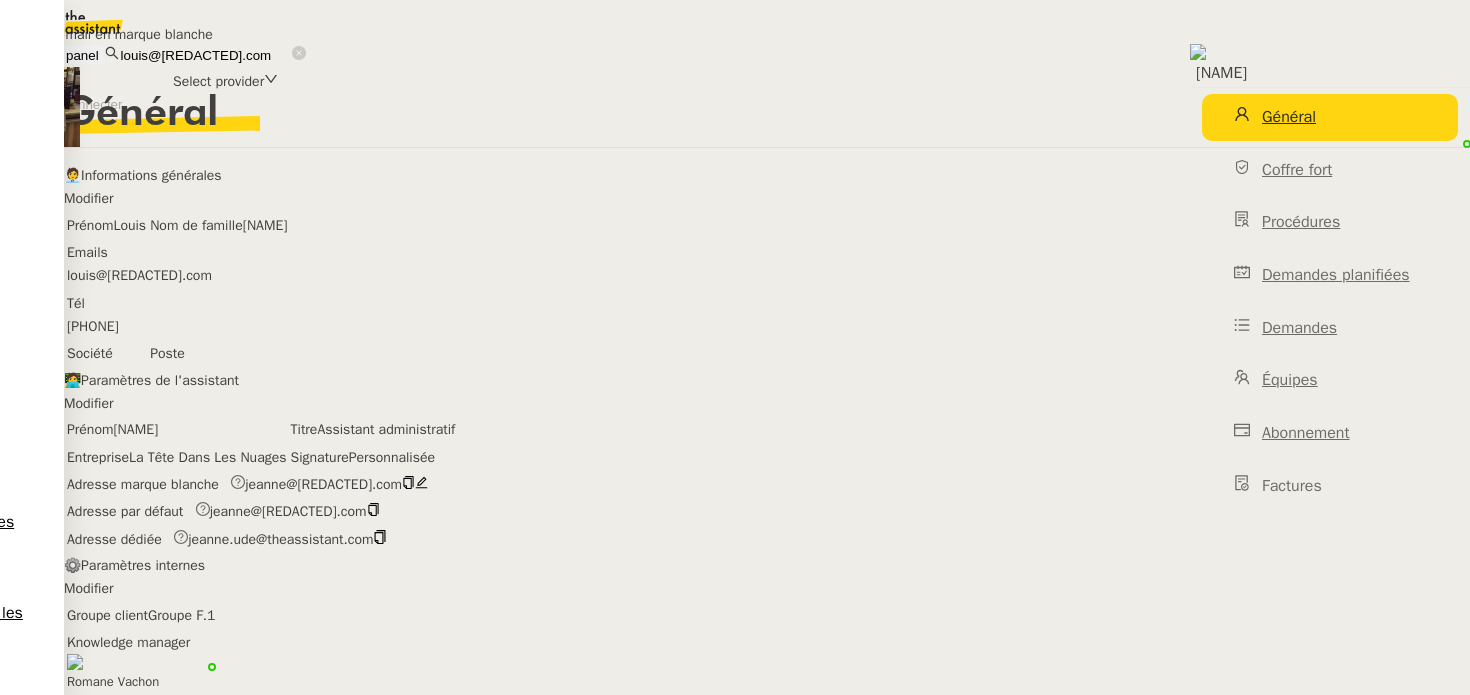 click on "Adresse e-mail en marque blanche Email provider  Select provider  Fermer Connecter" at bounding box center (735, 58) 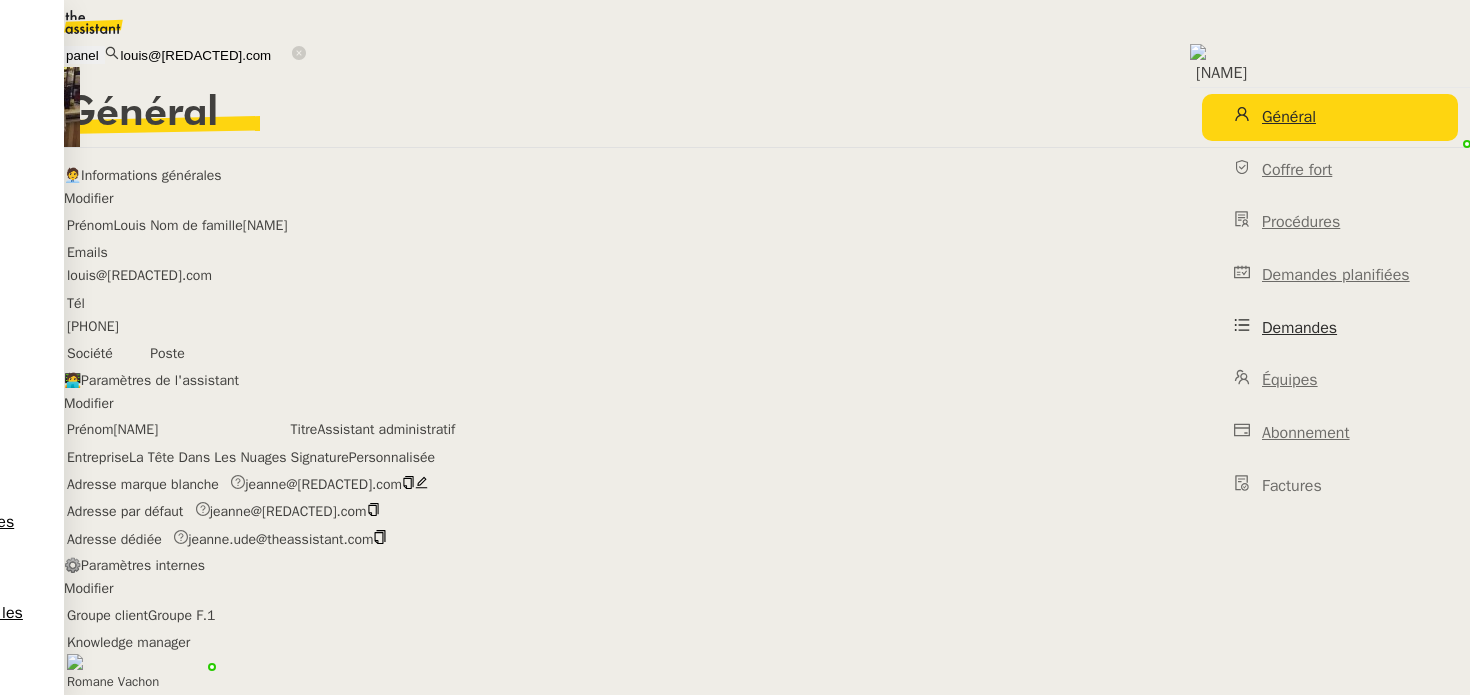 click on "Demandes" at bounding box center [1299, 328] 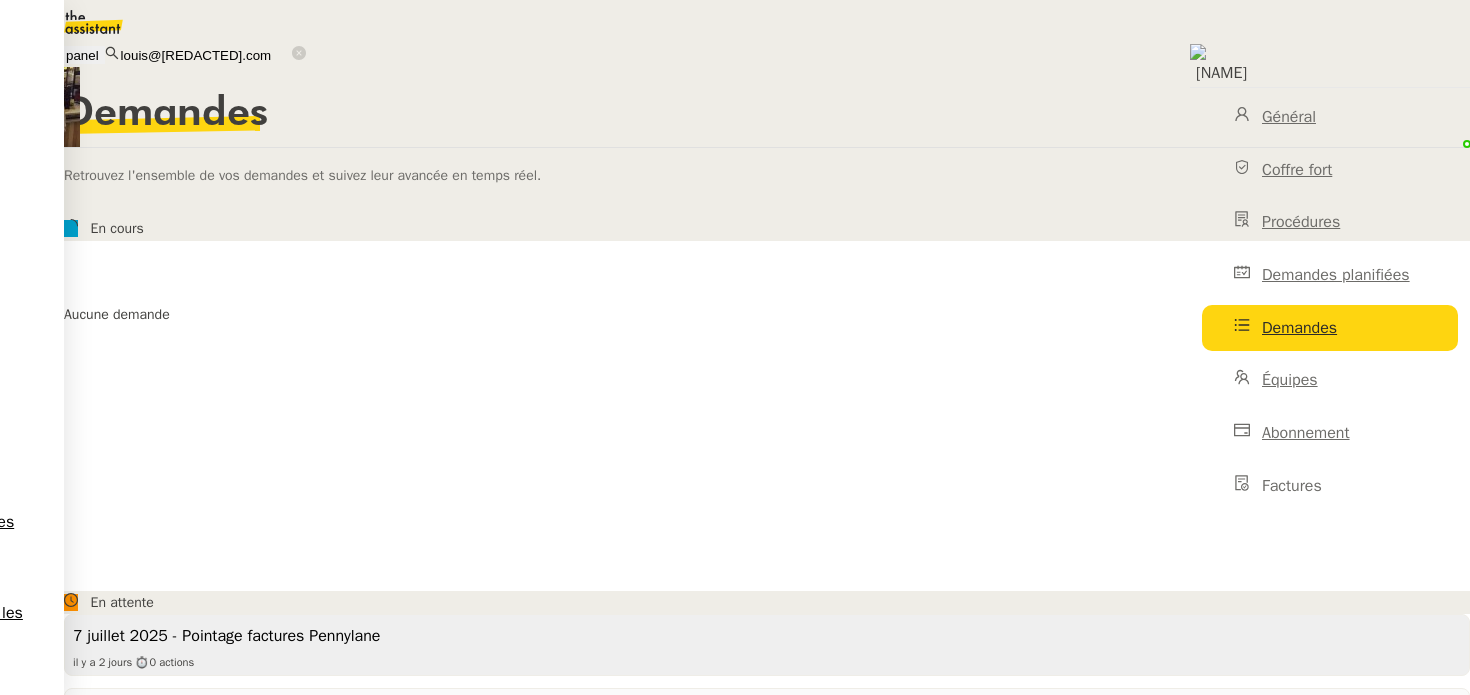 click on "7 juillet 2025 - Pointage factures Pennylane" at bounding box center [767, 636] 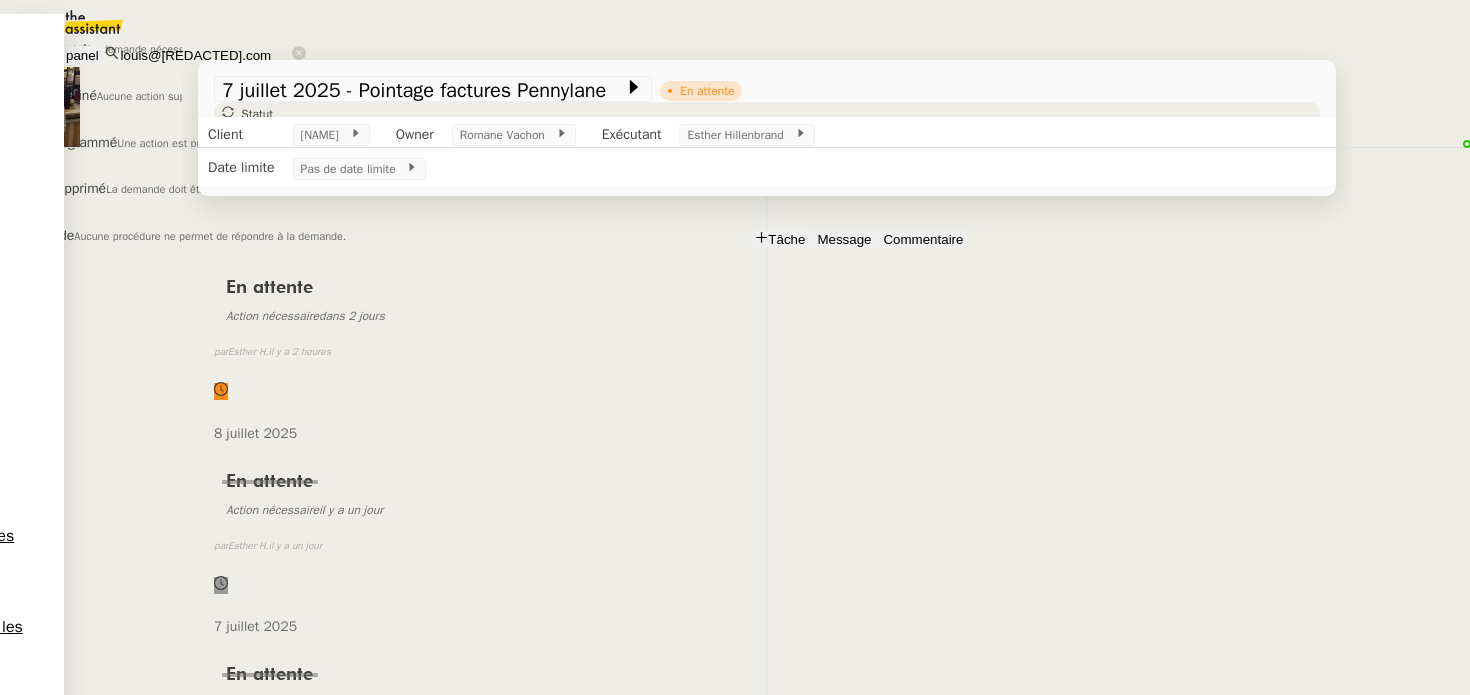click on "Ouvert" at bounding box center (67, 48) 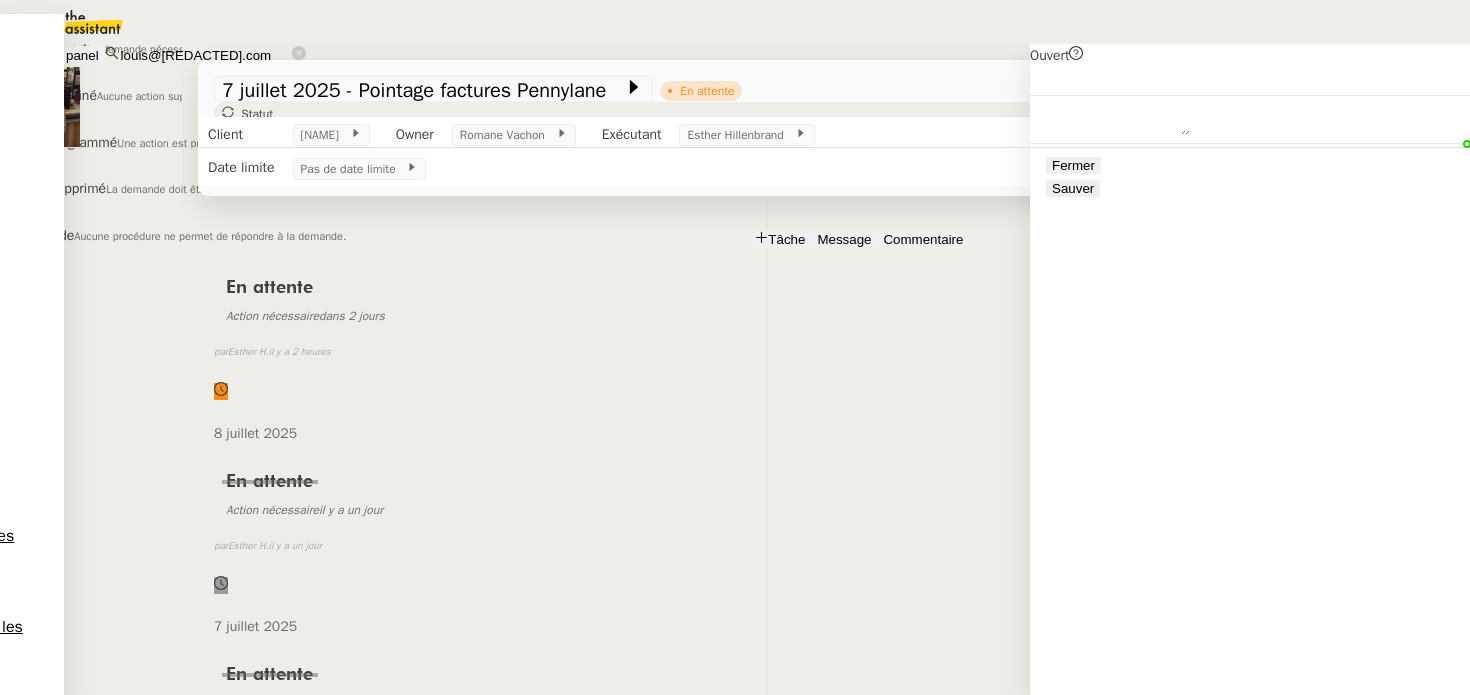 click on "Aucune action supplémentaire n'est nécessaire." at bounding box center (168, 49) 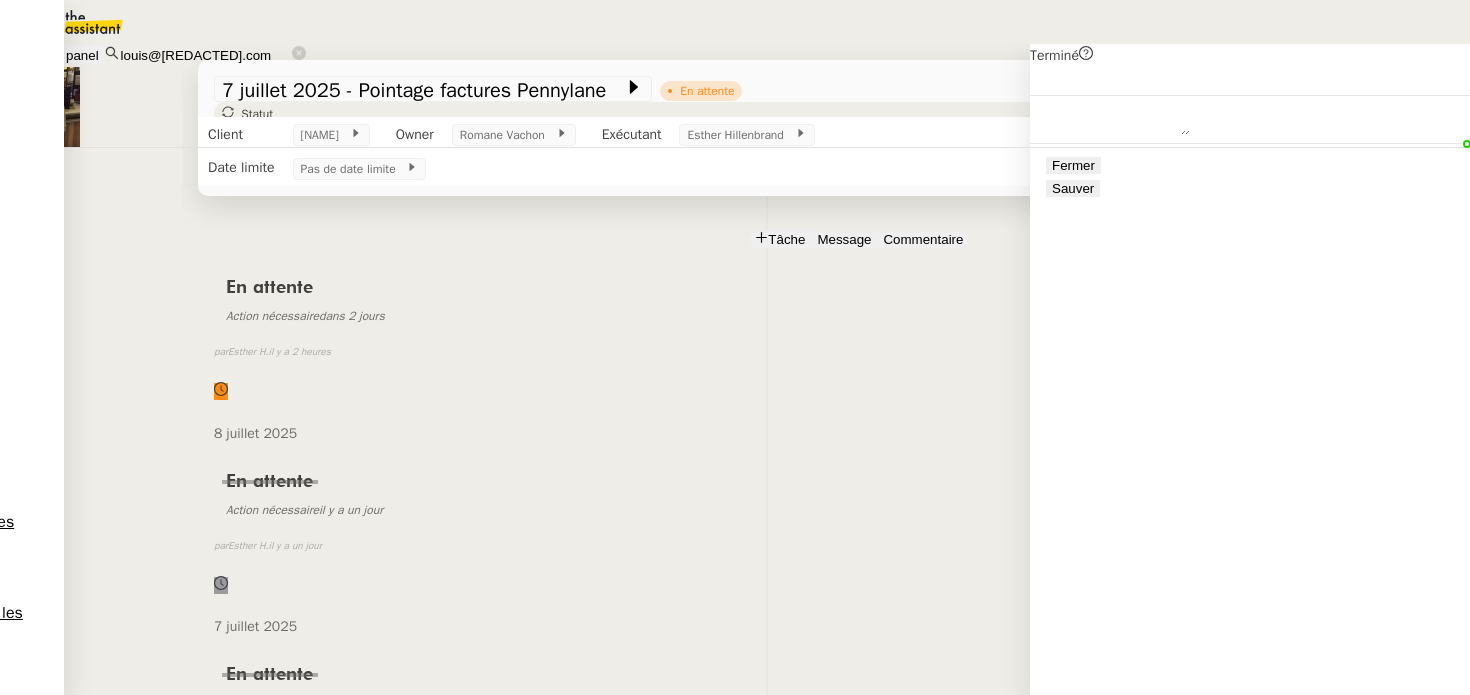 click on "Sauver" at bounding box center (1073, 188) 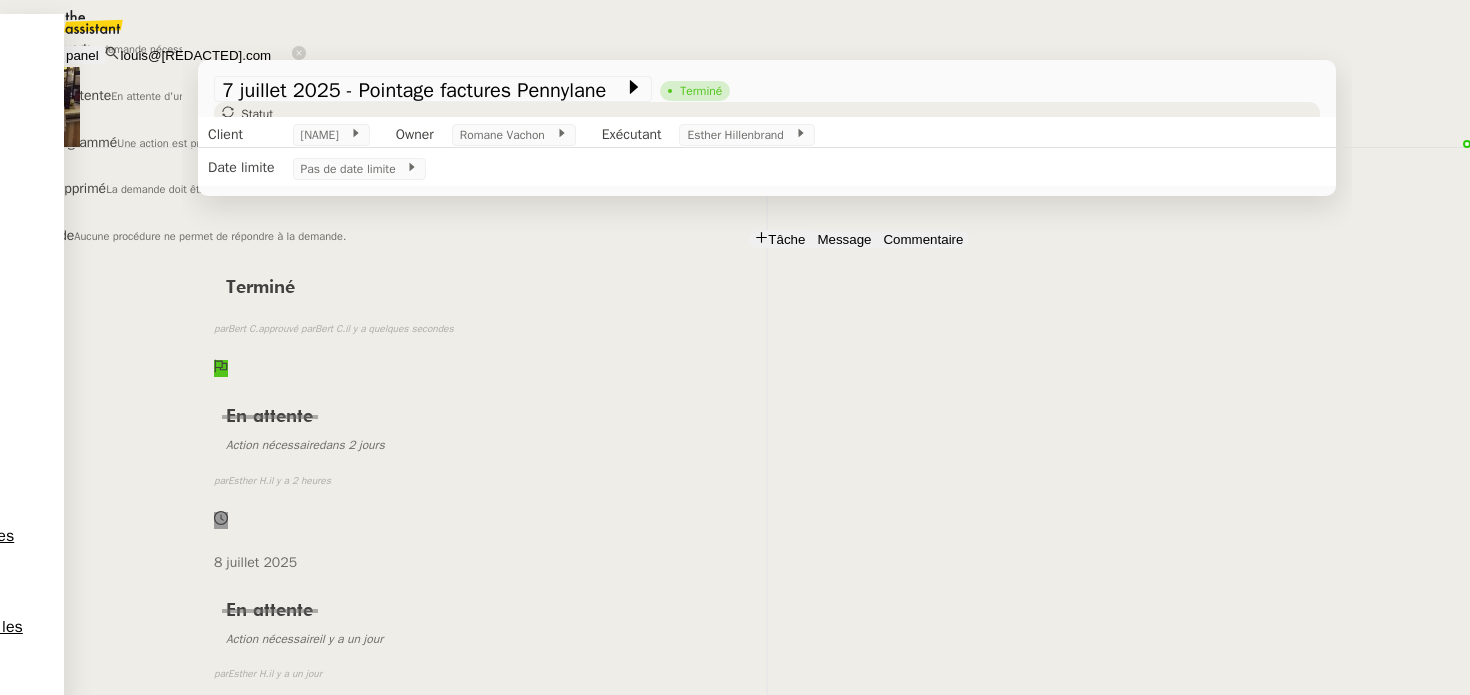 click on "En attente" at bounding box center [67, 48] 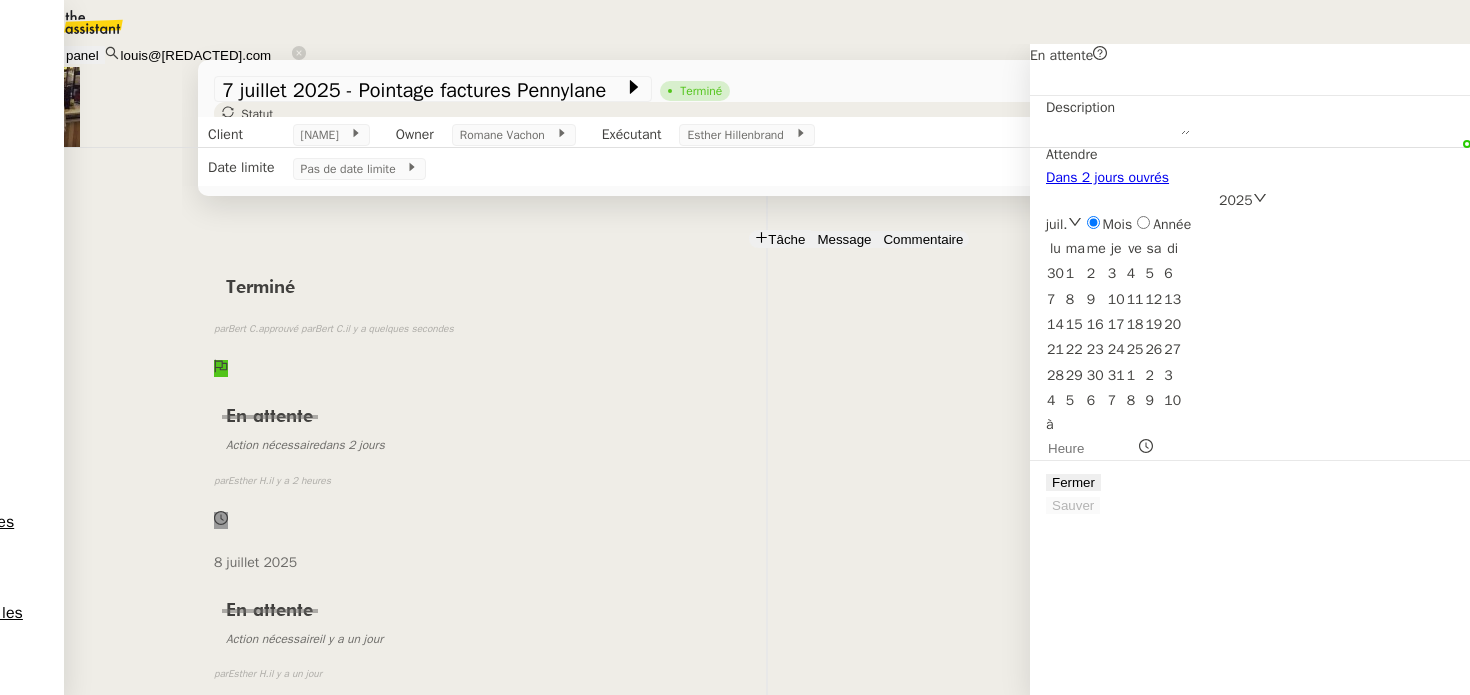 click on "Tâche Message Commentaire Veuillez patienter une erreur s'est produite 👌👌👌 message envoyé ✌️✌️✌️ Veuillez d'abord attribuer un client Une erreur s'est produite, veuillez réessayer Terminé false par   [NAME]   approuvé par   [NAME]   il y a quelques secondes 👌👌👌 message envoyé ✌️✌️✌️ une erreur s'est produite 👌👌👌 message envoyé ✌️✌️✌️ Votre message va être revu ✌️✌️✌️ une erreur s'est produite La taille des fichiers doit être de 10Mb au maximum. En attente Action nécessaire  dans [DURATION]  false par   [NAME]   il y a [DURATION] 👌👌👌 message envoyé ✌️✌️✌️ une erreur s'est produite 👌👌👌 message envoyé ✌️✌️✌️ Votre message va être revu ✌️✌️✌️ une erreur s'est produite La taille des fichiers doit être de 10Mb au maximum. [DURATION] En attente Action nécessaire  il y a [DURATION]  false par   [NAME]   il y a [DURATION] une erreur s'est produite [DURATION]" at bounding box center (767, 583) 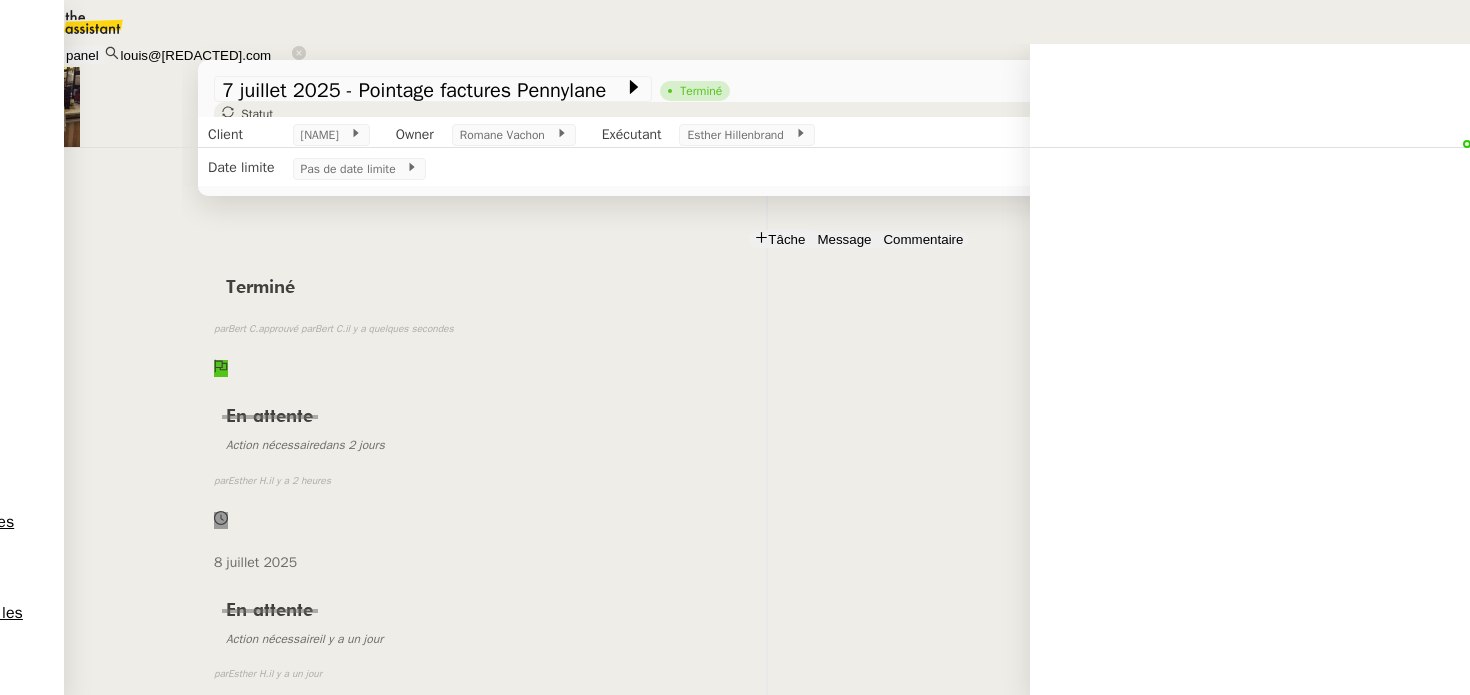 click on "[NAME]" at bounding box center [86, 722] 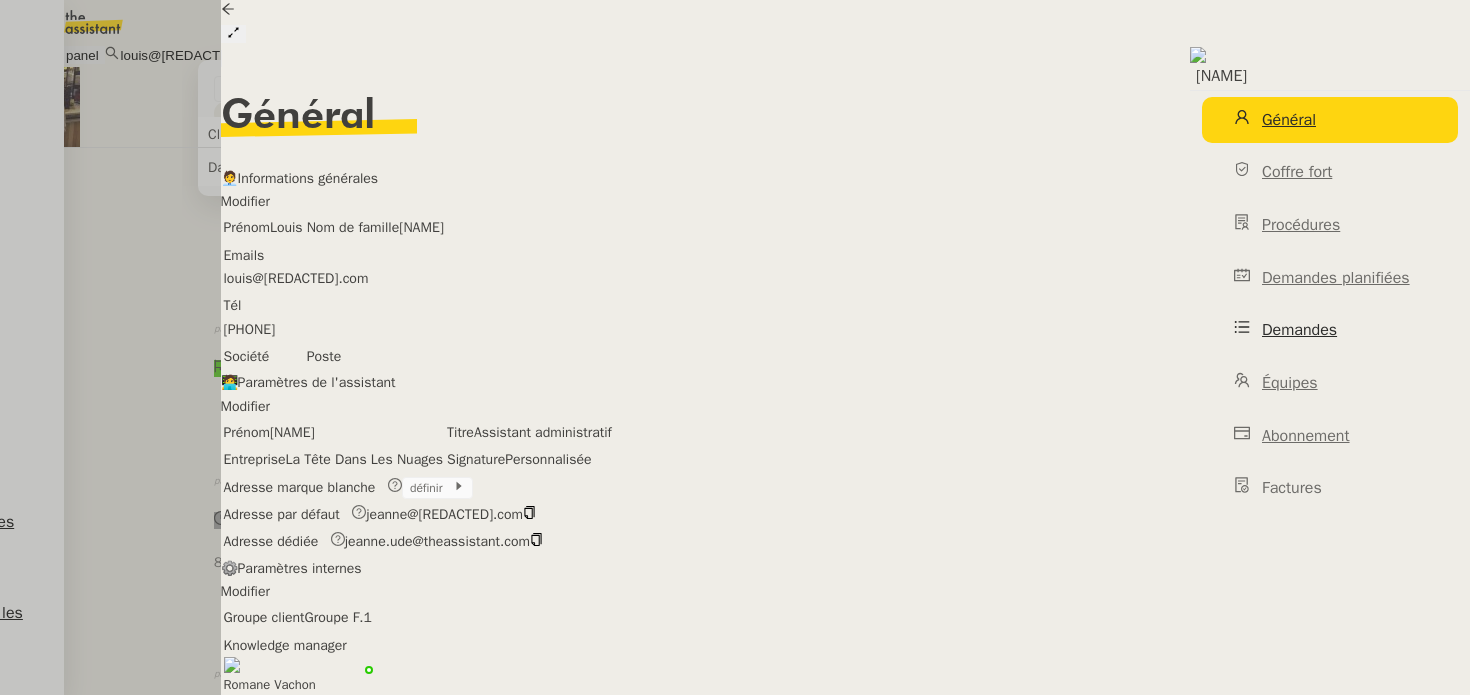 click on "Demandes" at bounding box center (1299, 330) 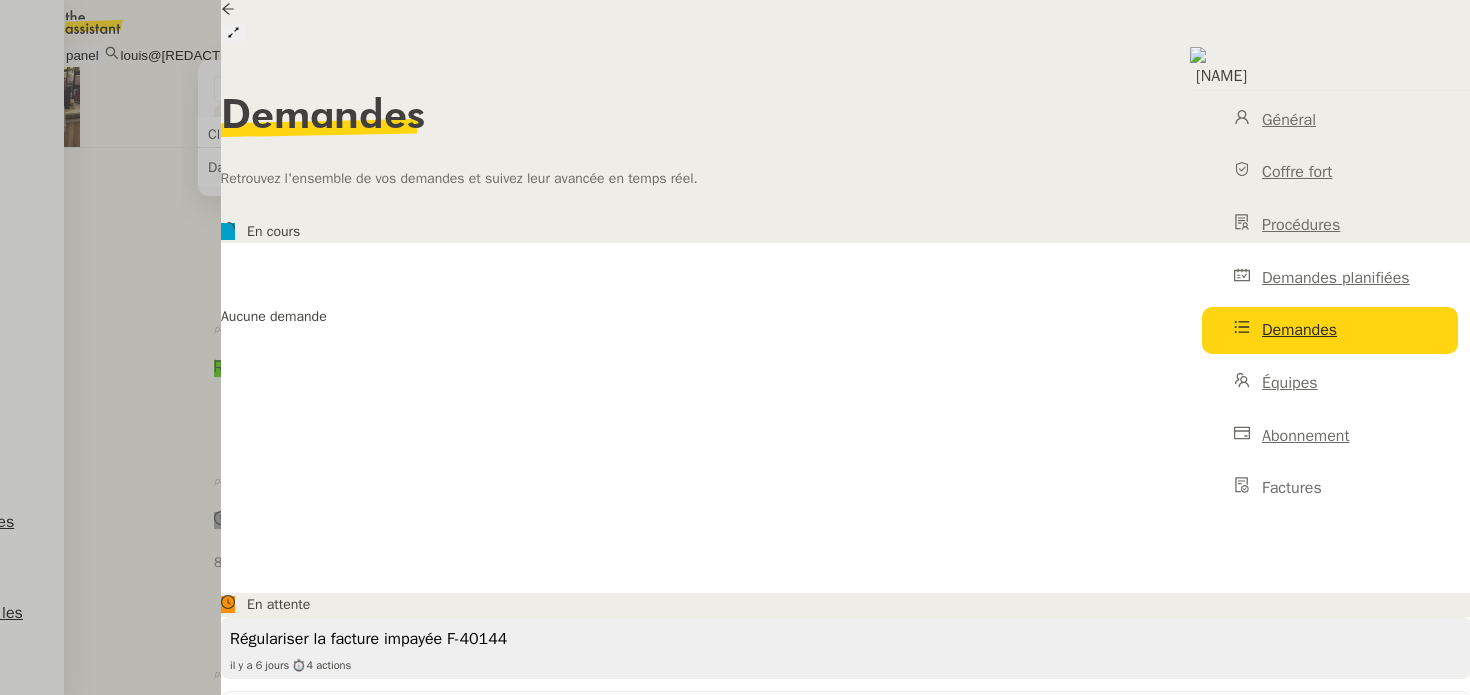 click on "il y a [DURATION]     ⏱  4   actions" at bounding box center [846, 663] 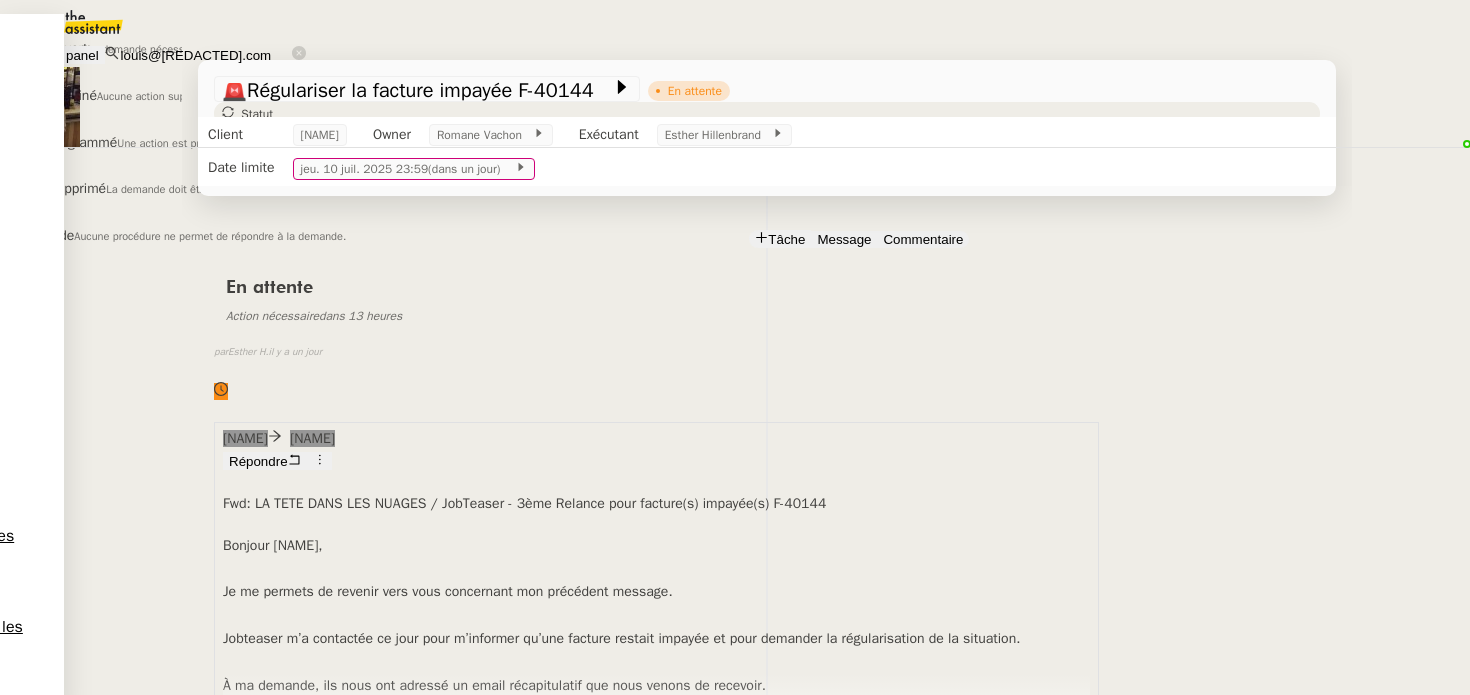 click on "Terminé" at bounding box center [67, 48] 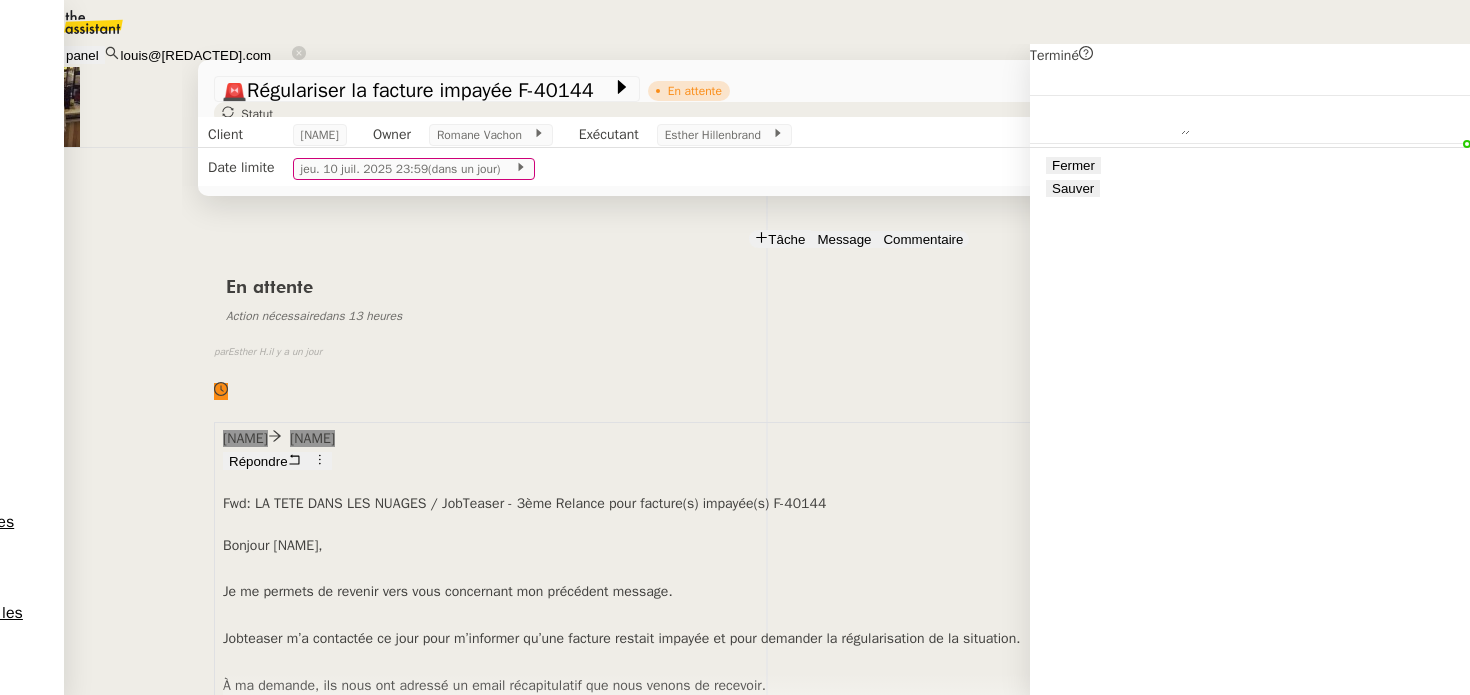 click on "Sauver" at bounding box center [1073, 188] 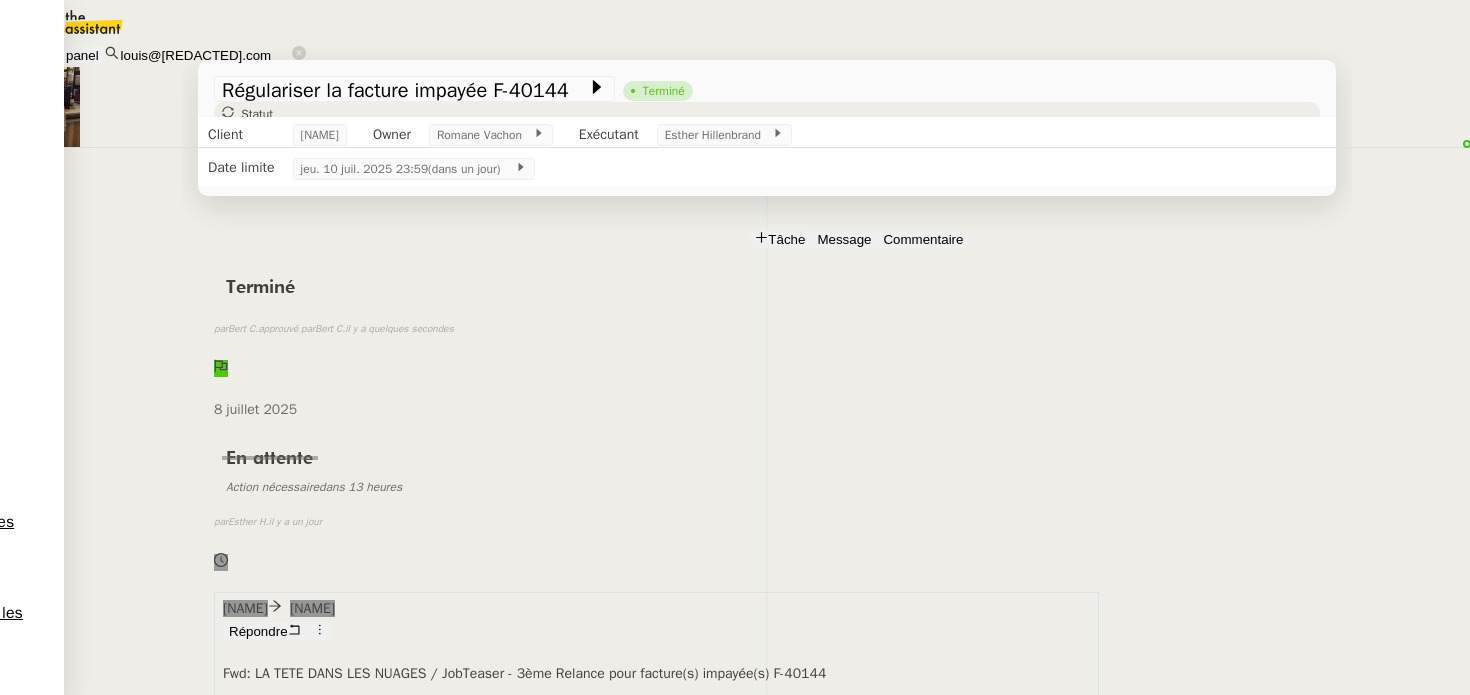 click on "[NAME]" at bounding box center [86, 722] 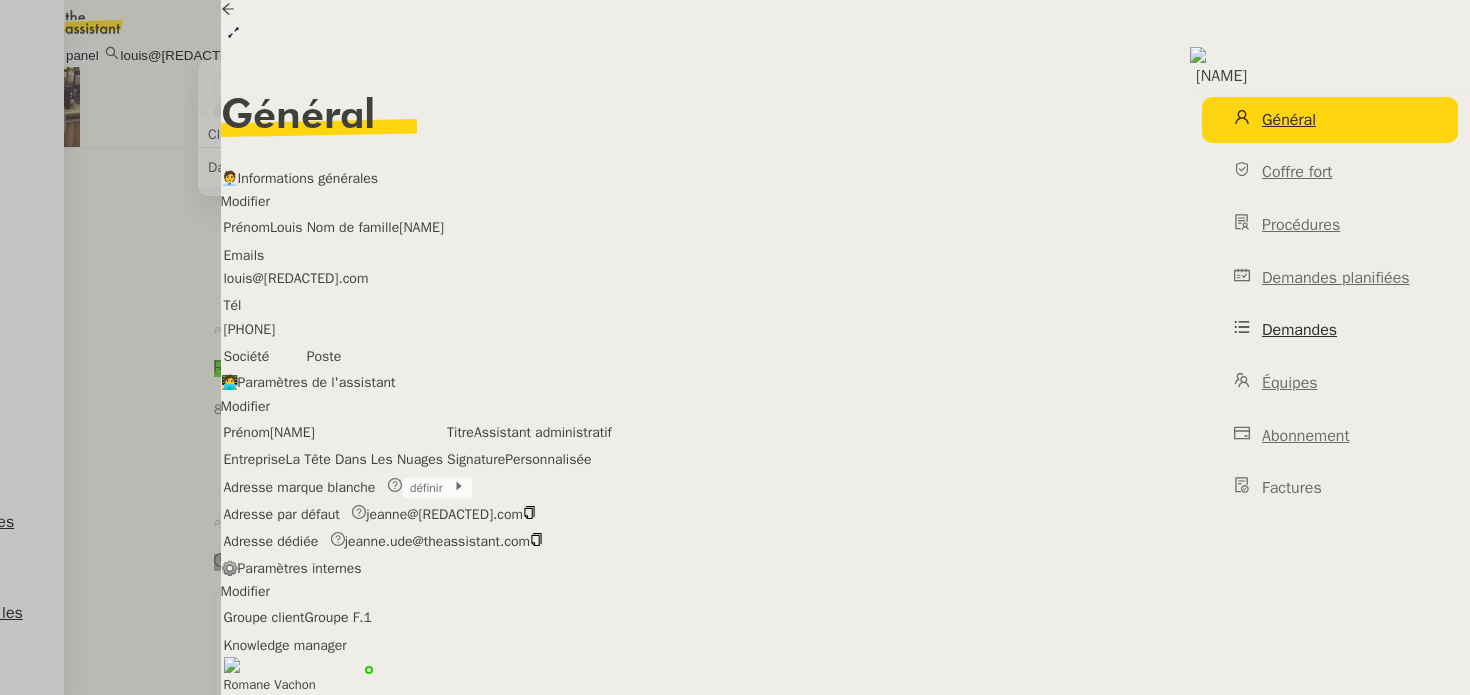 click on "Demandes" at bounding box center [1299, 330] 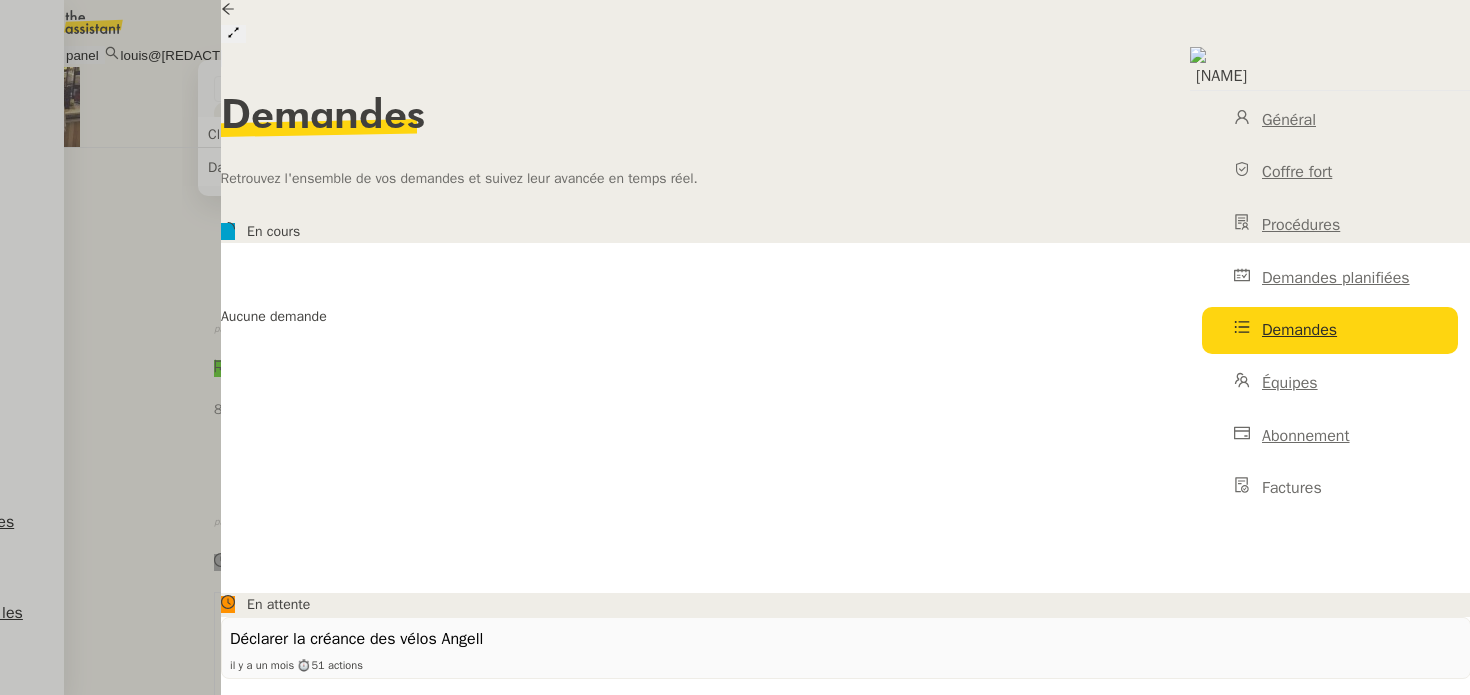 click at bounding box center [1482, 34] 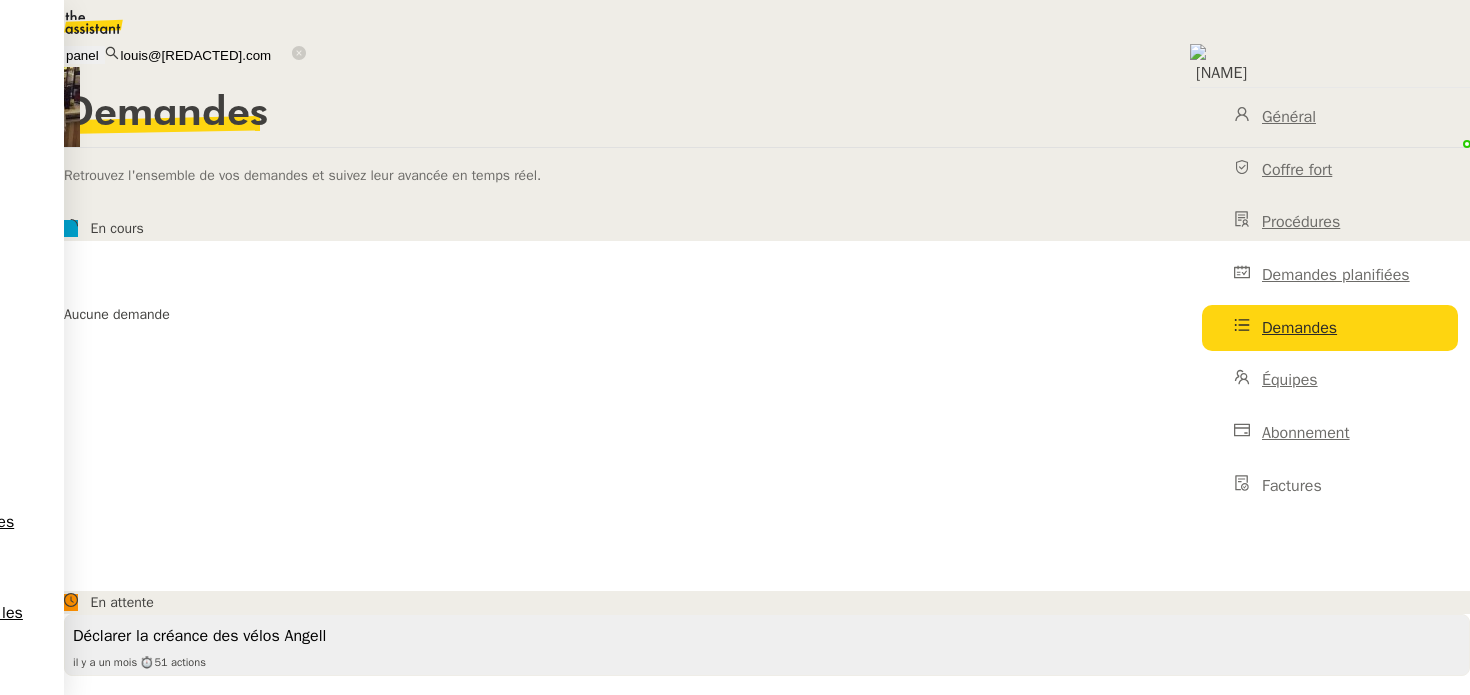 click on "il y a un mois" at bounding box center [106, 662] 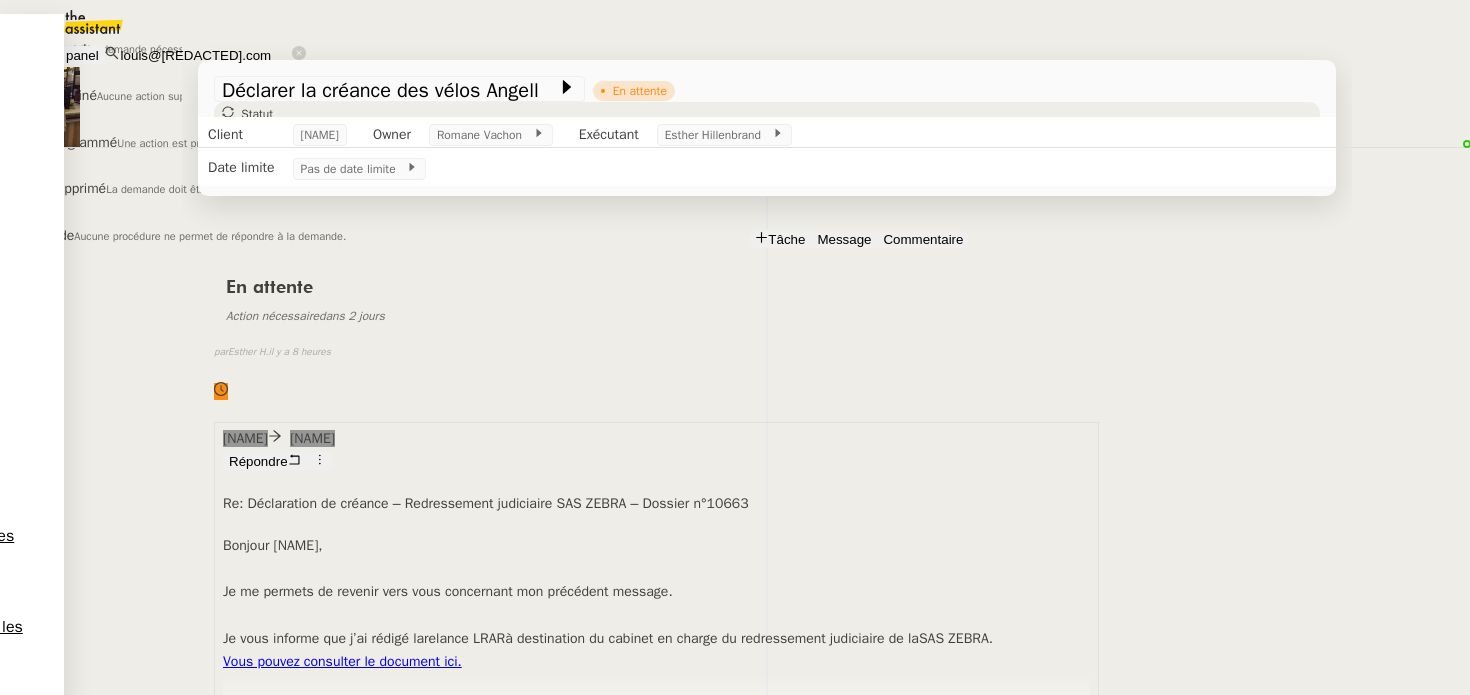 click on "Terminé" at bounding box center [67, 48] 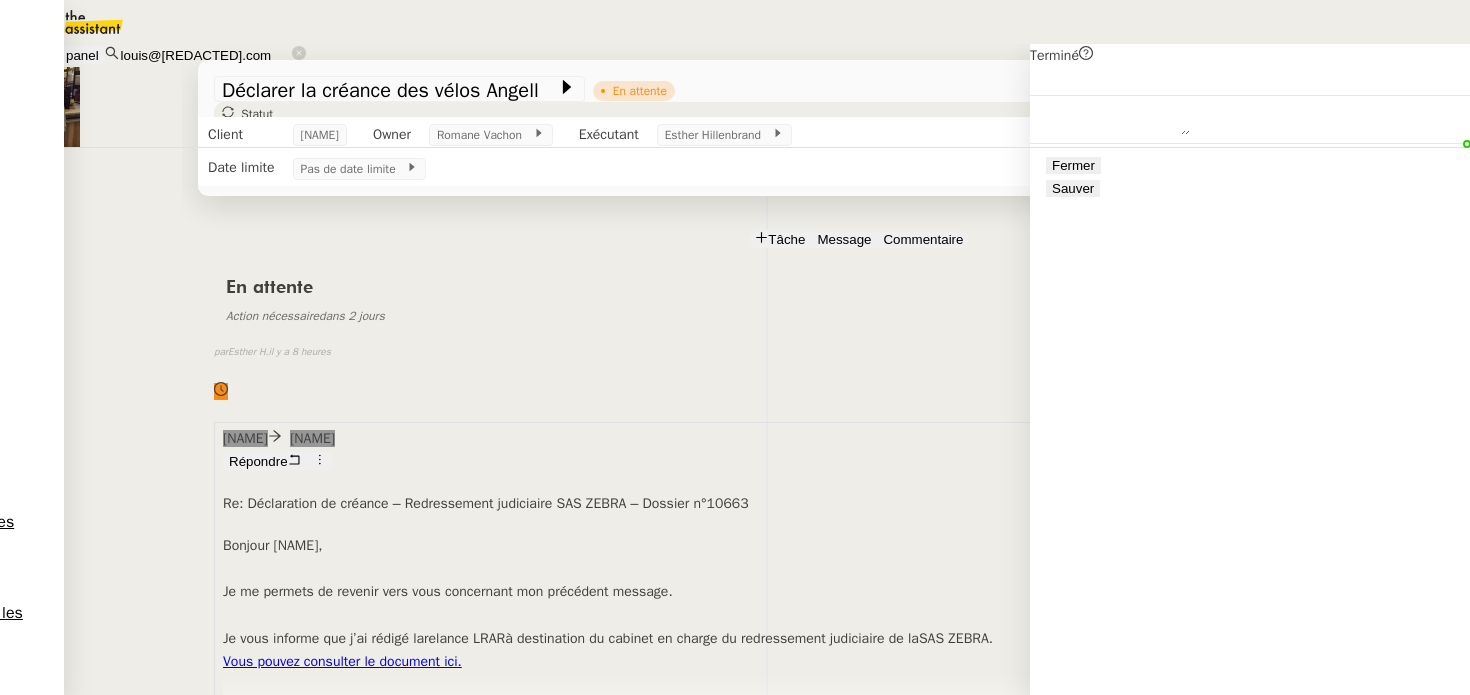 click on "Sauver" at bounding box center (1073, 188) 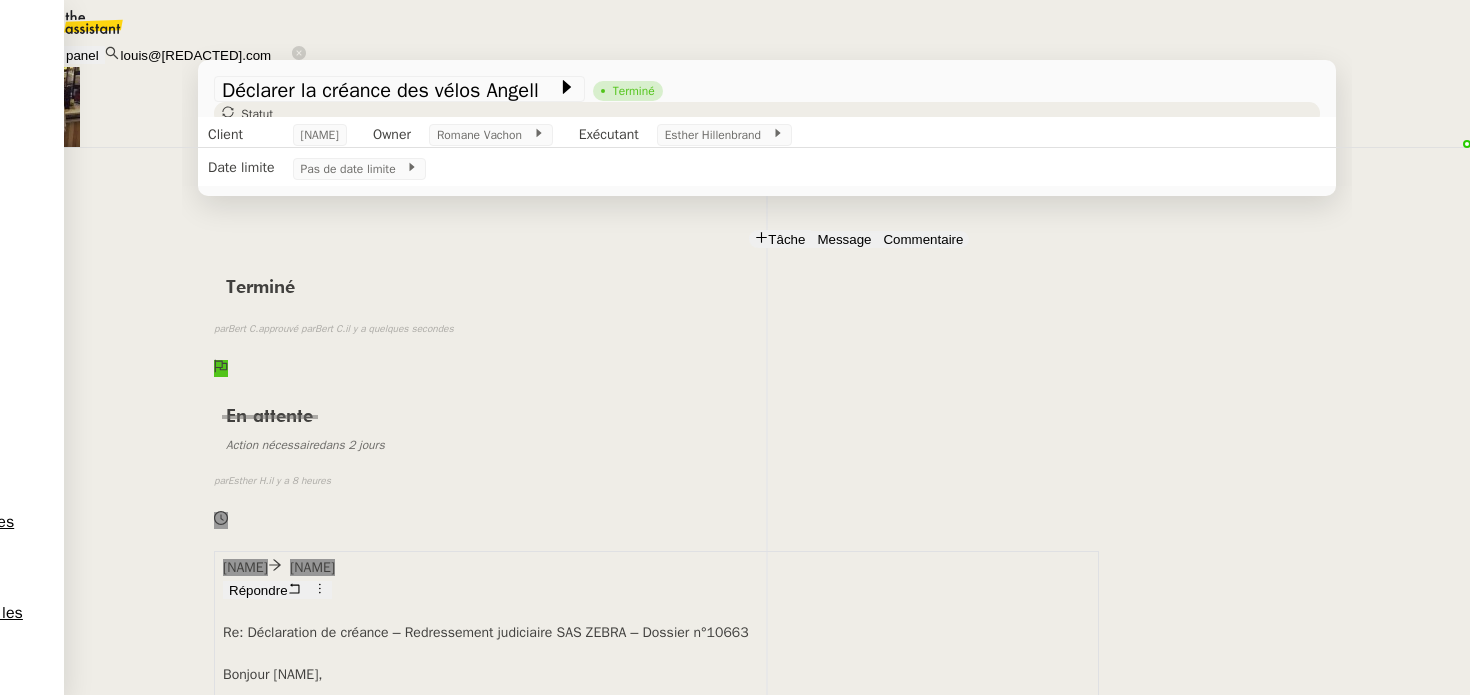 click on "[NAME]" at bounding box center (86, 722) 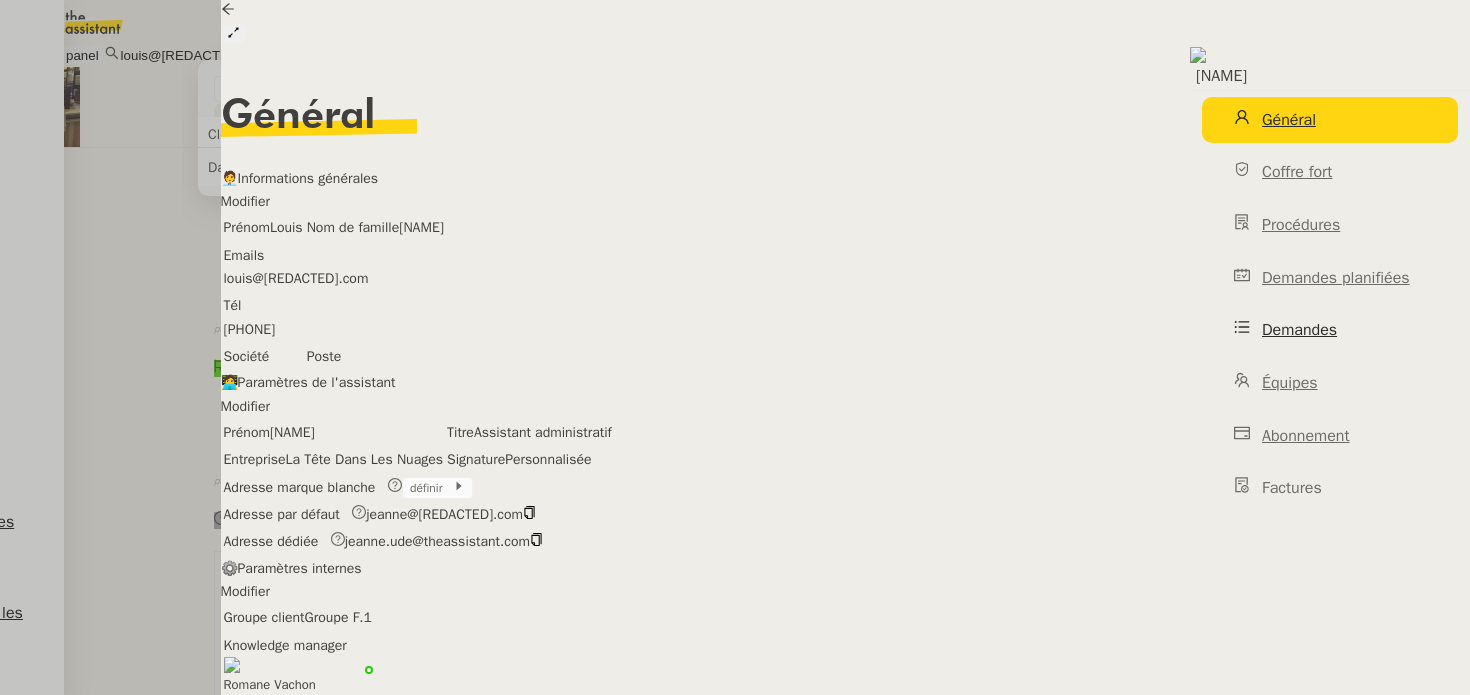 click on "Demandes" at bounding box center (1330, 330) 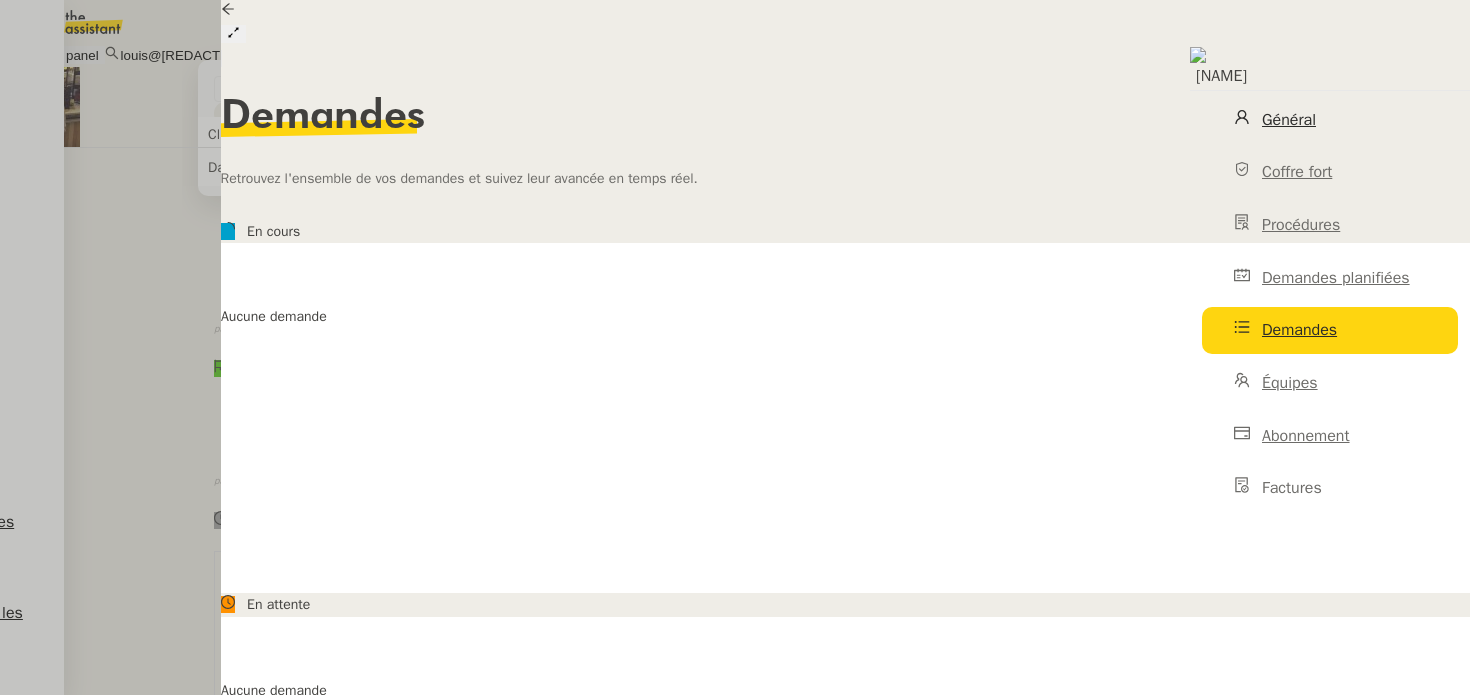 click on "Général" at bounding box center [1330, 120] 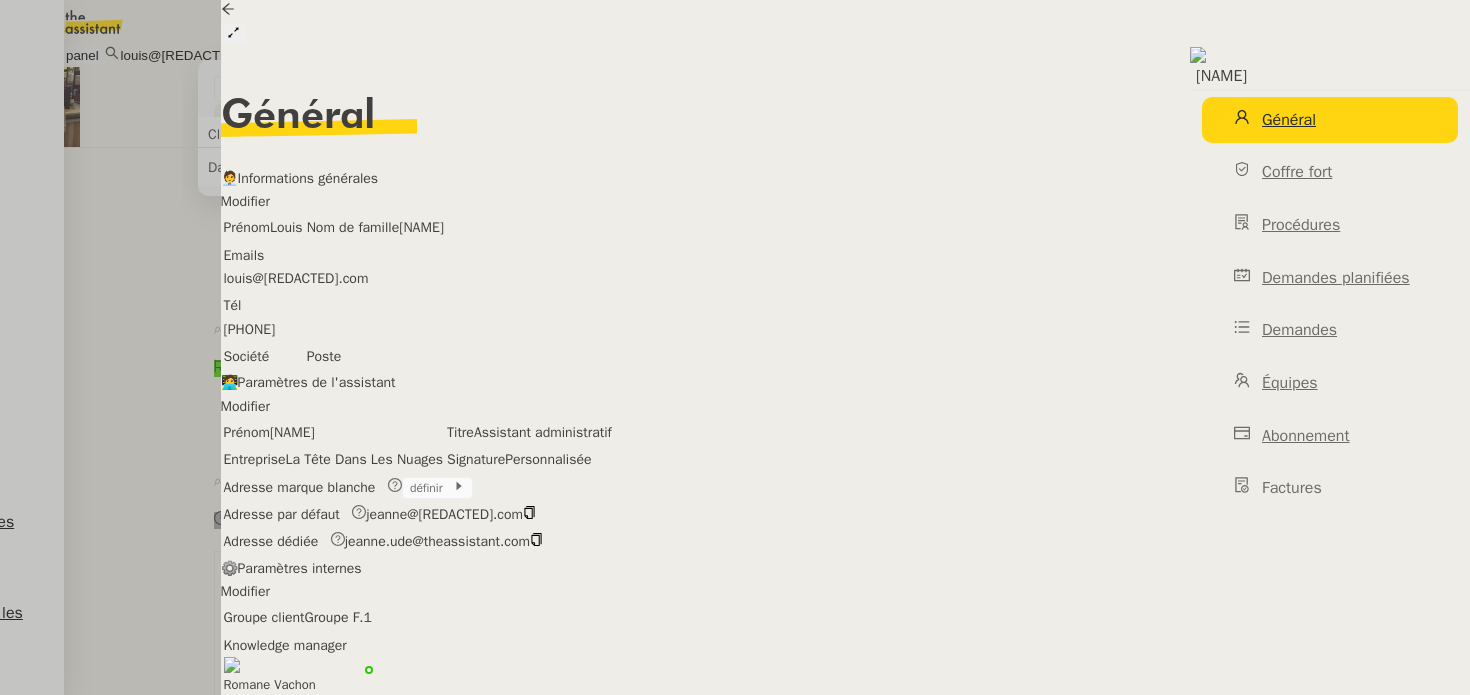scroll, scrollTop: 399, scrollLeft: 0, axis: vertical 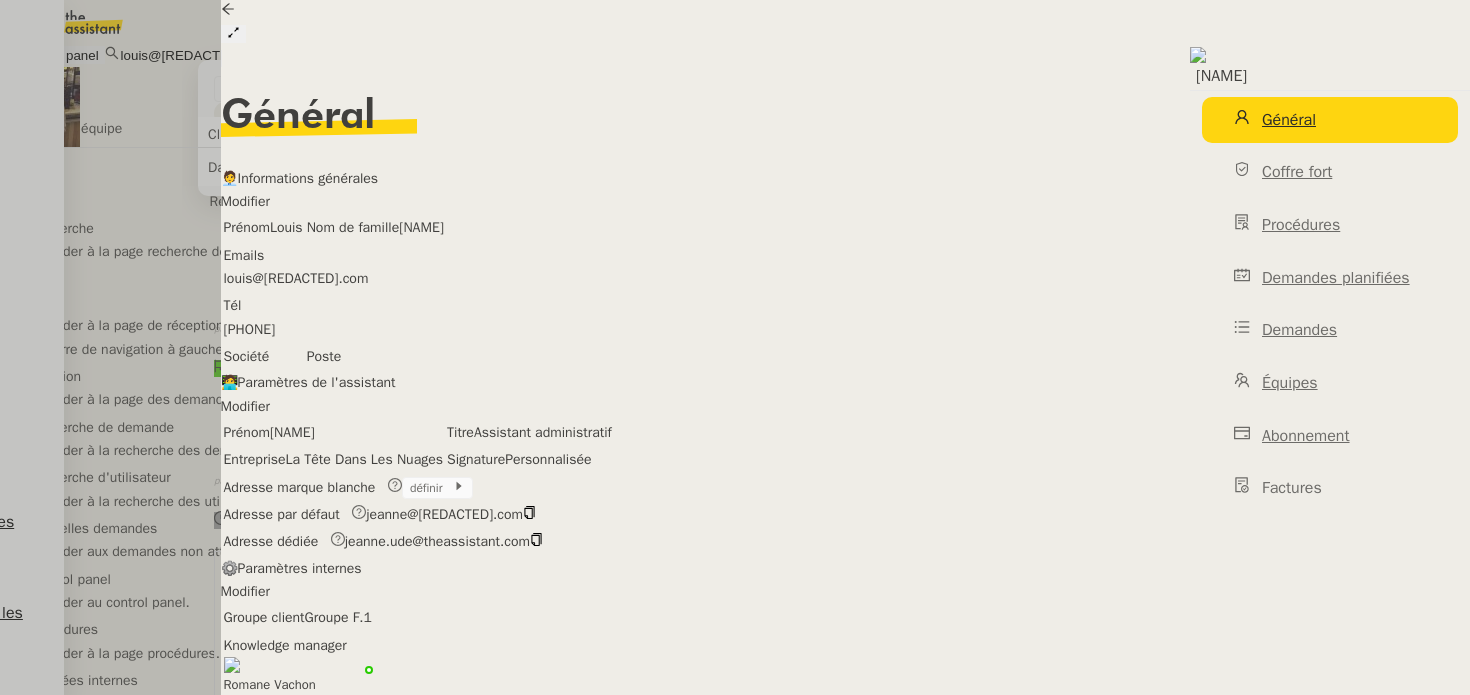 click on "Client" at bounding box center (17, 104) 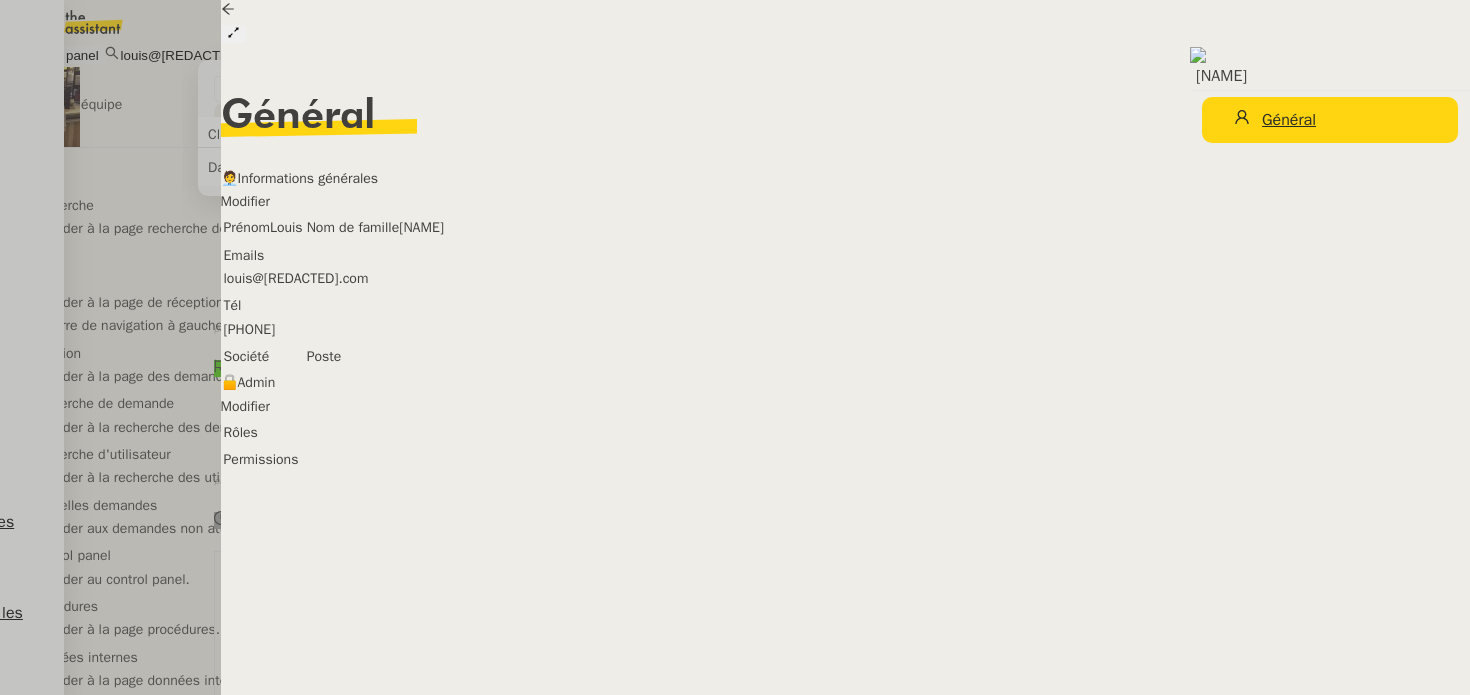 scroll, scrollTop: 0, scrollLeft: 0, axis: both 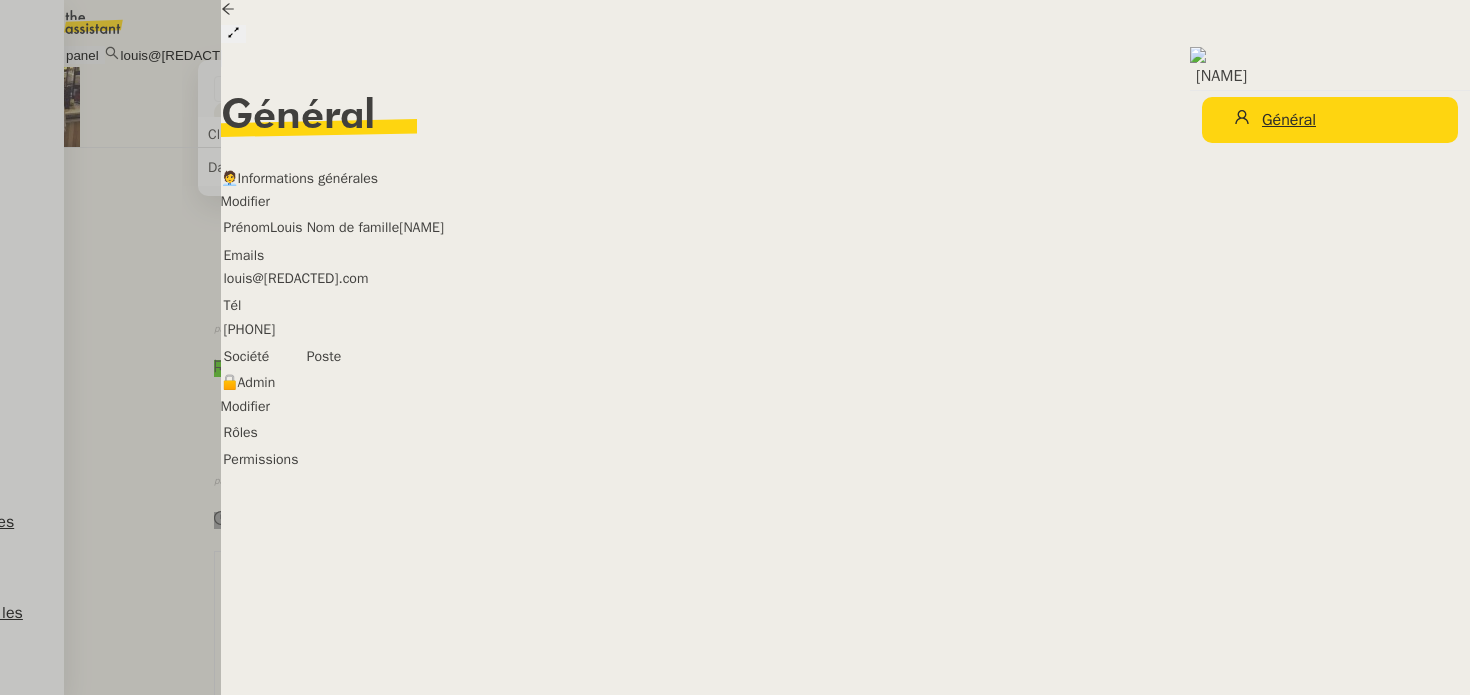click at bounding box center (1470, 11) 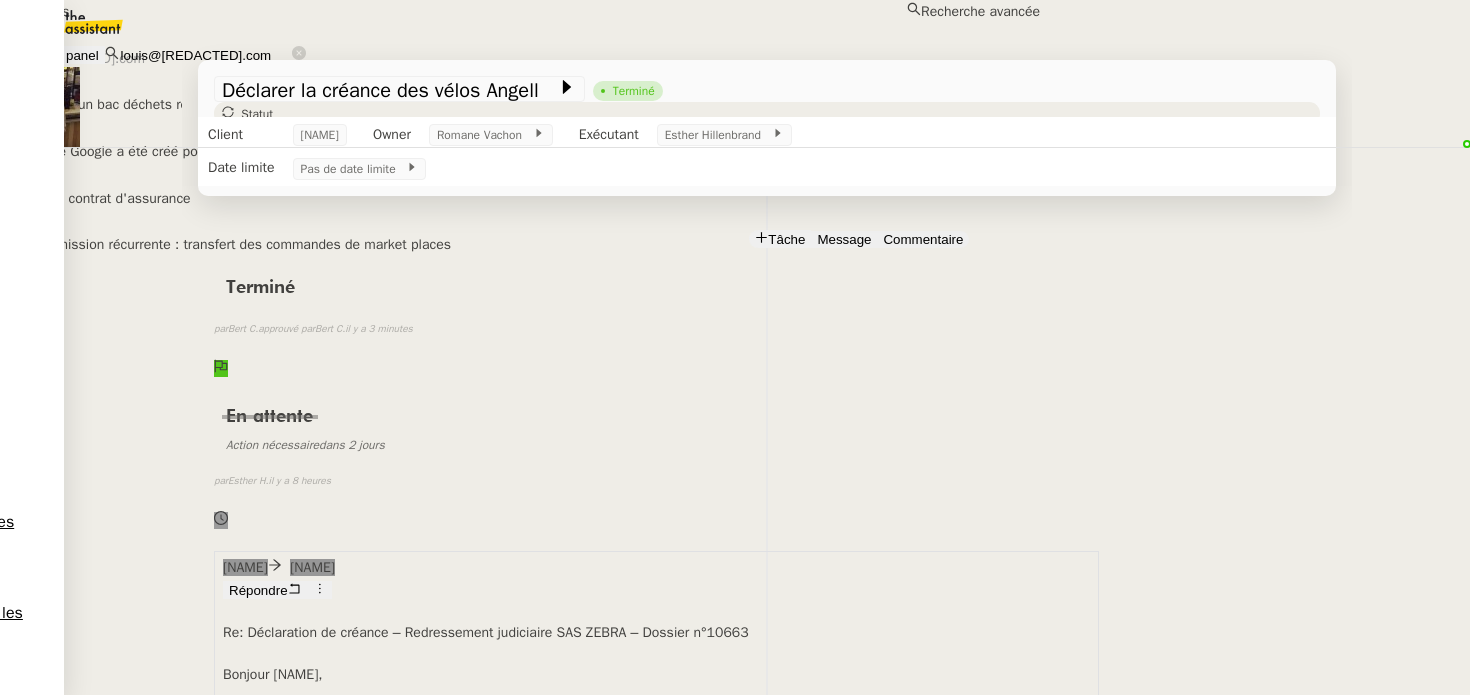 click on "louis@[REDACTED].com" at bounding box center (205, 55) 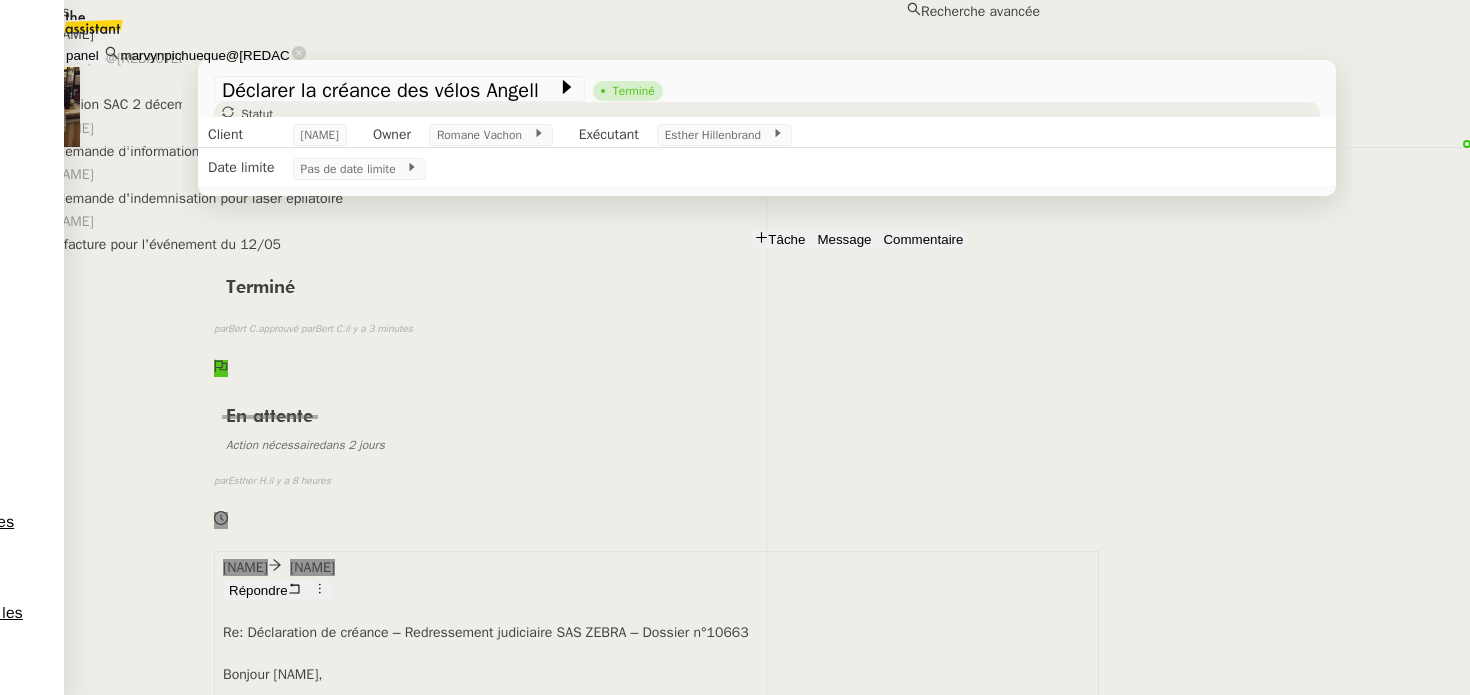 click on "[NAME] [NAME]" at bounding box center [520, 34] 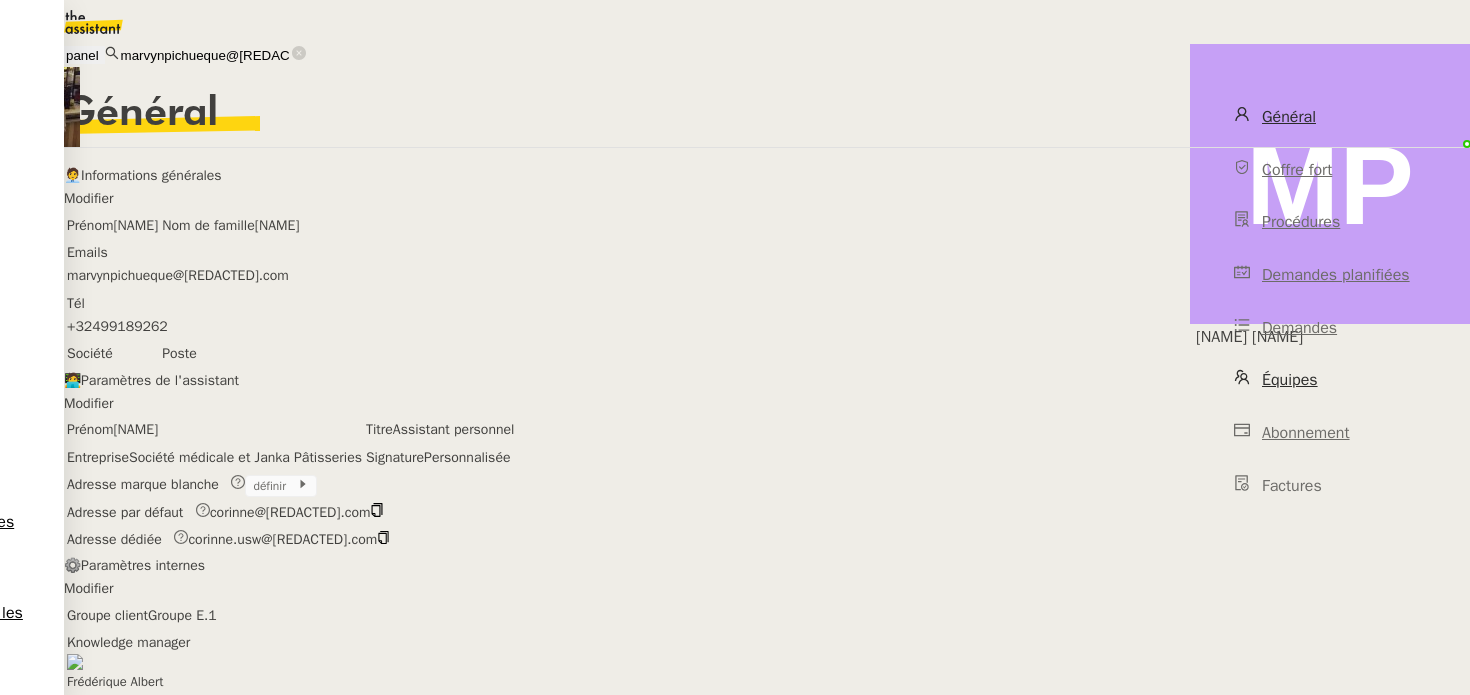 click on "Équipes" at bounding box center [1330, 380] 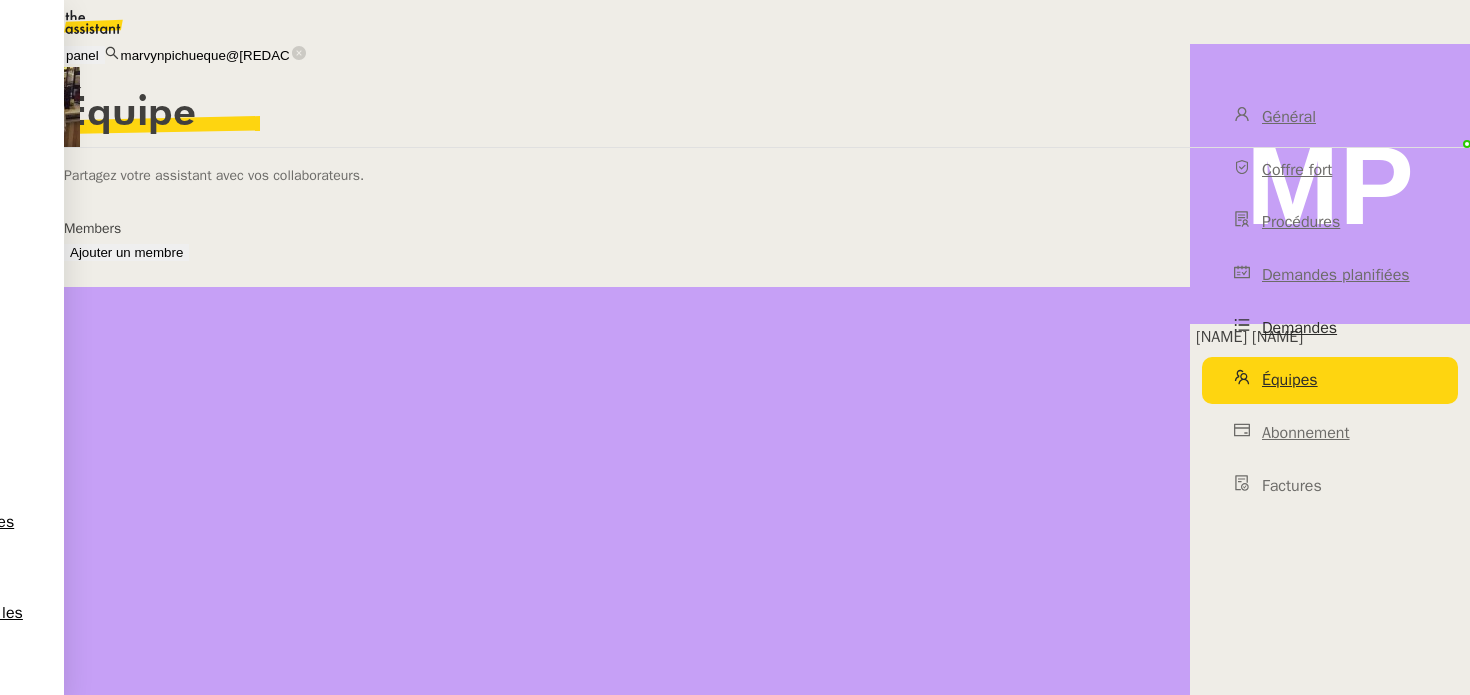 click on "Demandes" at bounding box center (1330, 328) 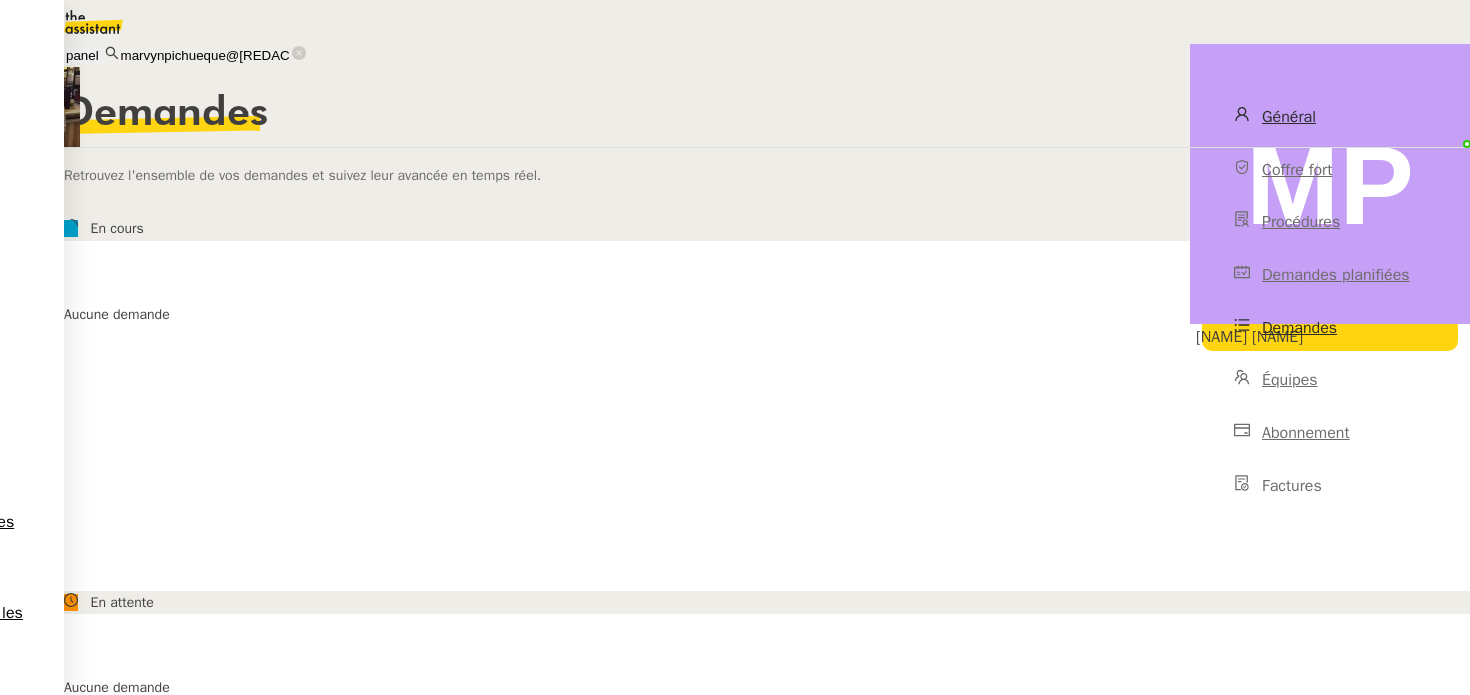 click on "Général" at bounding box center (1289, 117) 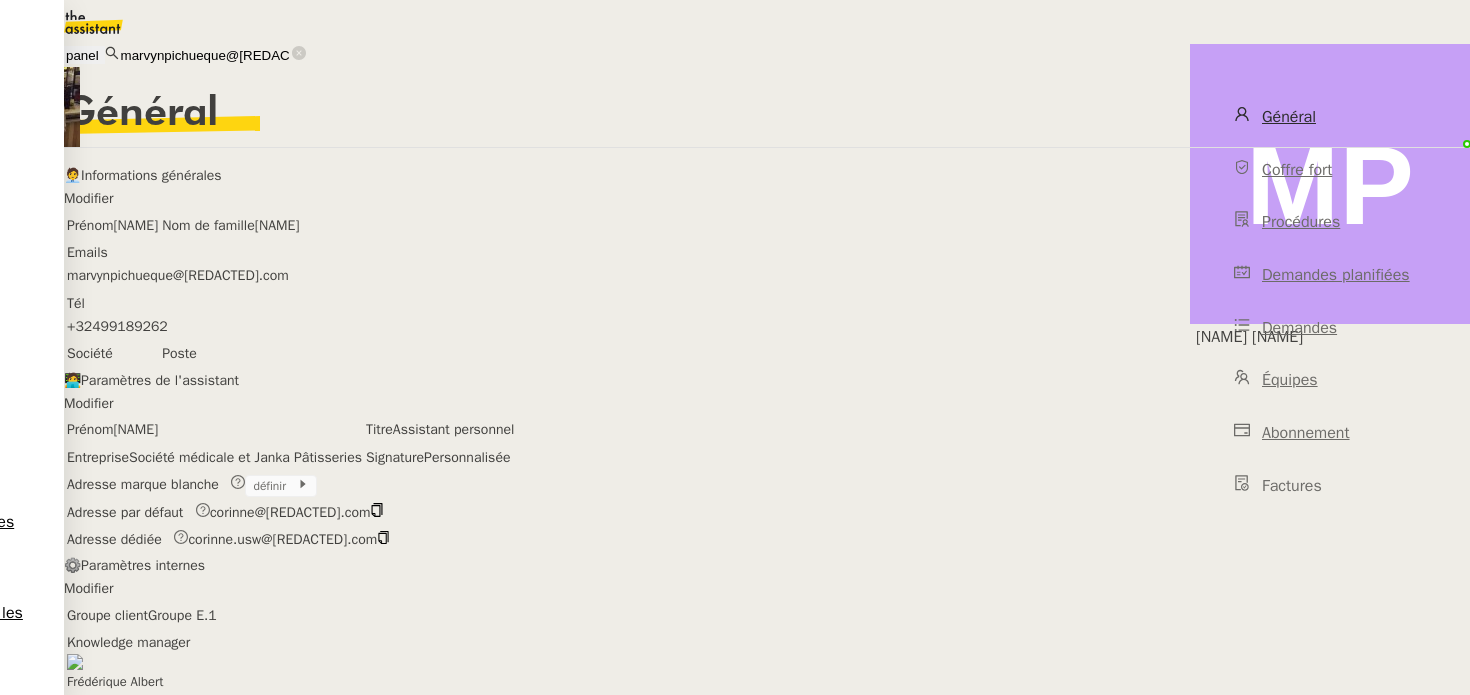 scroll, scrollTop: 716, scrollLeft: 0, axis: vertical 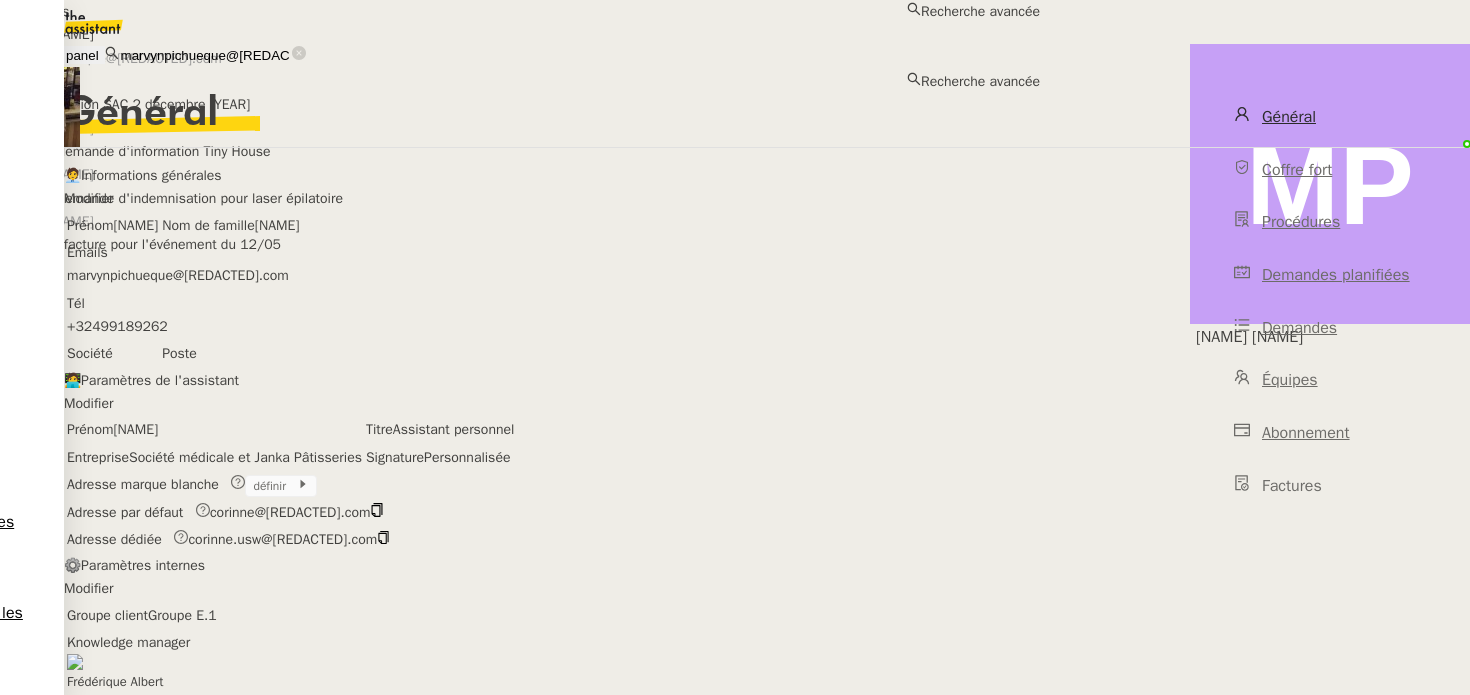 click on "marvynpichueque@[REDACTED].com" at bounding box center (205, 55) 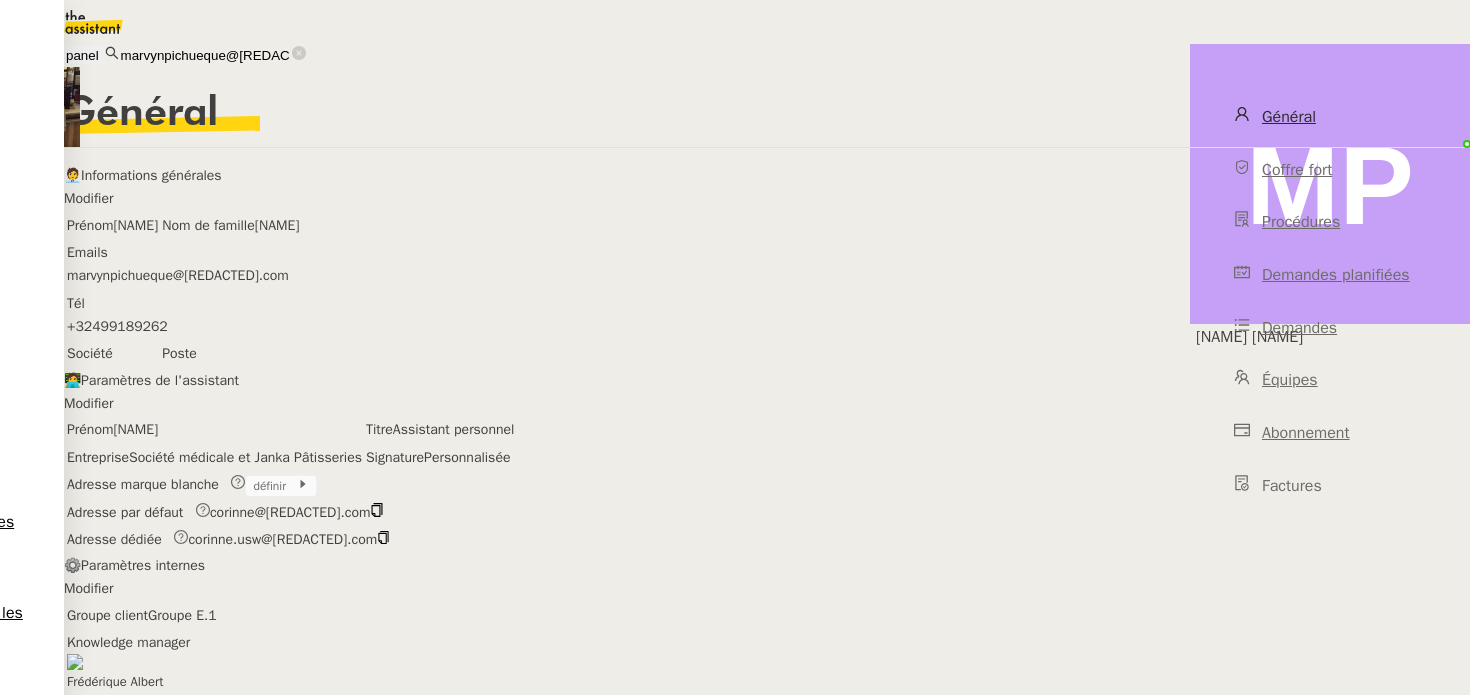 scroll, scrollTop: 0, scrollLeft: 0, axis: both 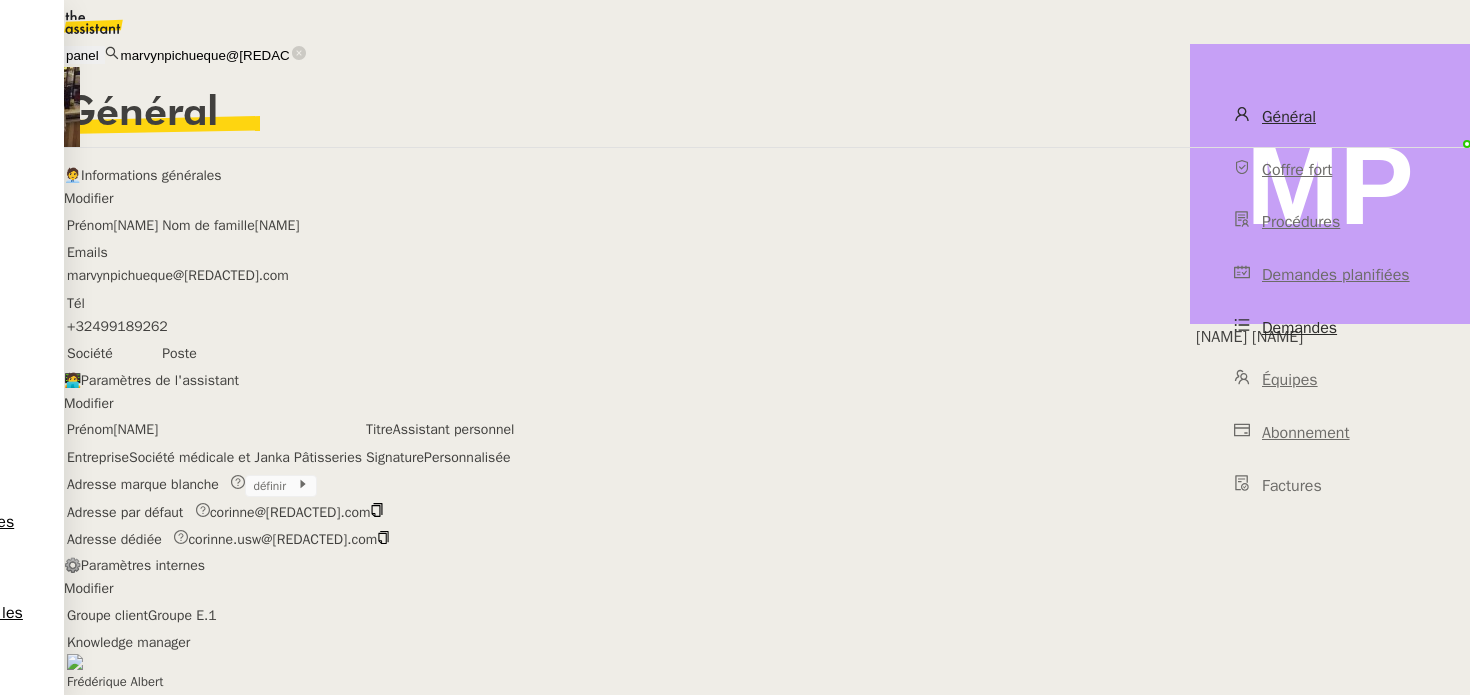 click on "Demandes" at bounding box center [1330, 328] 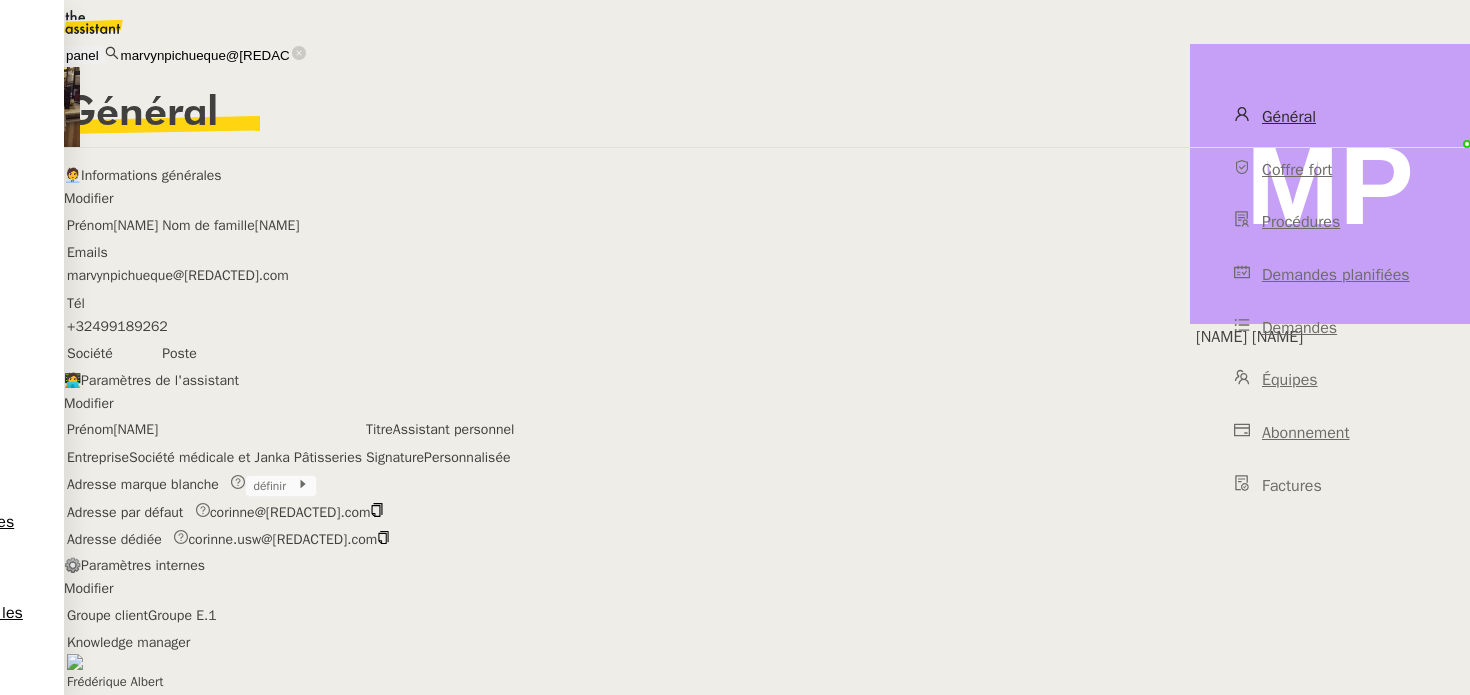 scroll, scrollTop: 716, scrollLeft: 0, axis: vertical 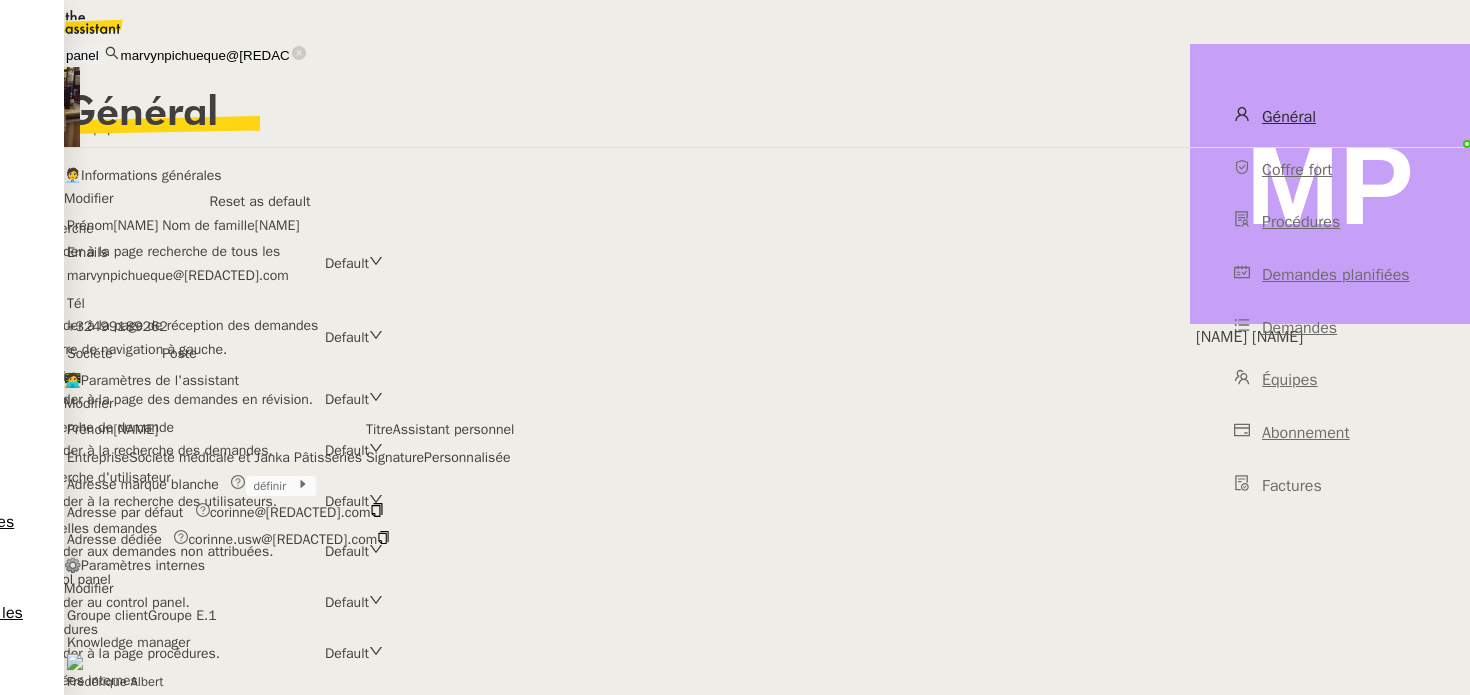click at bounding box center [0, 104] 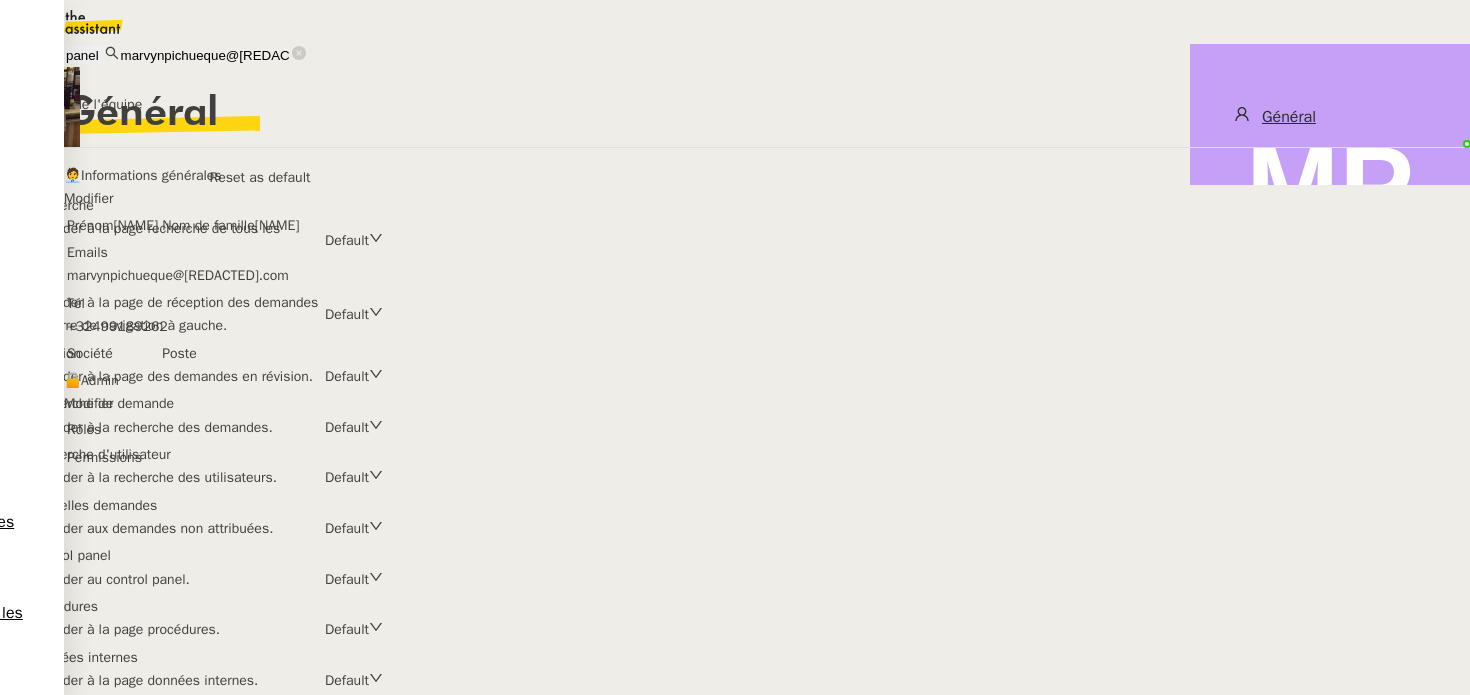scroll, scrollTop: 0, scrollLeft: 0, axis: both 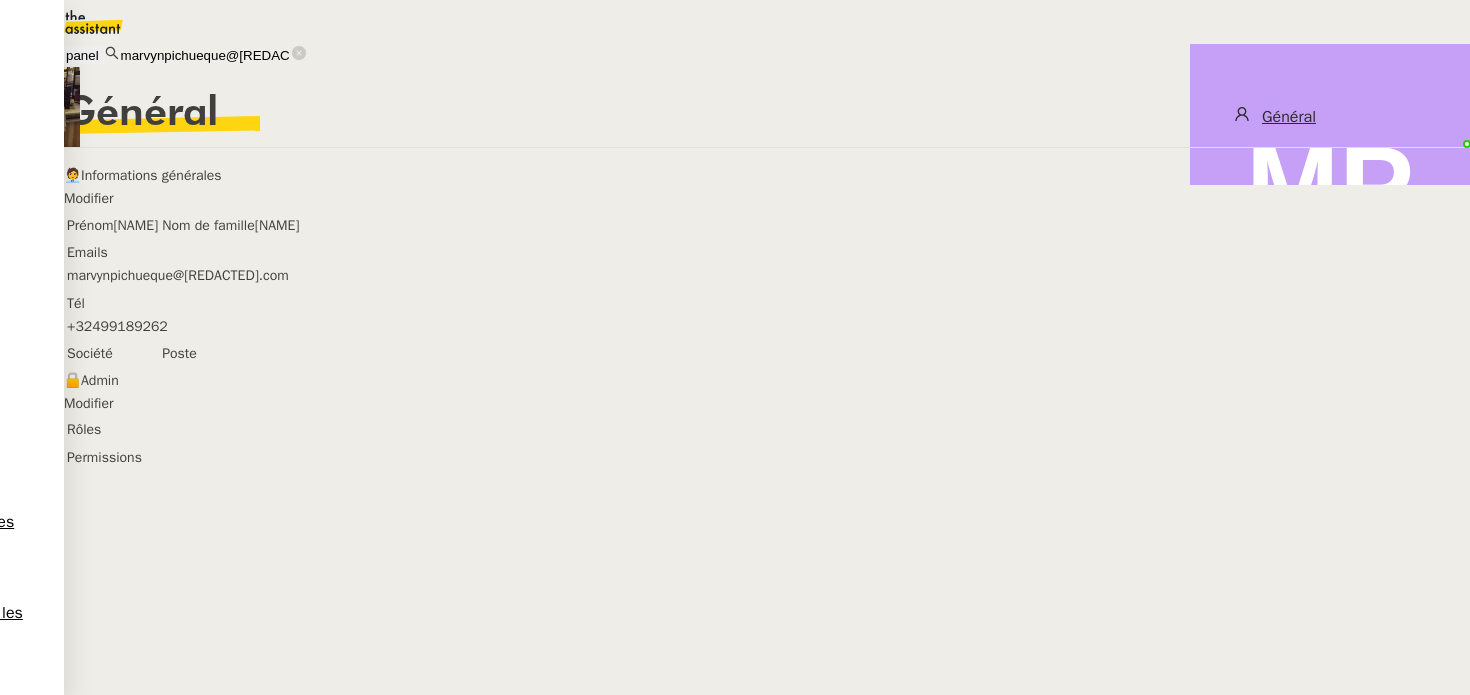 click on "marvynpichueque@[REDACTED].com" at bounding box center [205, 55] 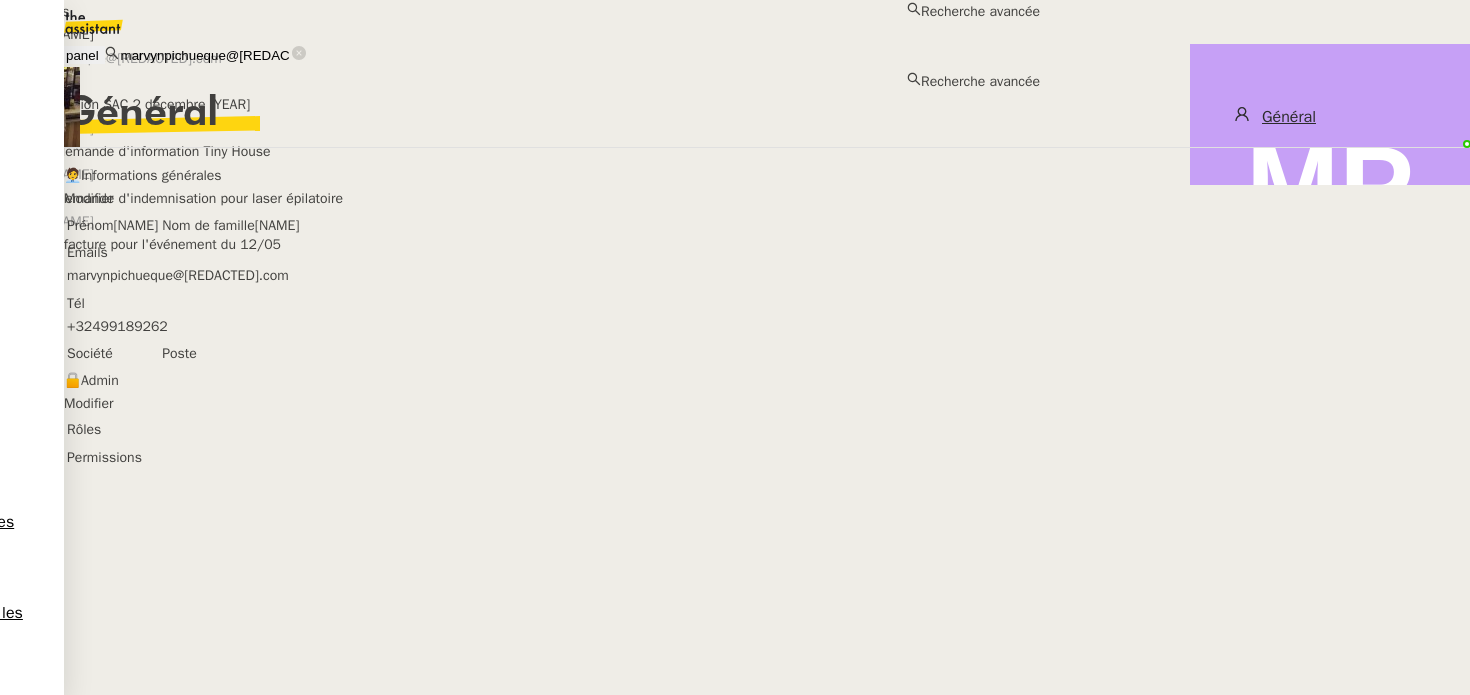 click on "marvynpichueque@[REDACTED].com" at bounding box center [205, 55] 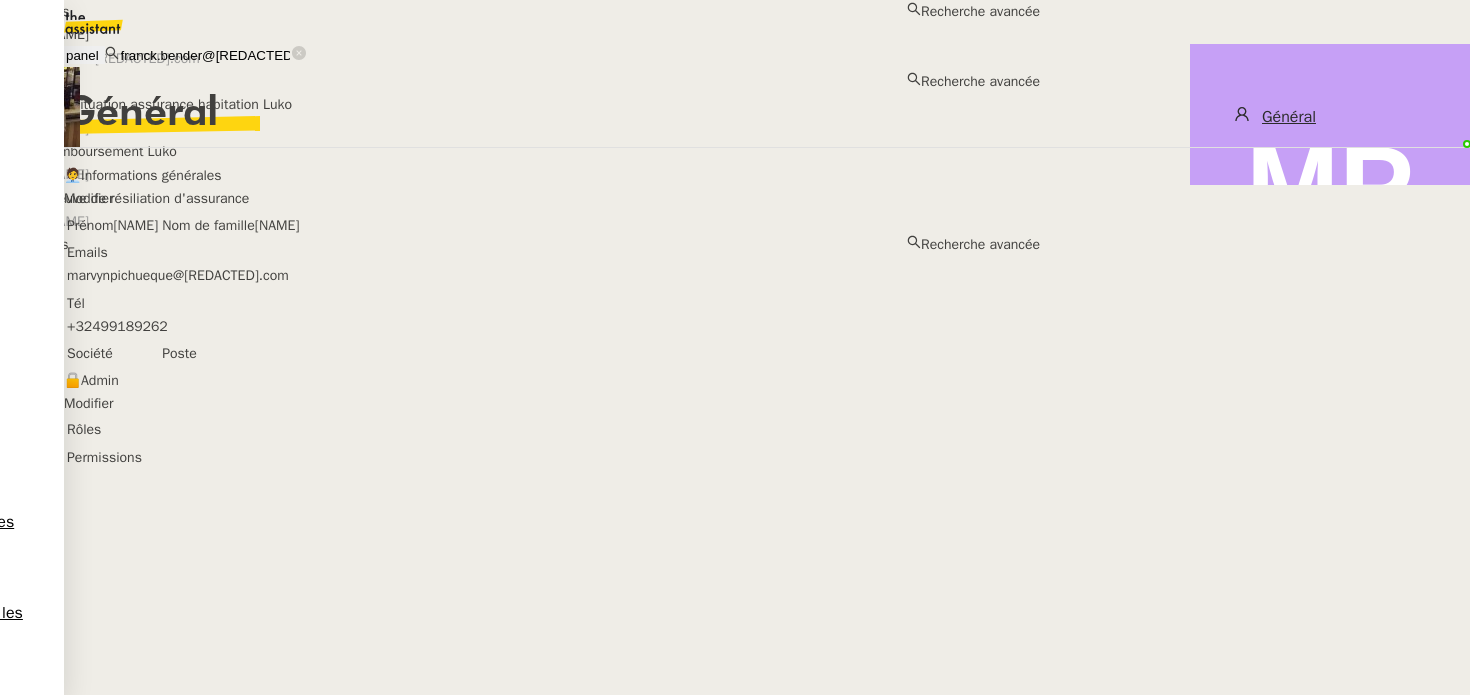 click on "Franck [NAME]" at bounding box center (520, 34) 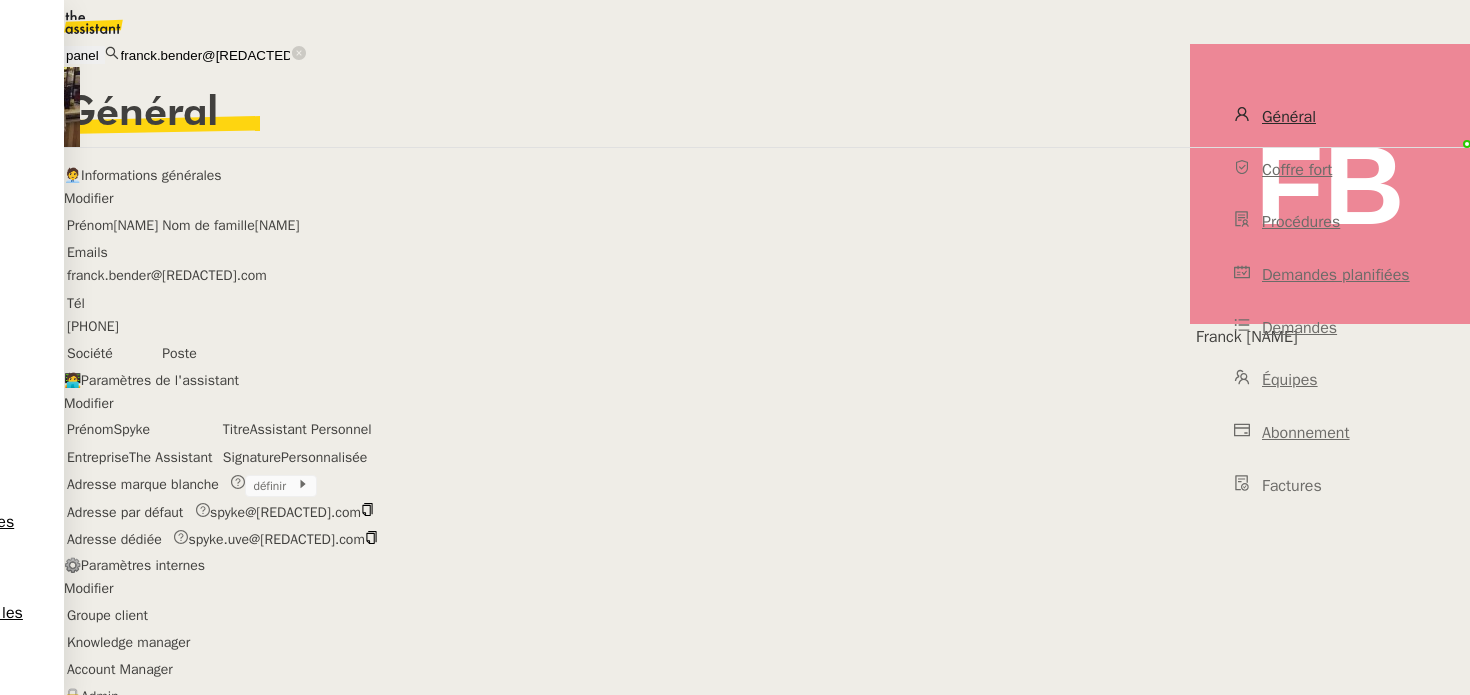 scroll, scrollTop: 196, scrollLeft: 0, axis: vertical 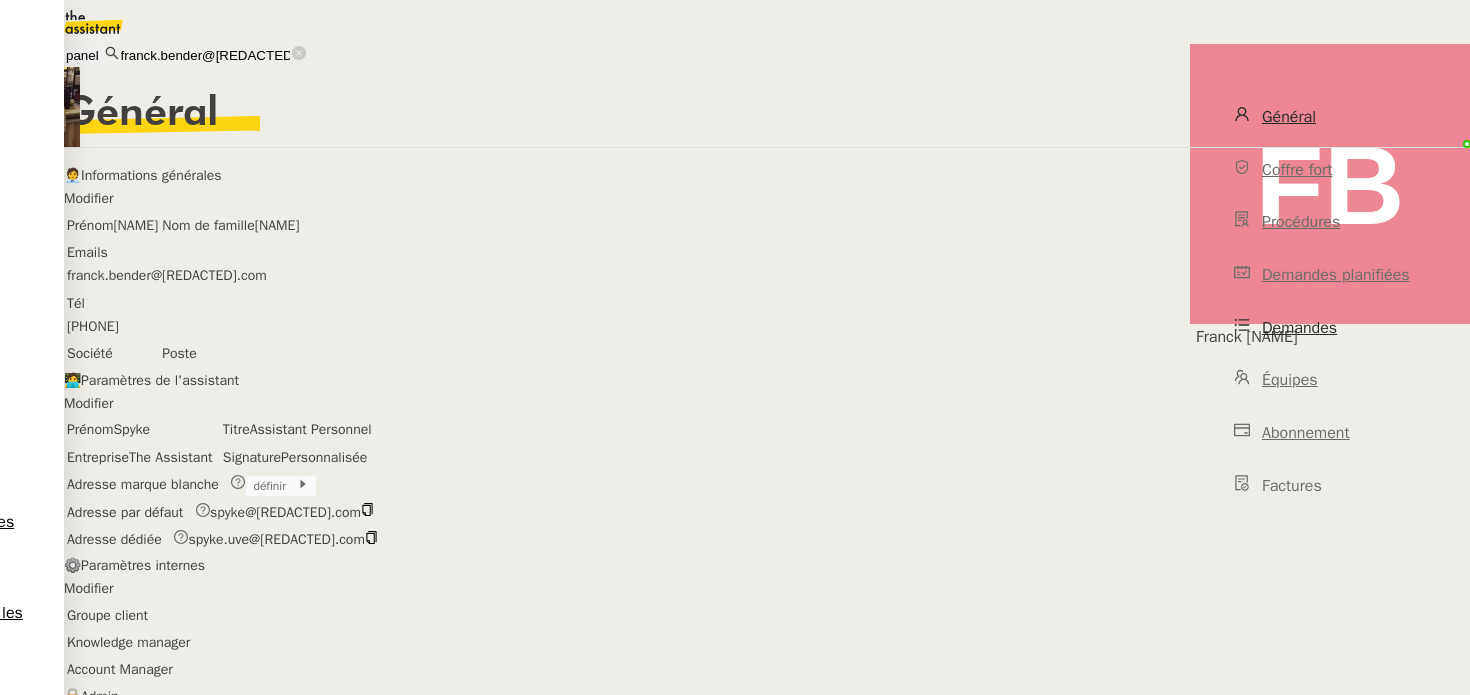 click on "Demandes" at bounding box center (1299, 328) 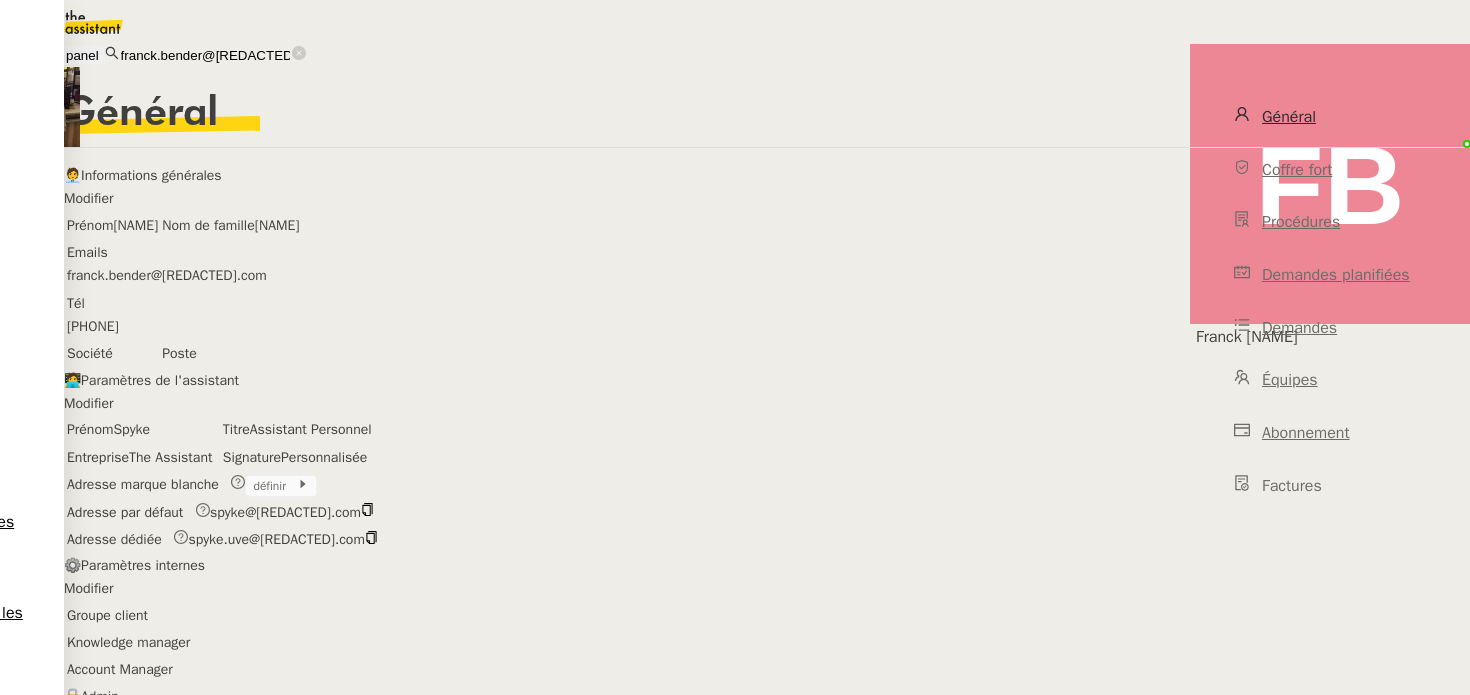 scroll, scrollTop: 288, scrollLeft: 0, axis: vertical 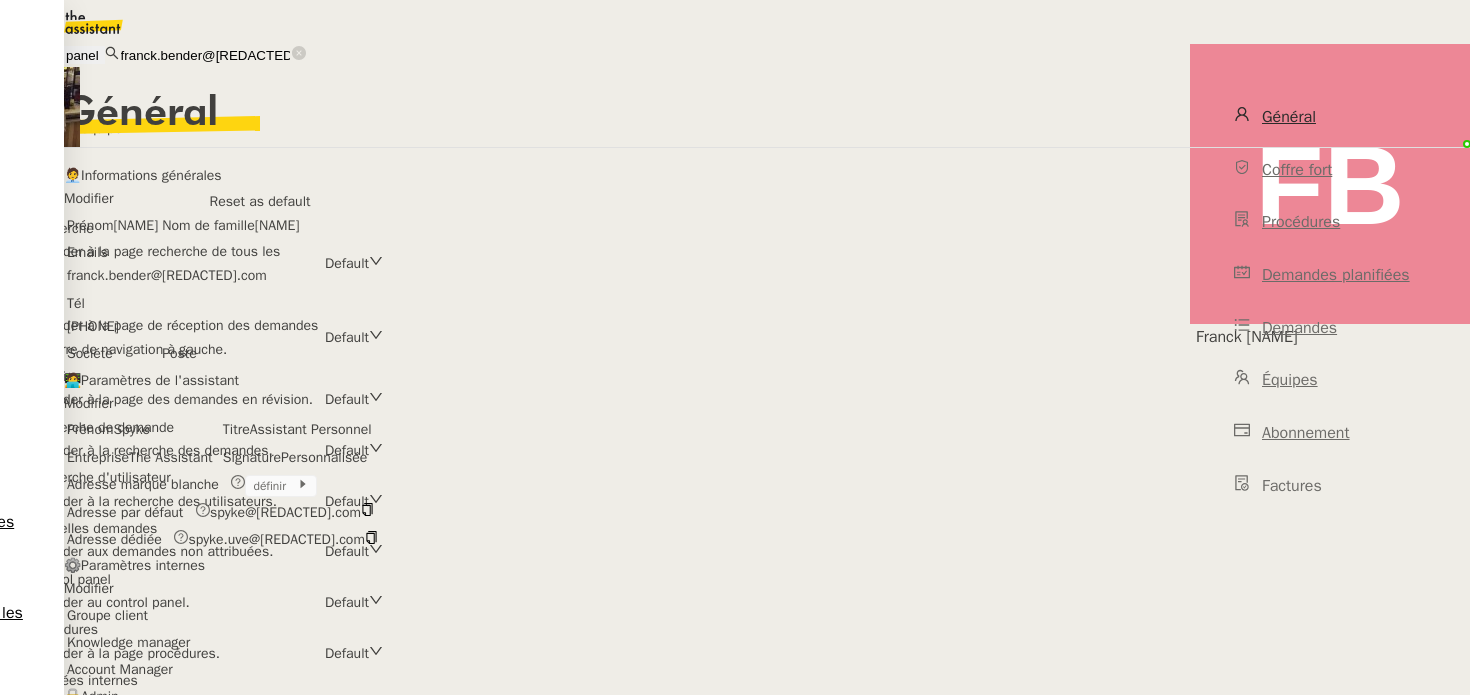 click on "Client" at bounding box center (17, 104) 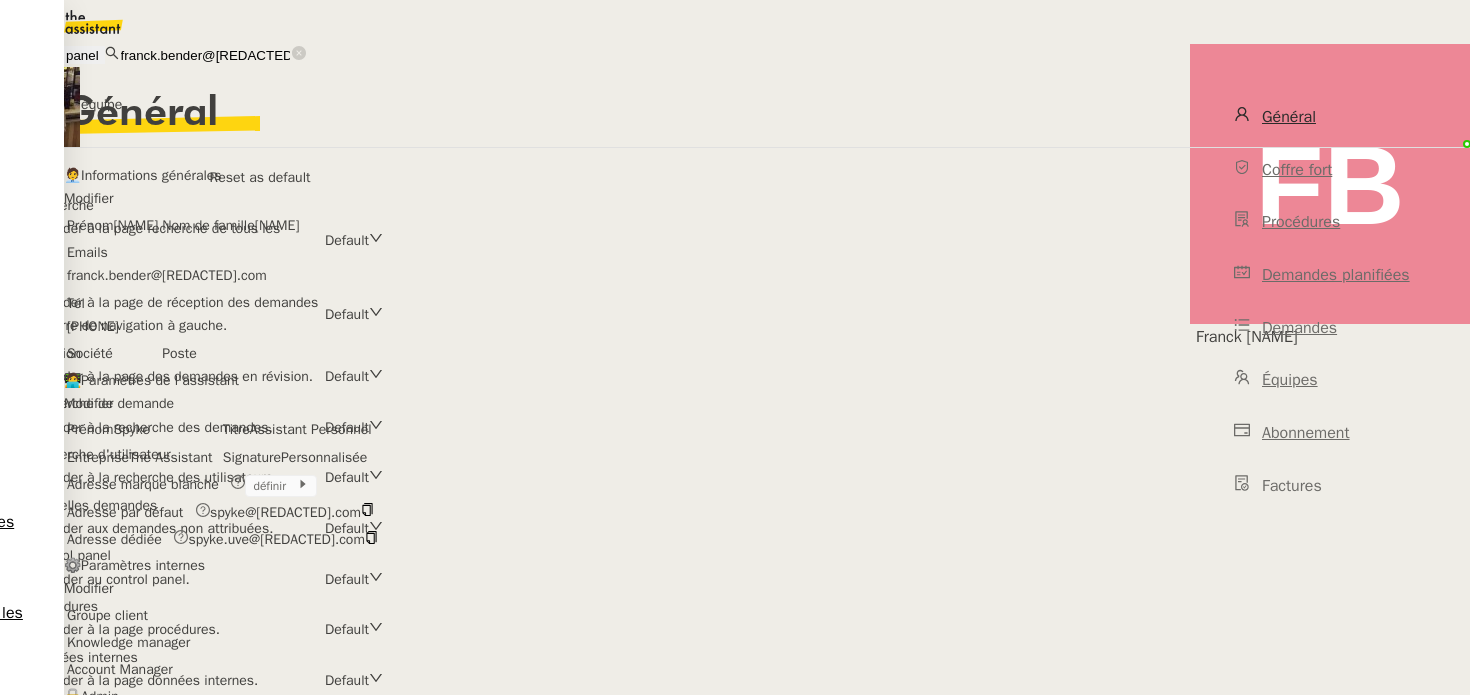 scroll, scrollTop: 0, scrollLeft: 0, axis: both 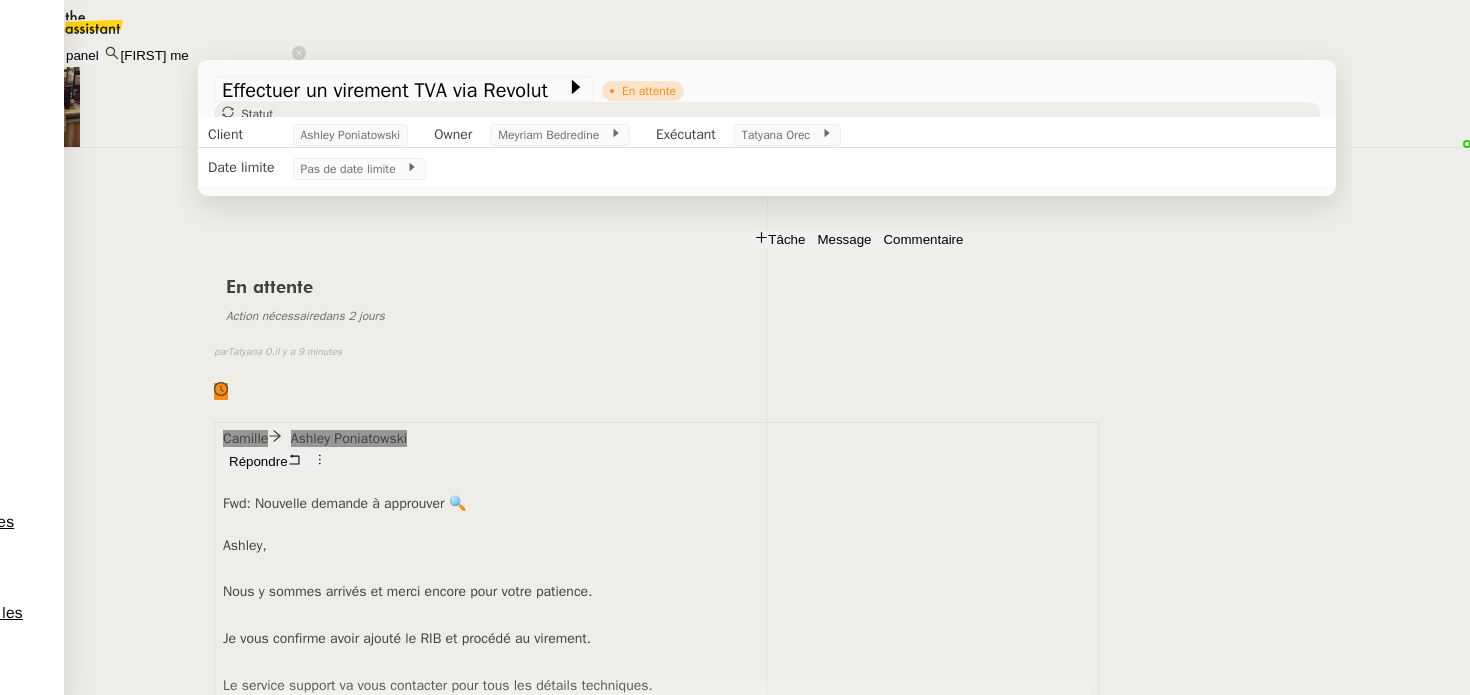 click on "Effectuer un virement TVA via Revolut" at bounding box center (408, 88) 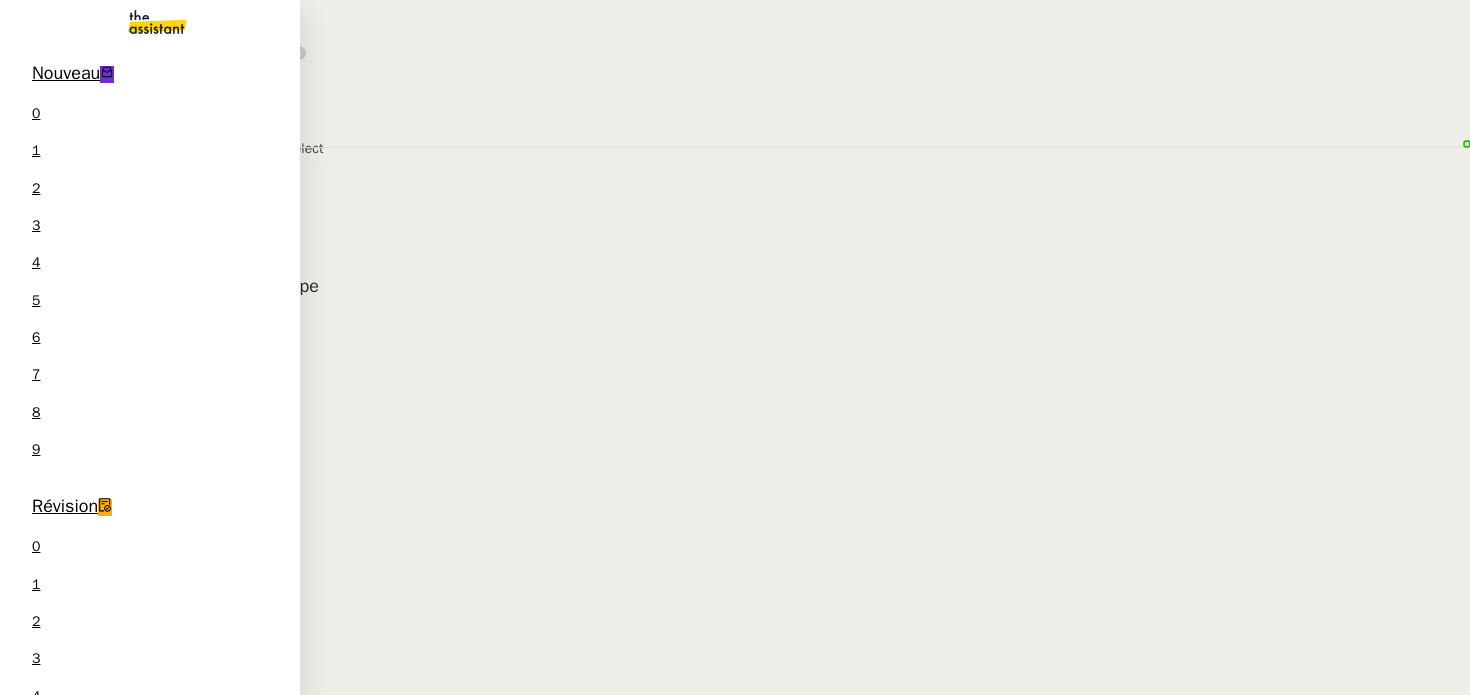 click on "Nouveau  0   1   2   3   4   5   6   7   8   9" at bounding box center (150, 266) 